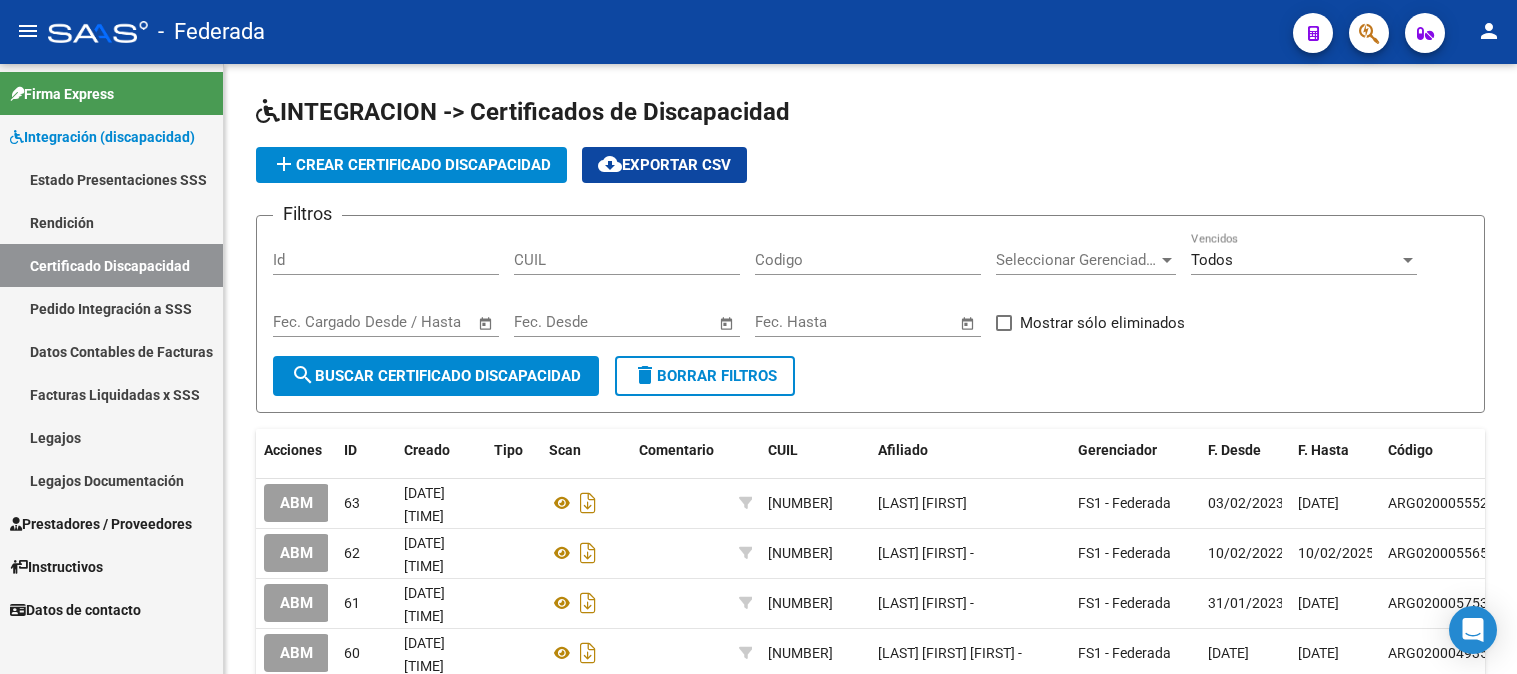 scroll, scrollTop: 0, scrollLeft: 0, axis: both 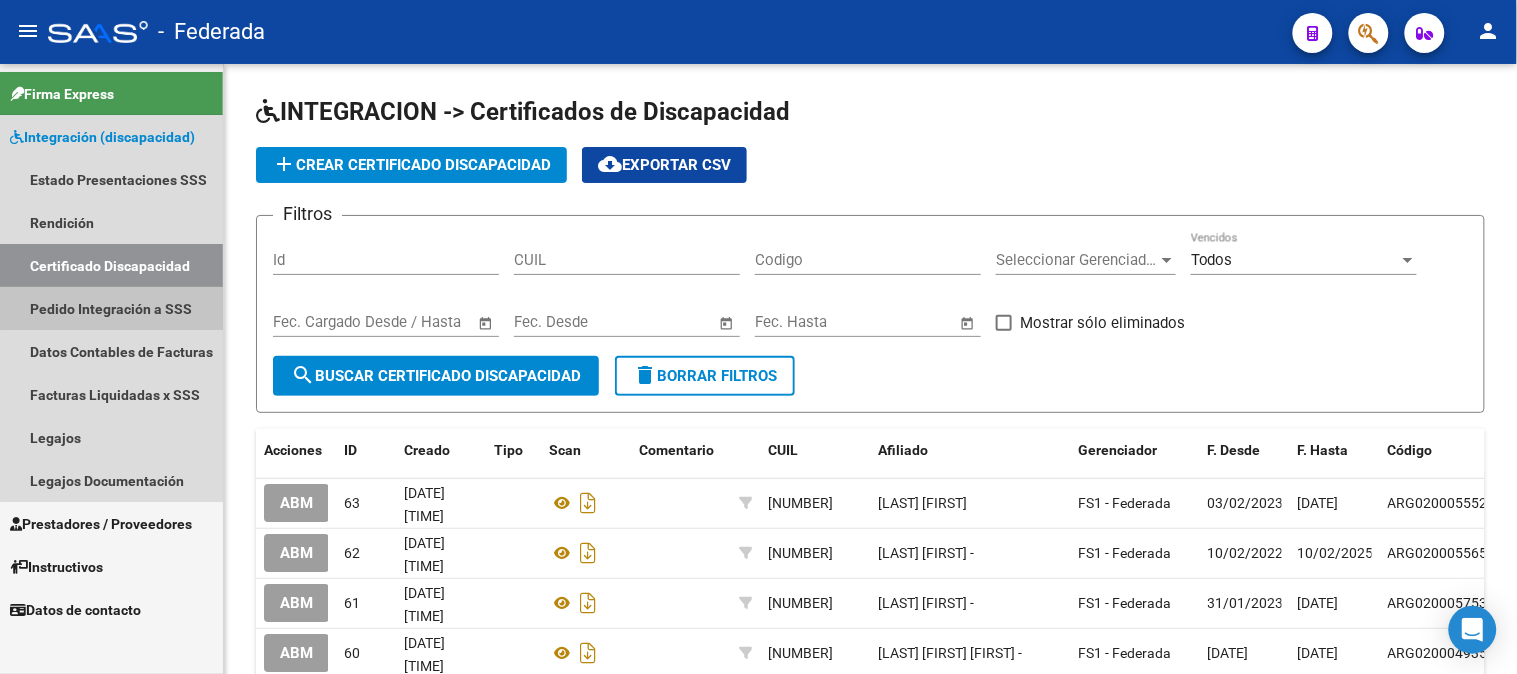 click on "Pedido Integración a SSS" at bounding box center (111, 308) 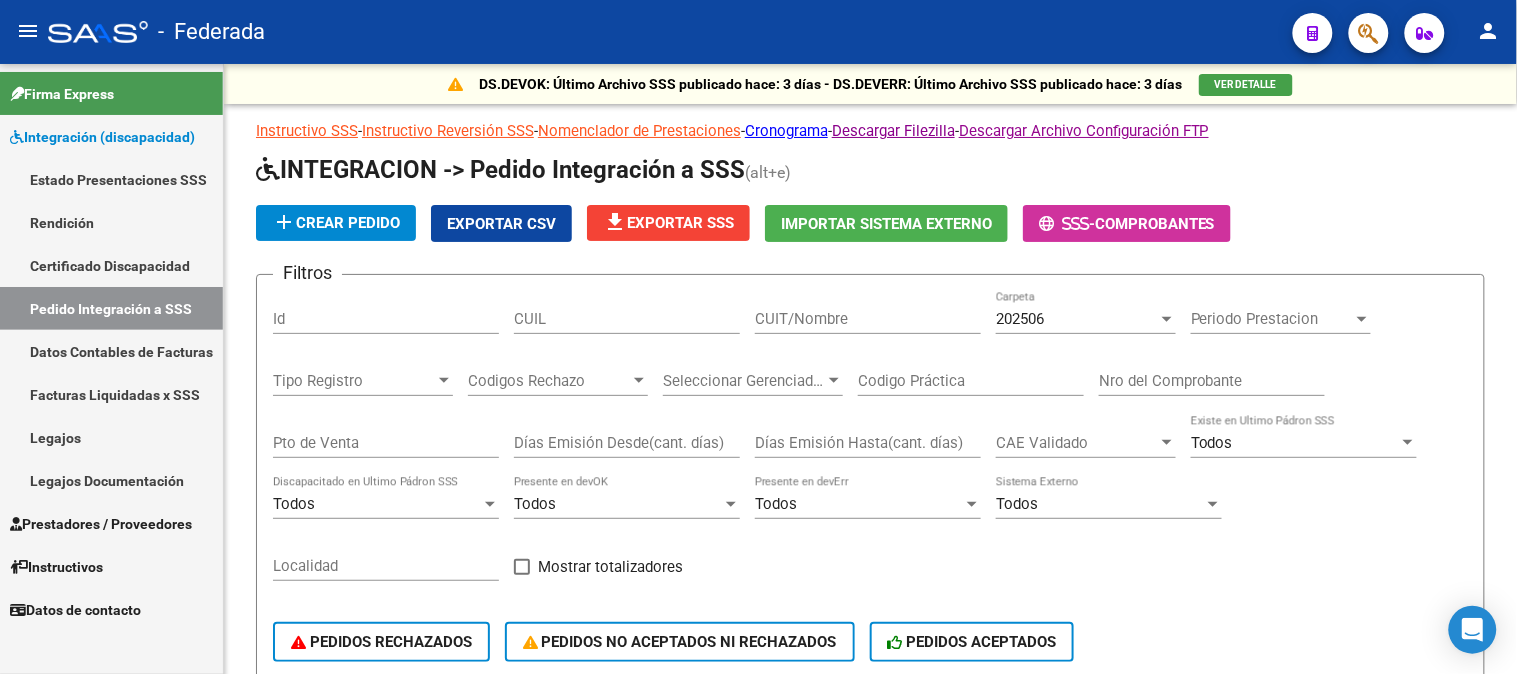 click on "Certificado Discapacidad" at bounding box center (111, 265) 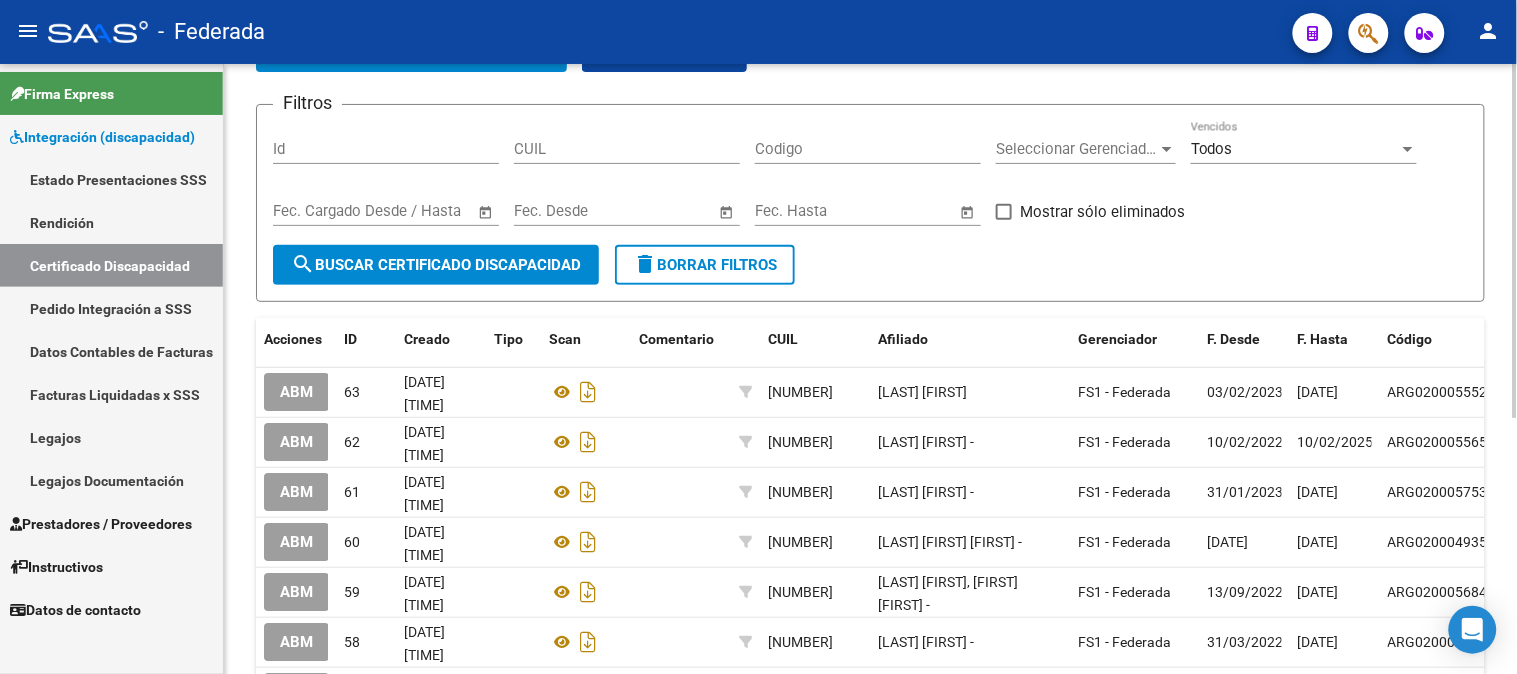 scroll, scrollTop: 222, scrollLeft: 0, axis: vertical 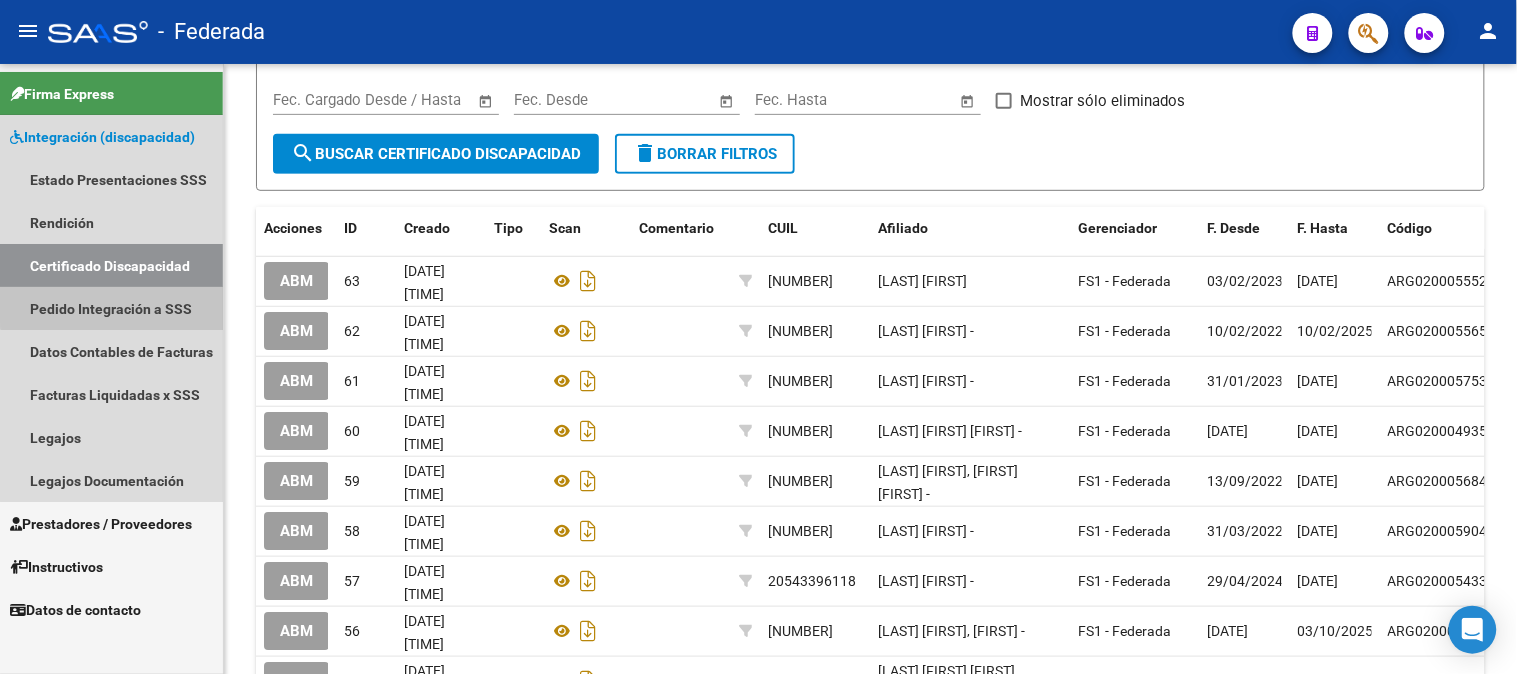 click on "Pedido Integración a SSS" at bounding box center (111, 308) 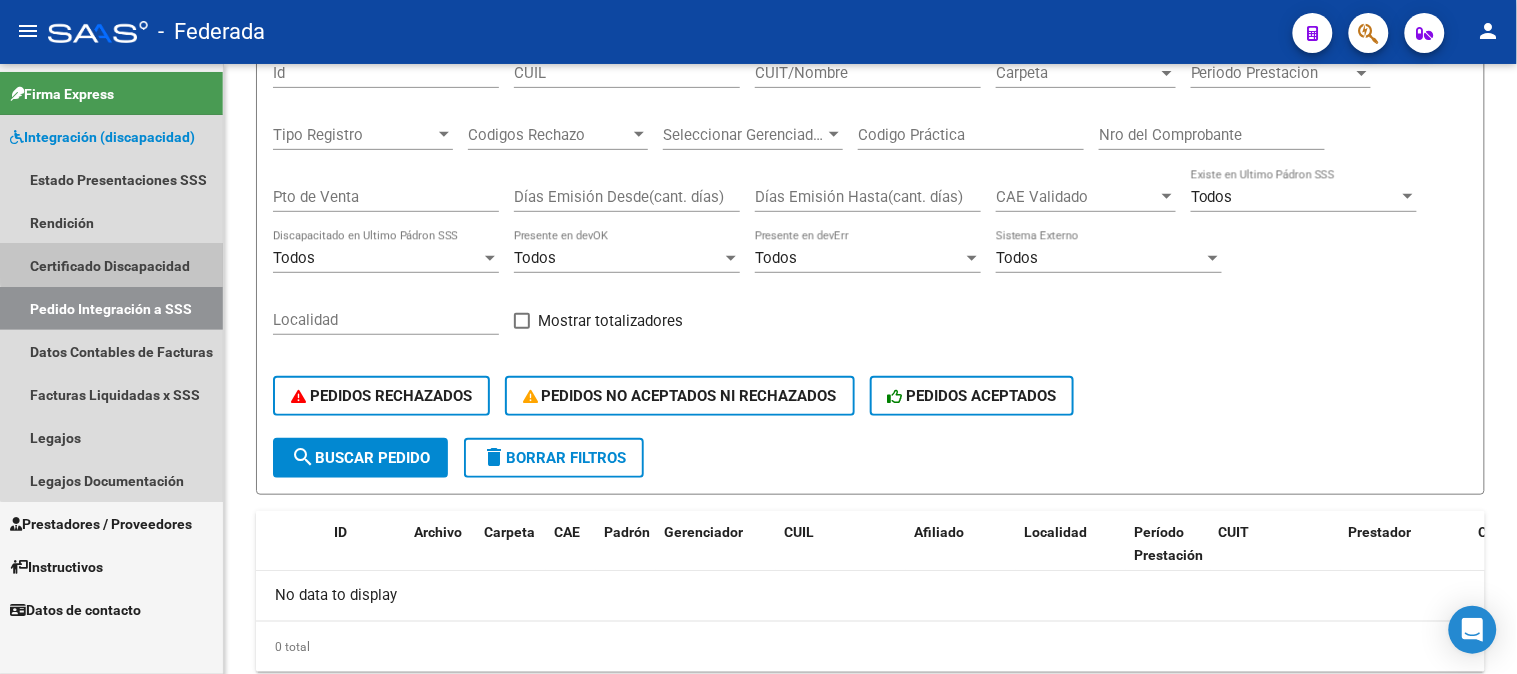 click on "Certificado Discapacidad" at bounding box center [111, 265] 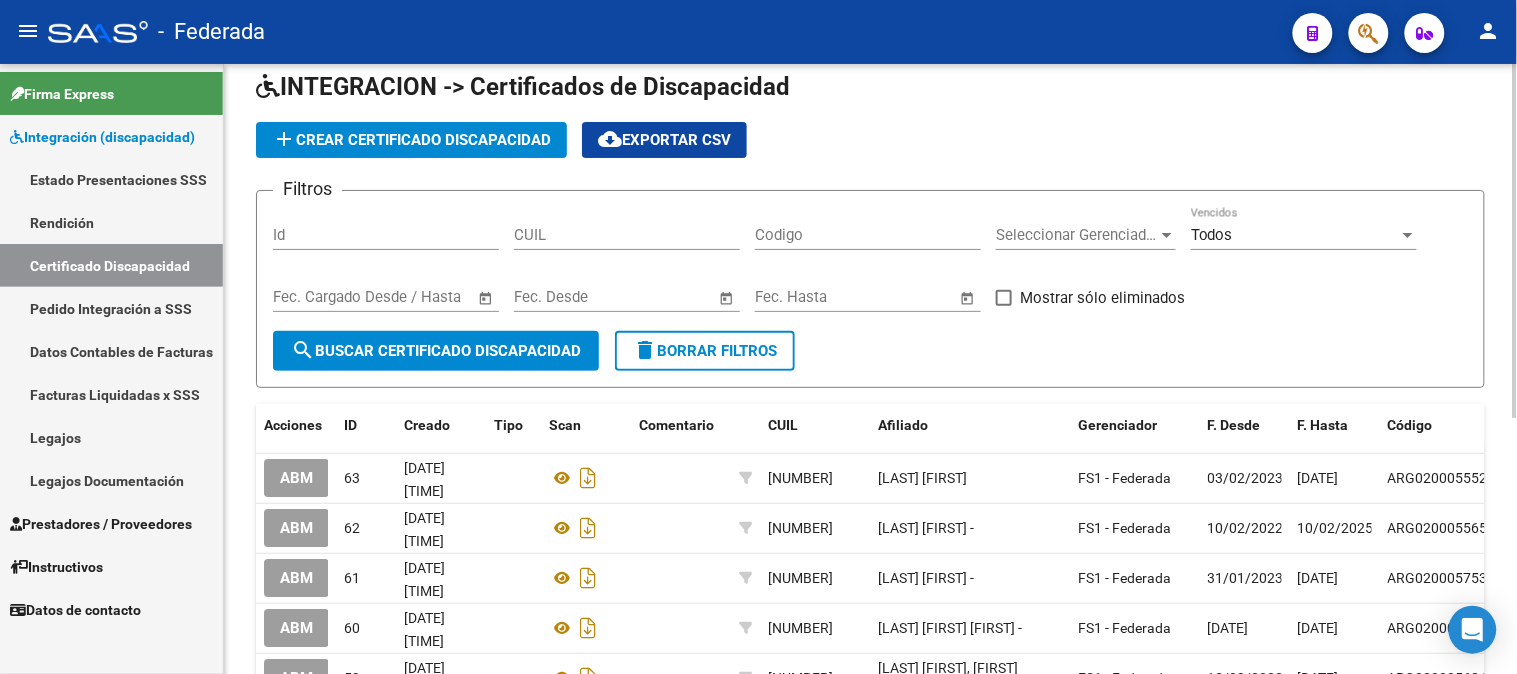 scroll, scrollTop: 0, scrollLeft: 0, axis: both 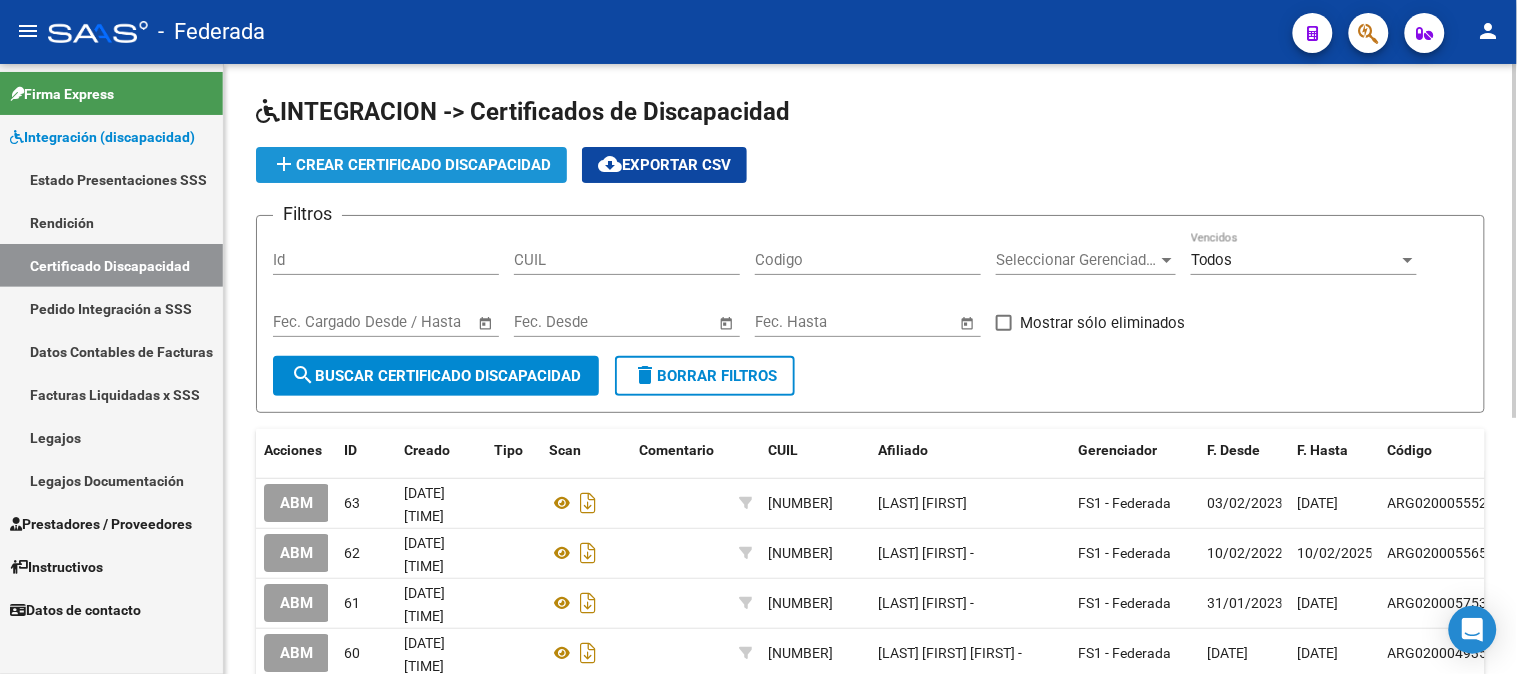 click on "add  Crear Certificado Discapacidad" 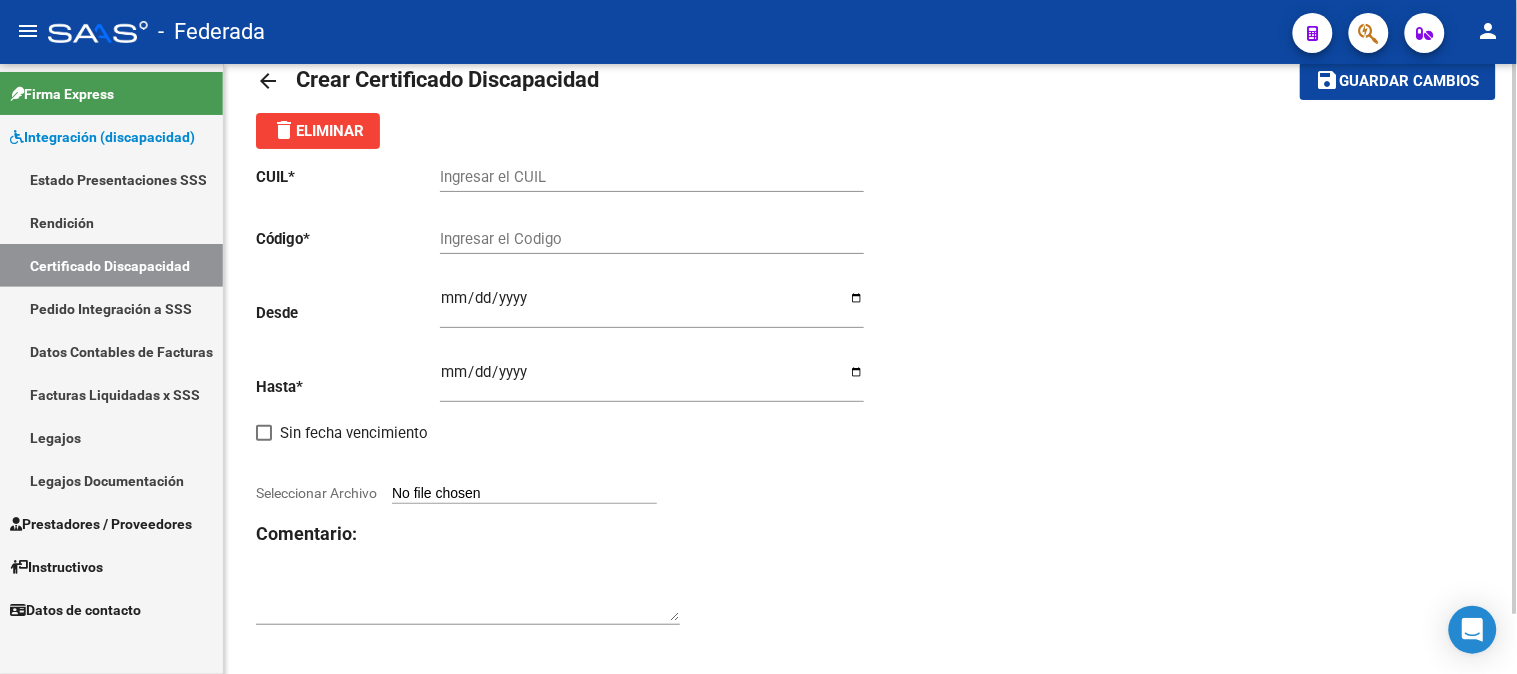 scroll, scrollTop: 66, scrollLeft: 0, axis: vertical 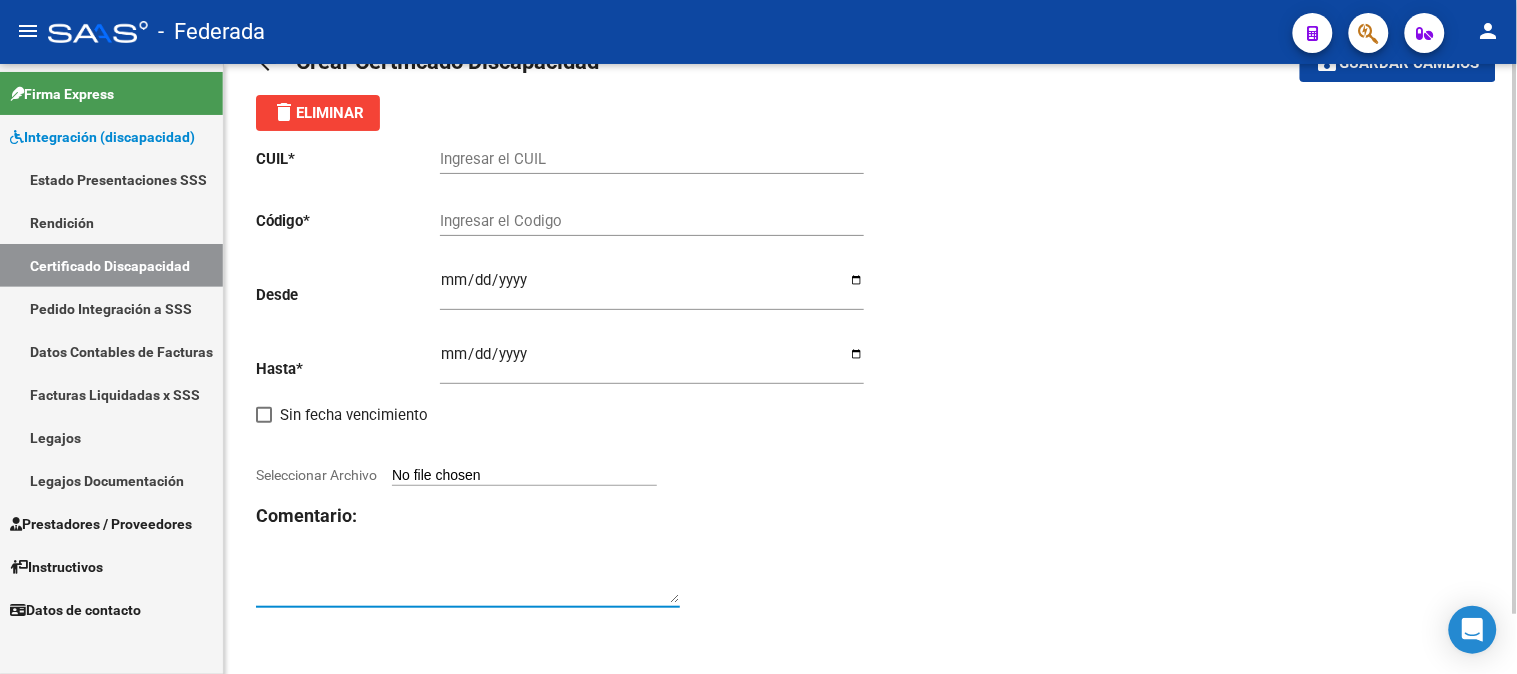click at bounding box center (468, 583) 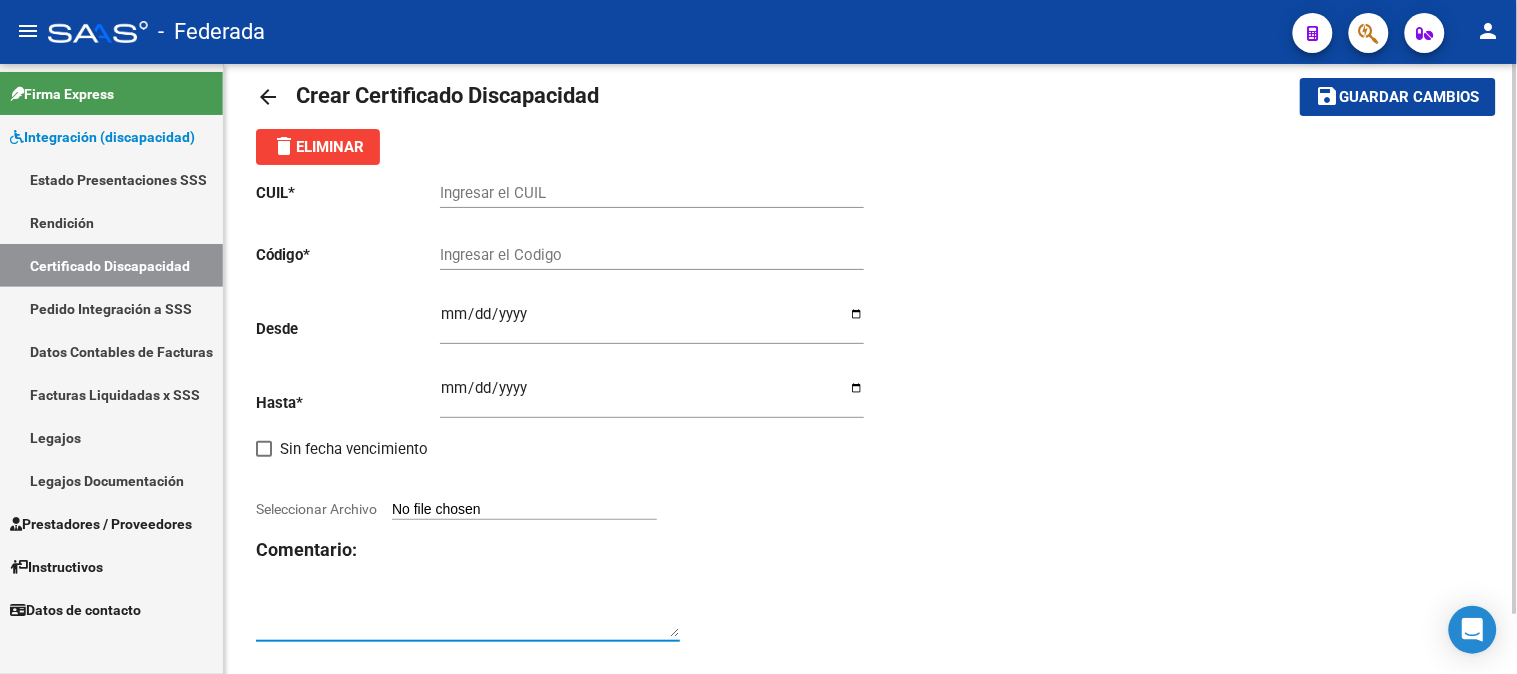 scroll, scrollTop: 0, scrollLeft: 0, axis: both 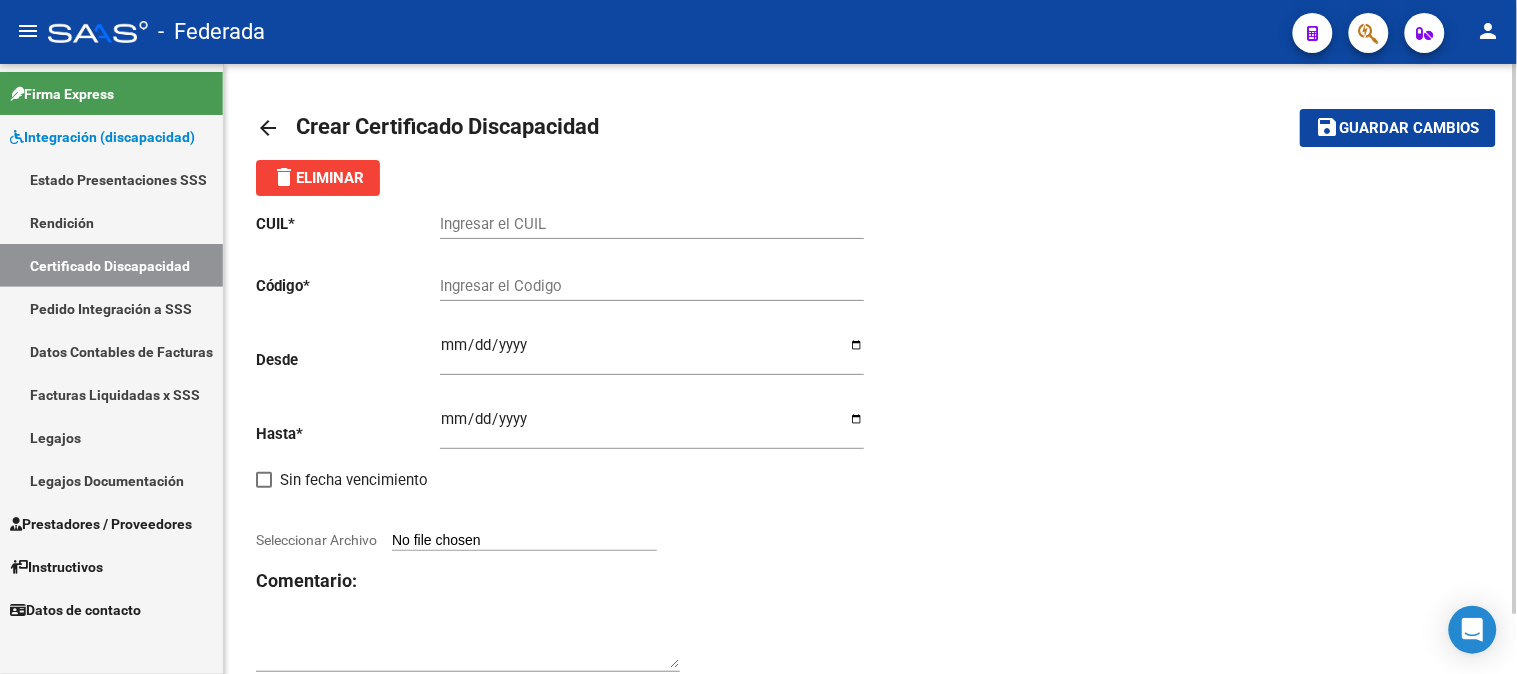 click on "arrow_back" 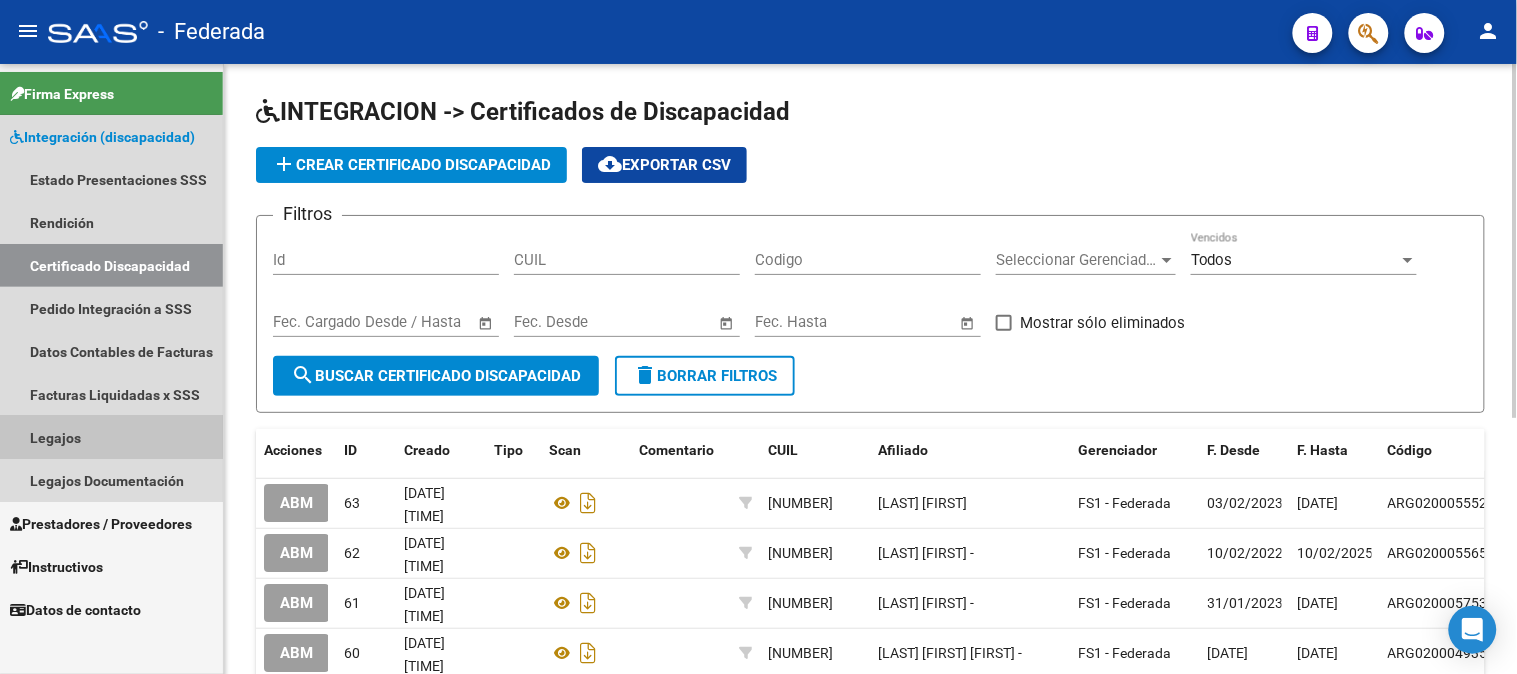click on "Legajos" at bounding box center (111, 437) 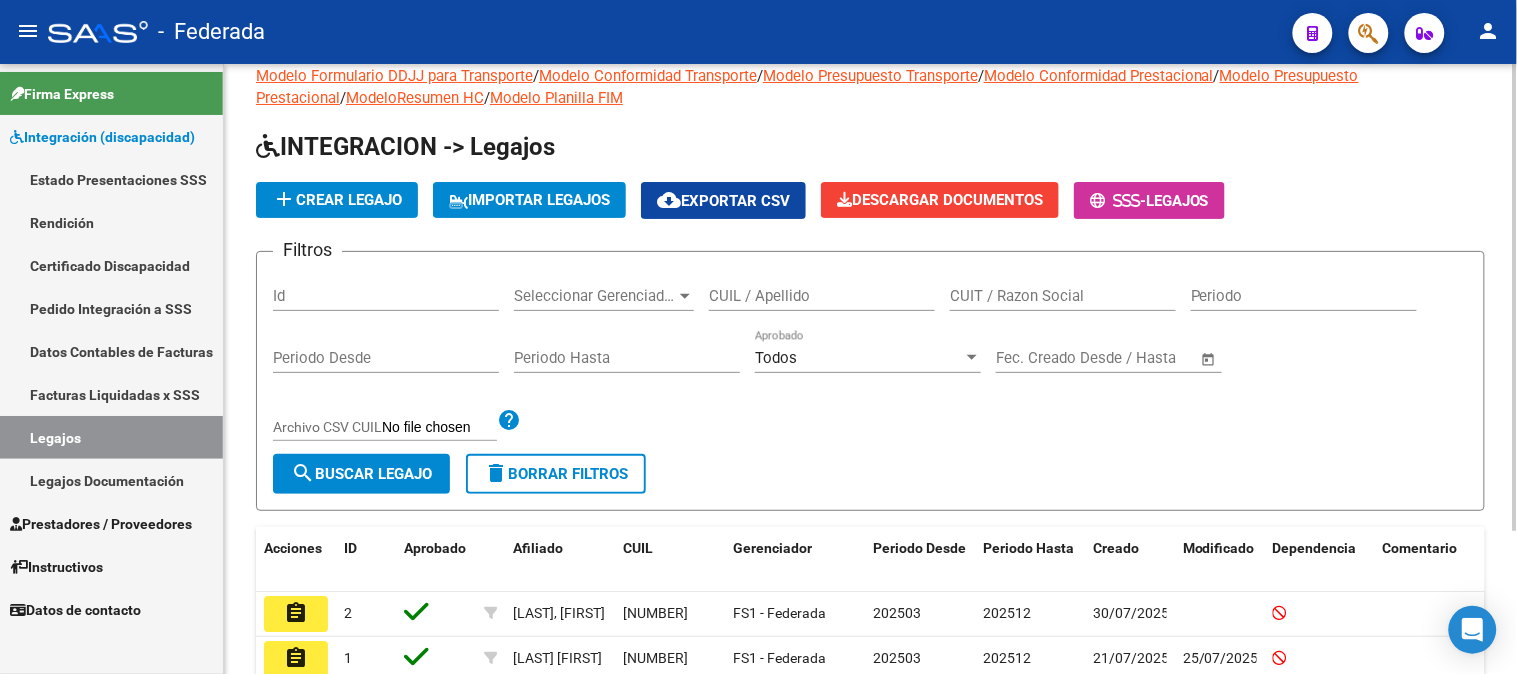 scroll, scrollTop: 0, scrollLeft: 0, axis: both 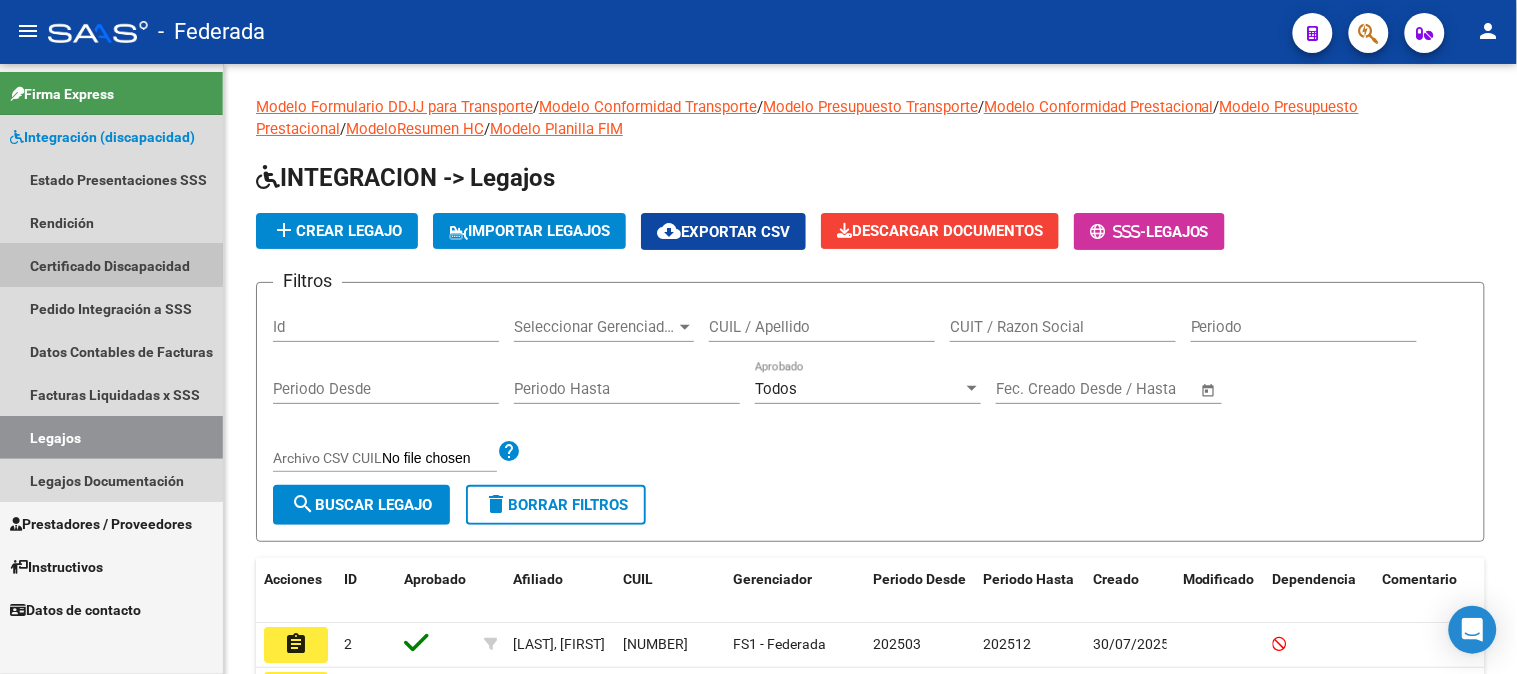 click on "Certificado Discapacidad" at bounding box center (111, 265) 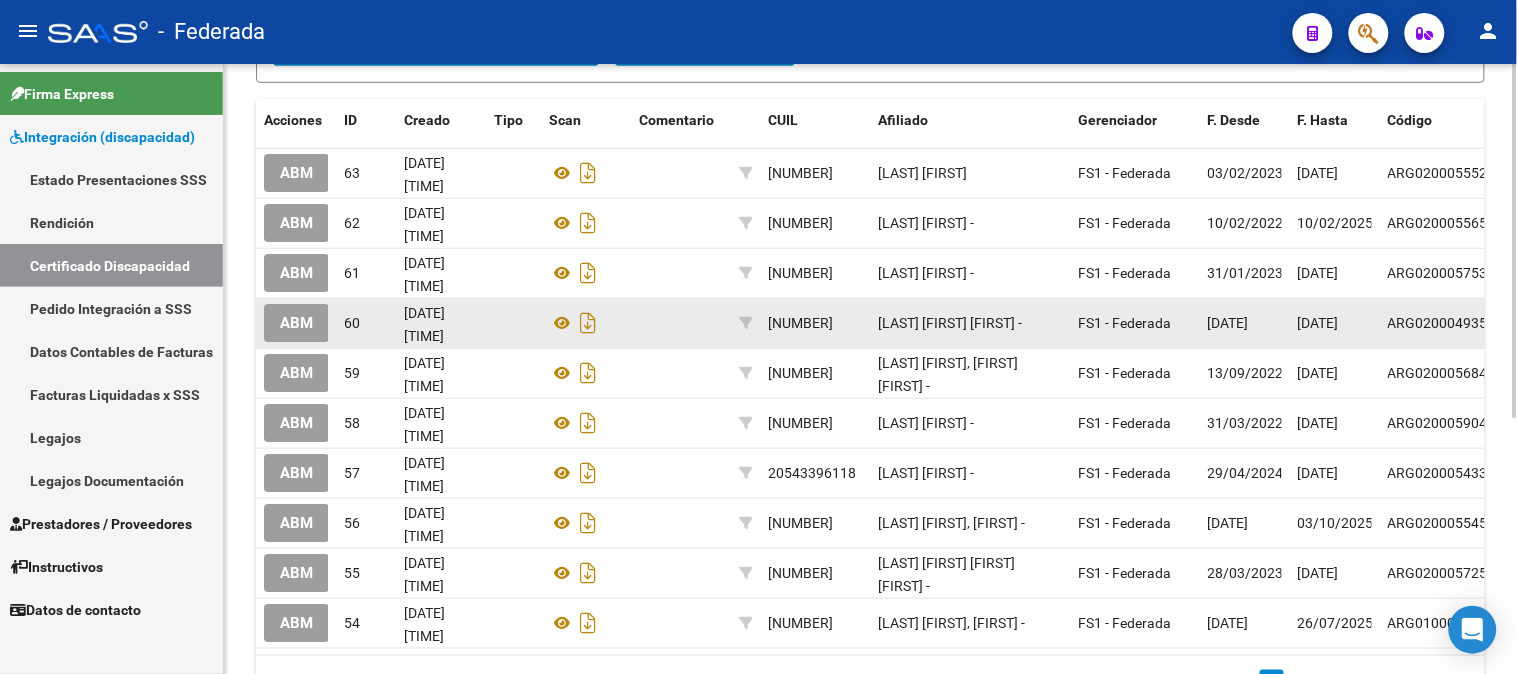 scroll, scrollTop: 441, scrollLeft: 0, axis: vertical 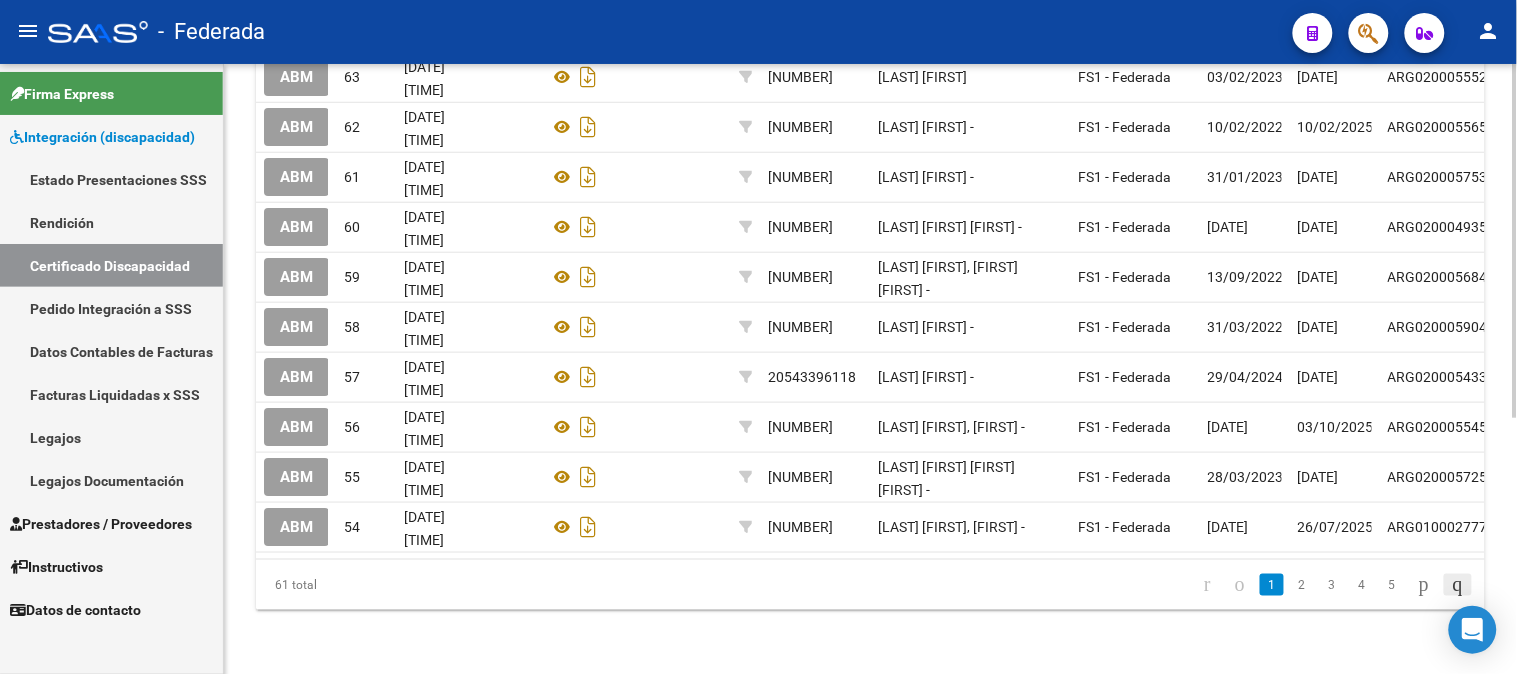 click 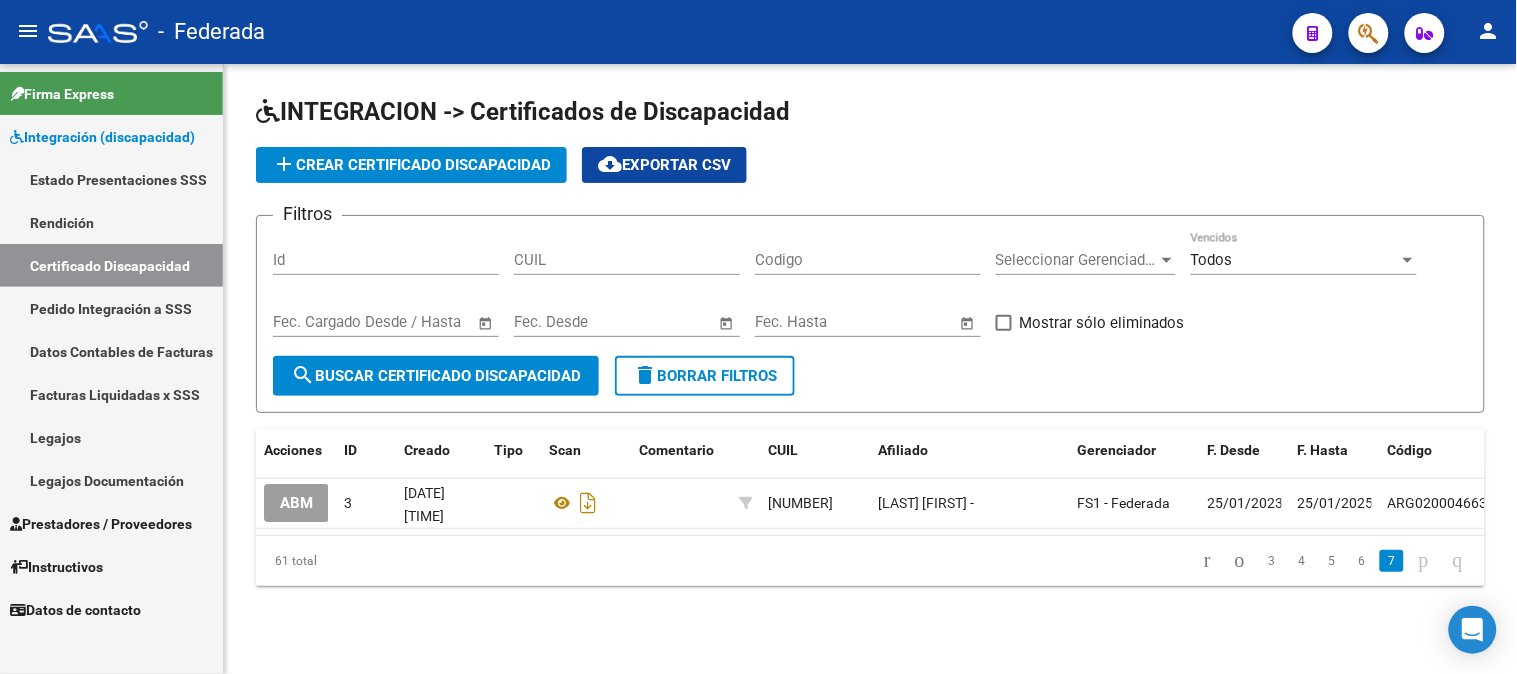 scroll, scrollTop: 0, scrollLeft: 0, axis: both 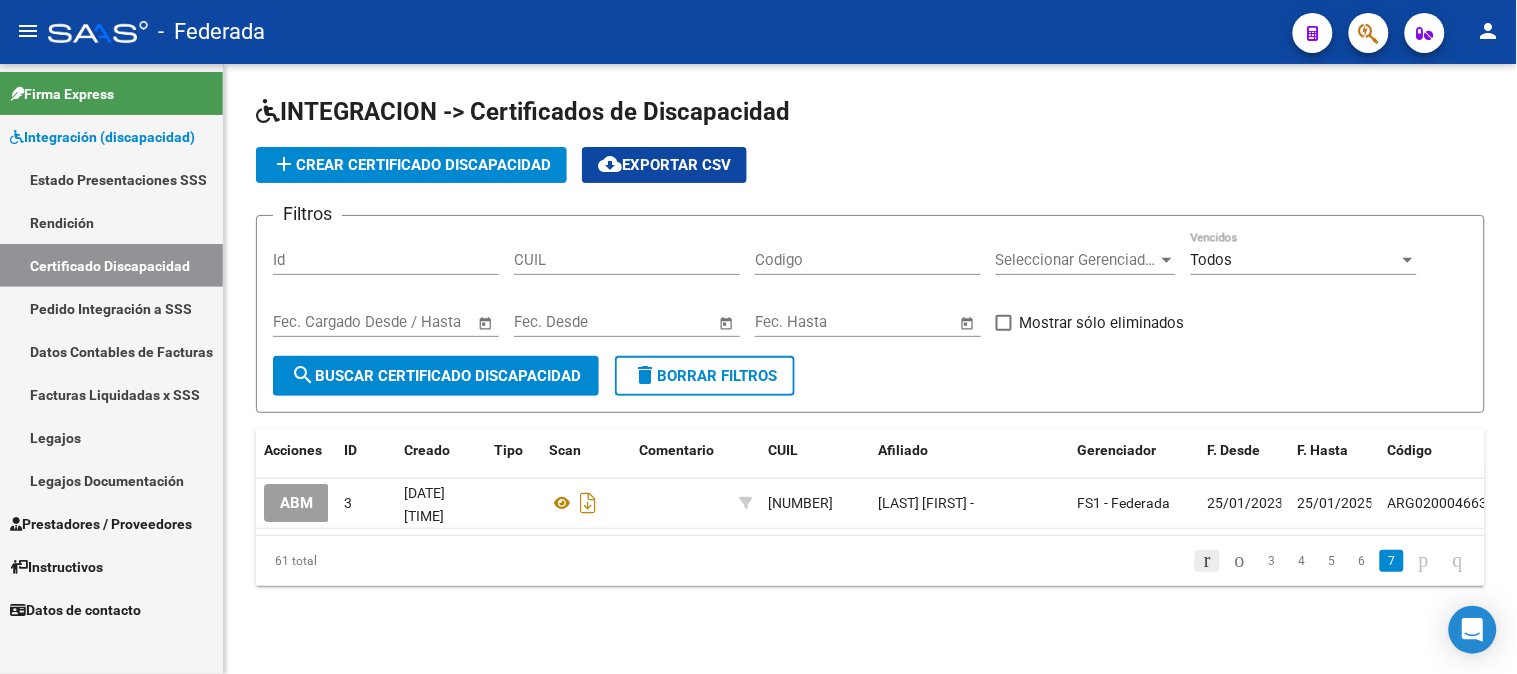 click 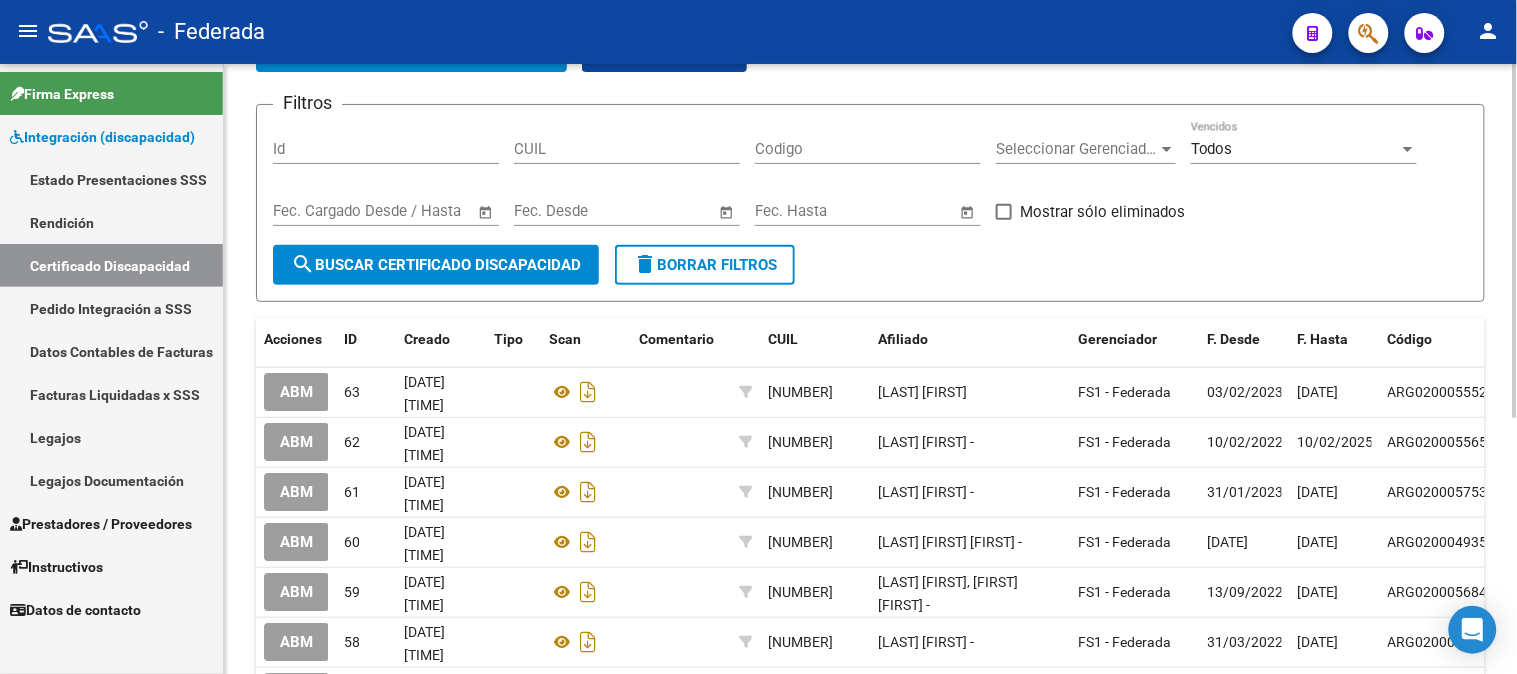 scroll, scrollTop: 0, scrollLeft: 0, axis: both 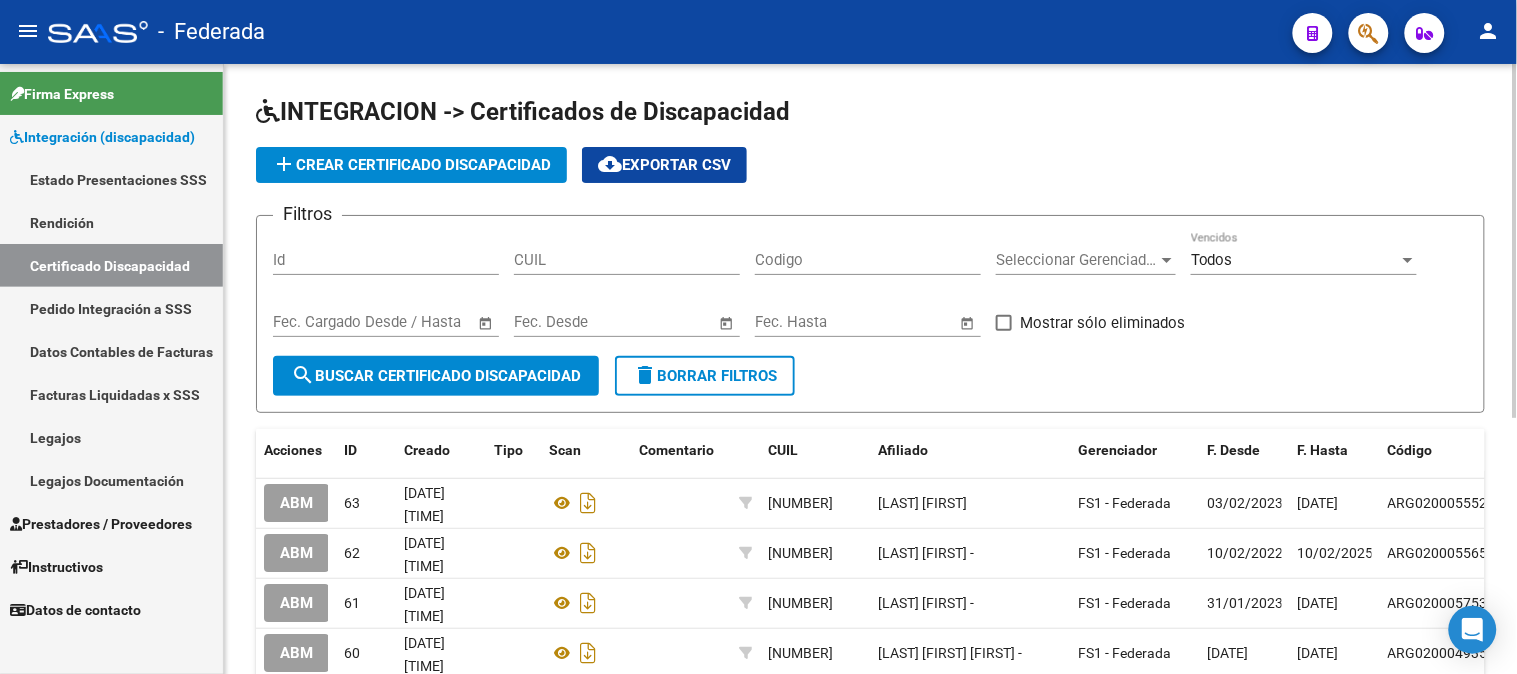 click on "Id" at bounding box center (386, 260) 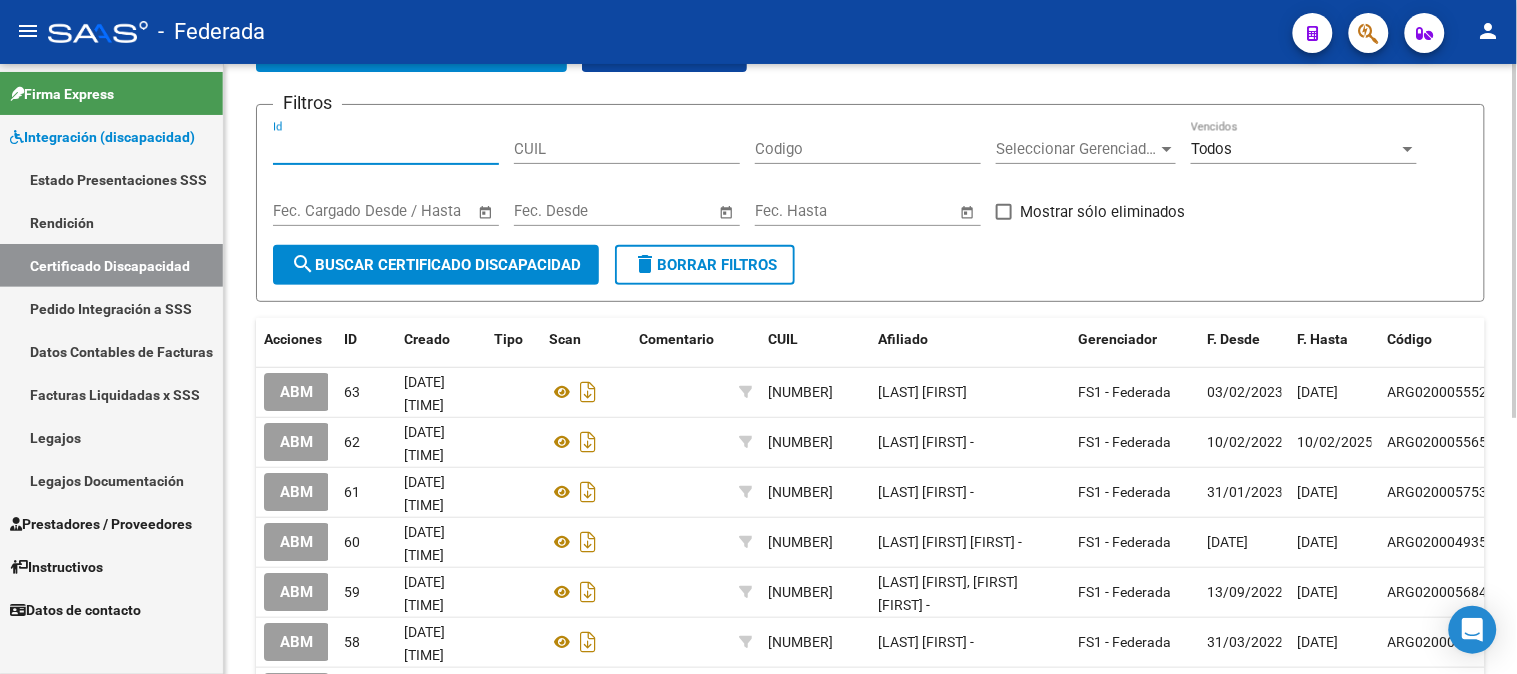 scroll, scrollTop: 0, scrollLeft: 0, axis: both 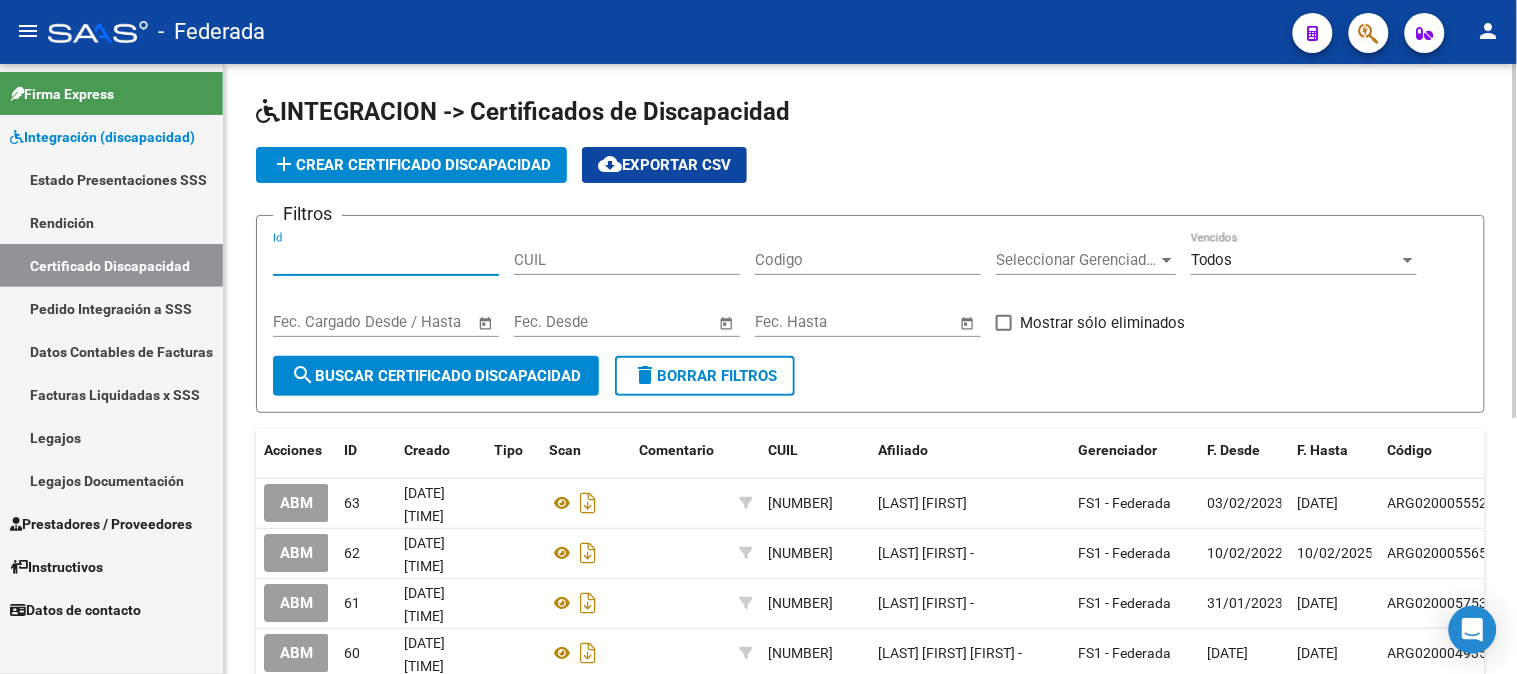 click on "cloud_download  Exportar CSV" 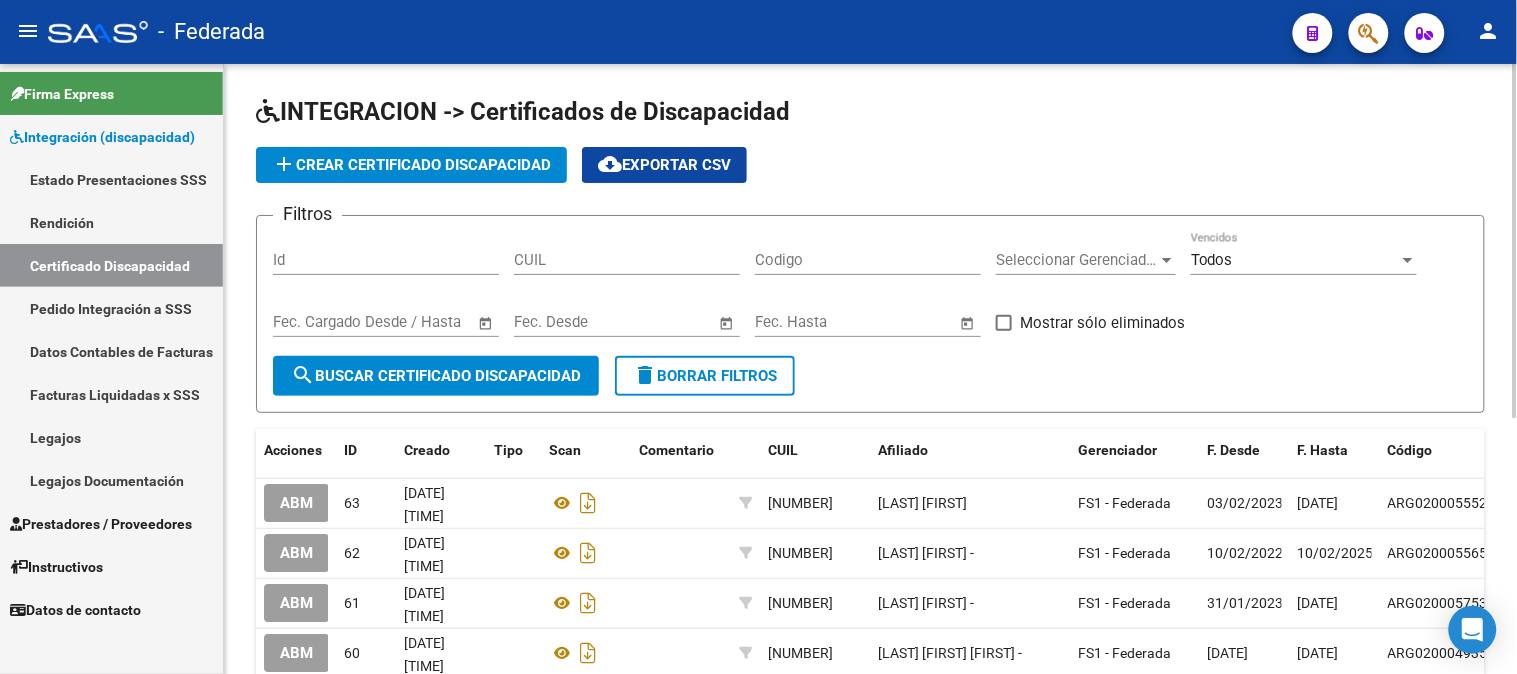 click on "add  Crear Certificado Discapacidad" 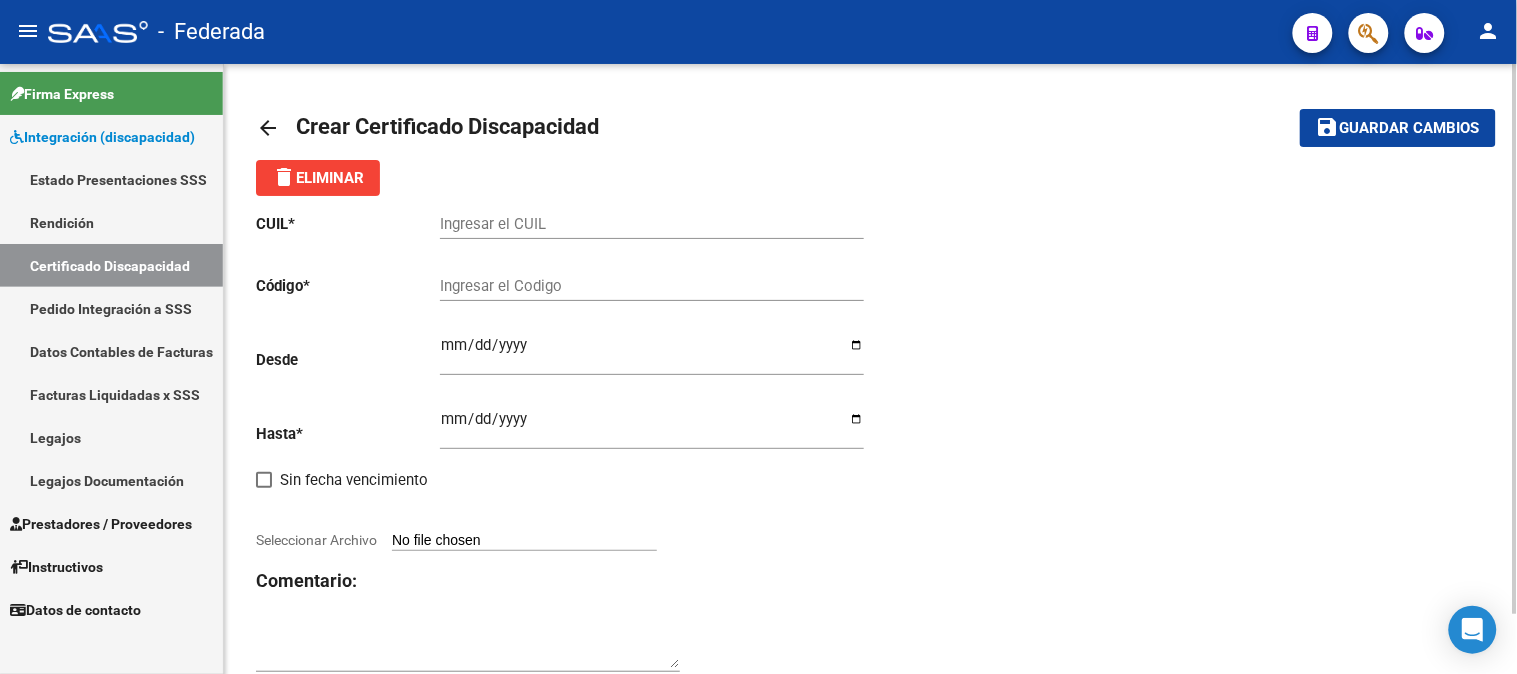 click on "arrow_back" 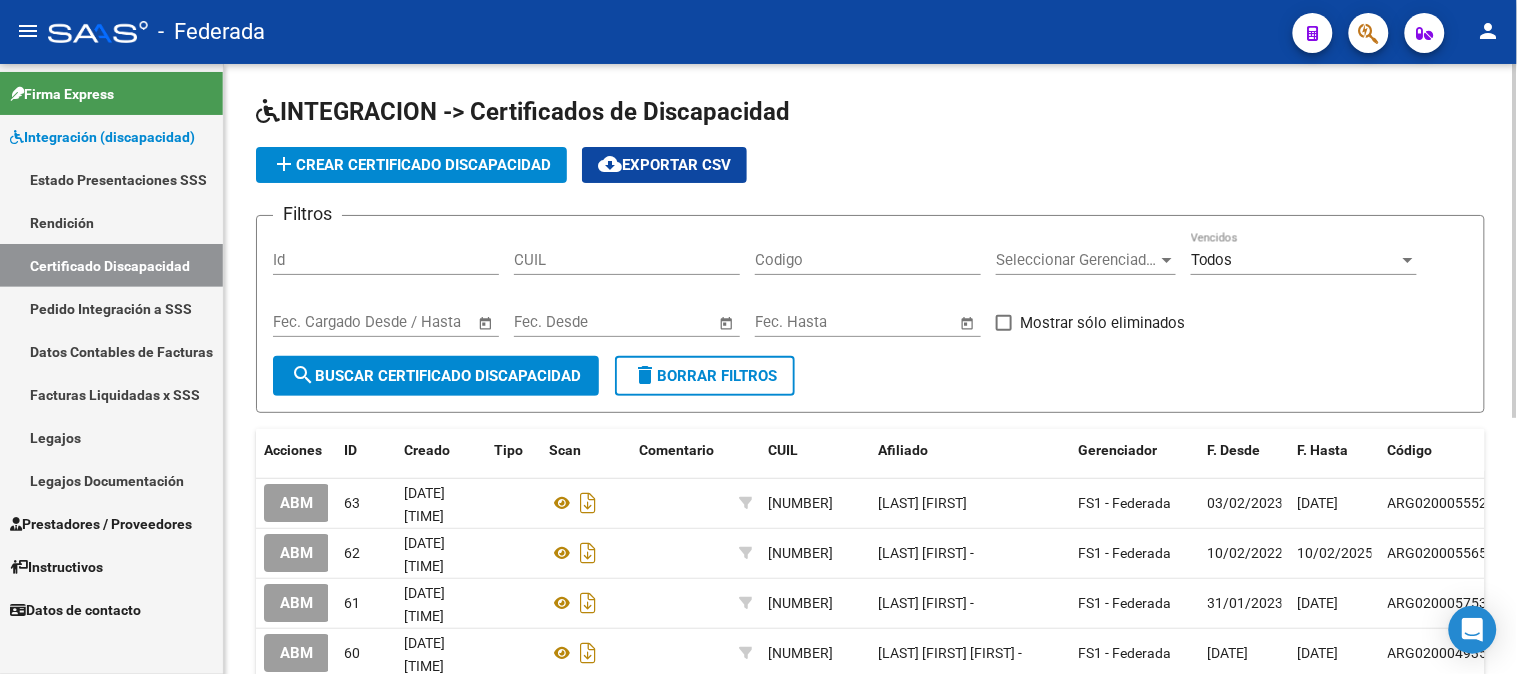 click on "Legajos" at bounding box center [111, 437] 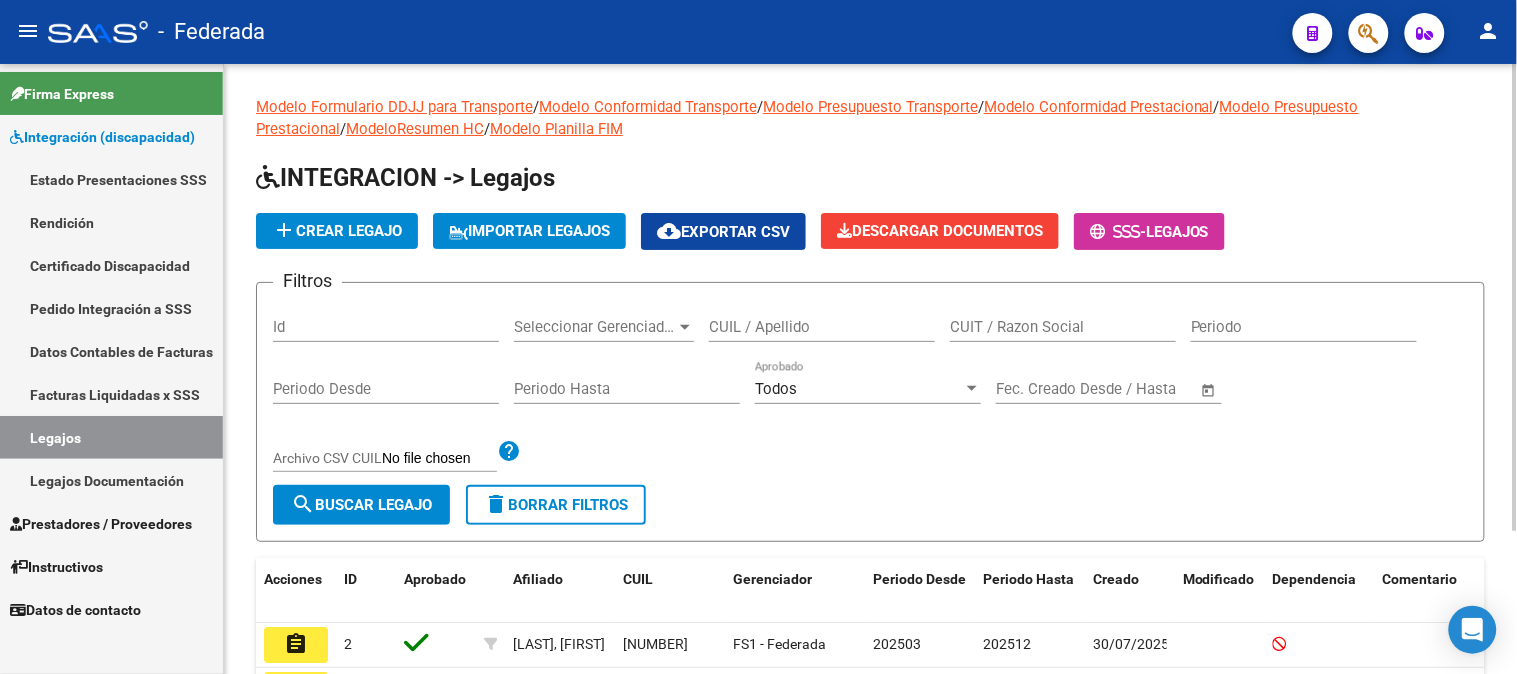 click on "add  Crear Legajo" 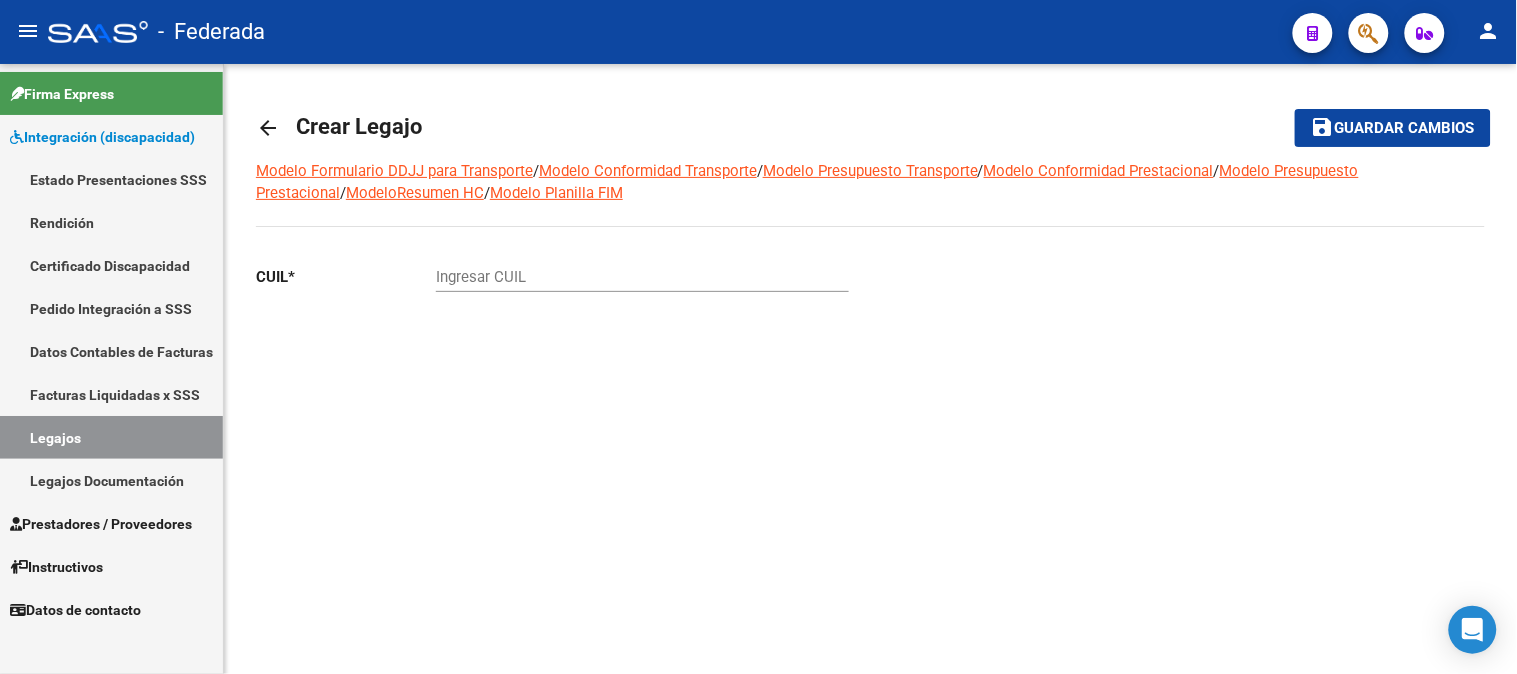 click on "Ingresar CUIL" 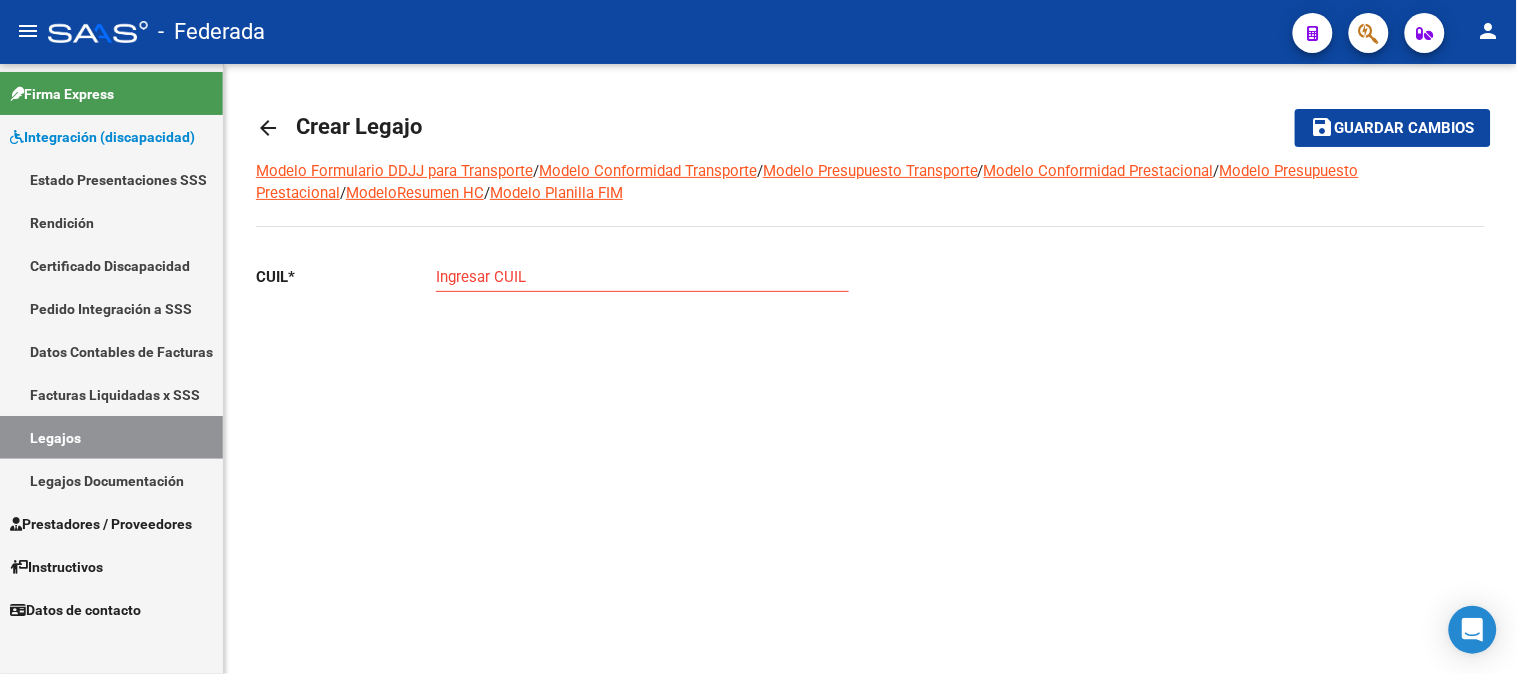 click on "arrow_back" 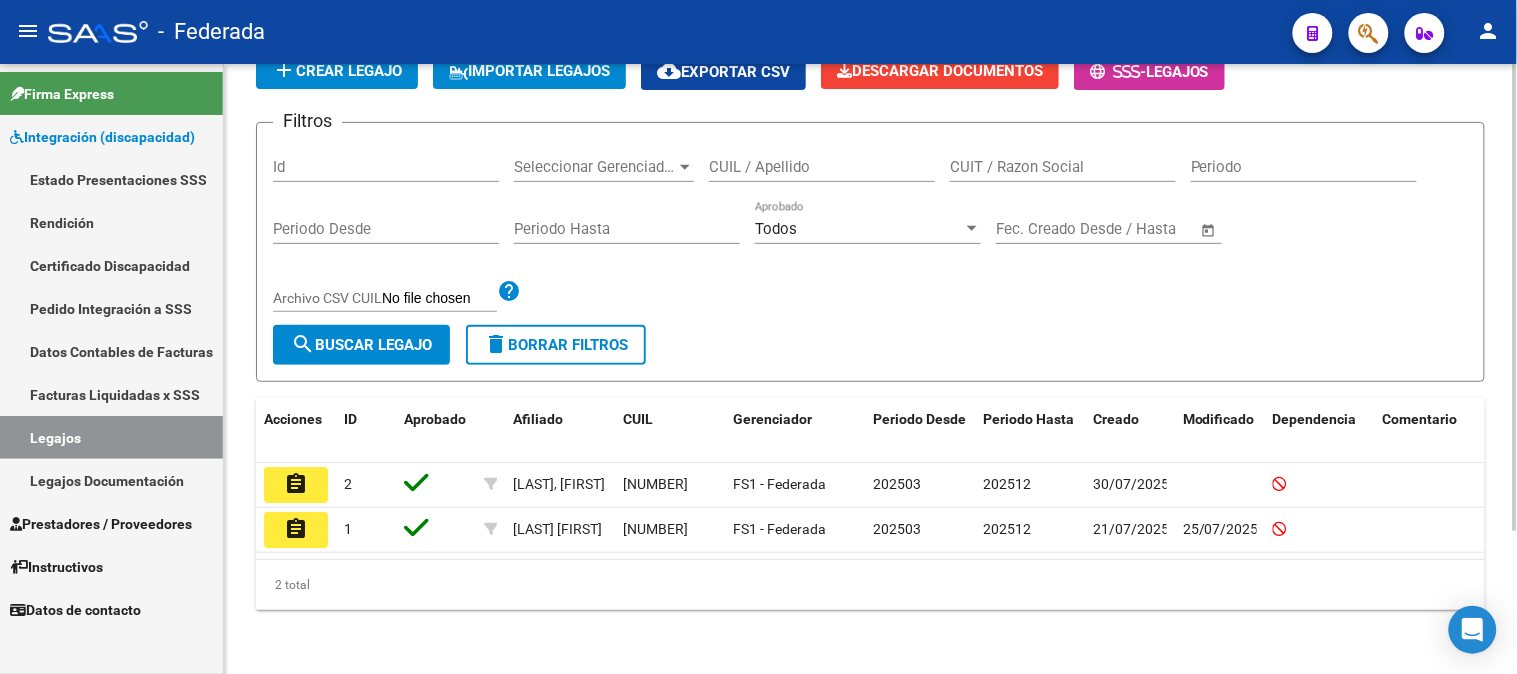 scroll, scrollTop: 75, scrollLeft: 0, axis: vertical 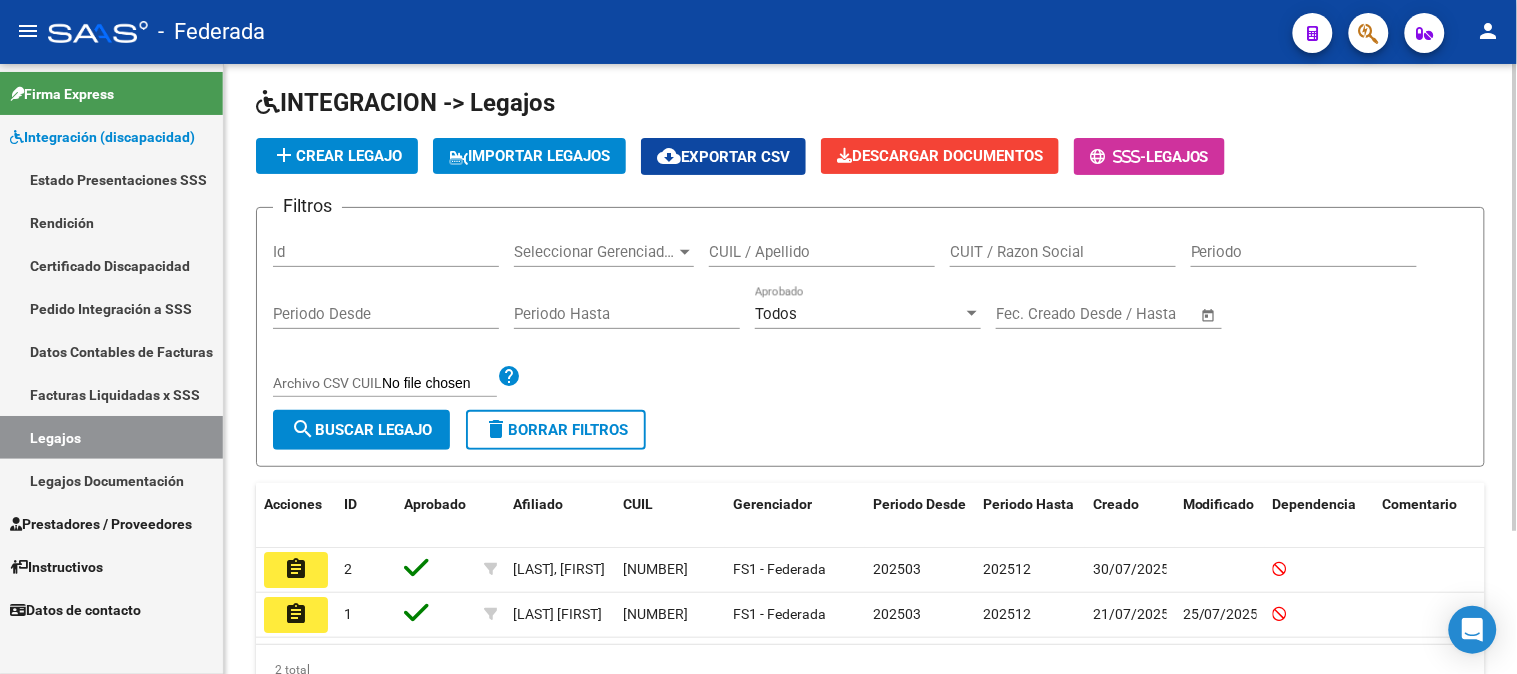 click on "add  Crear Legajo" 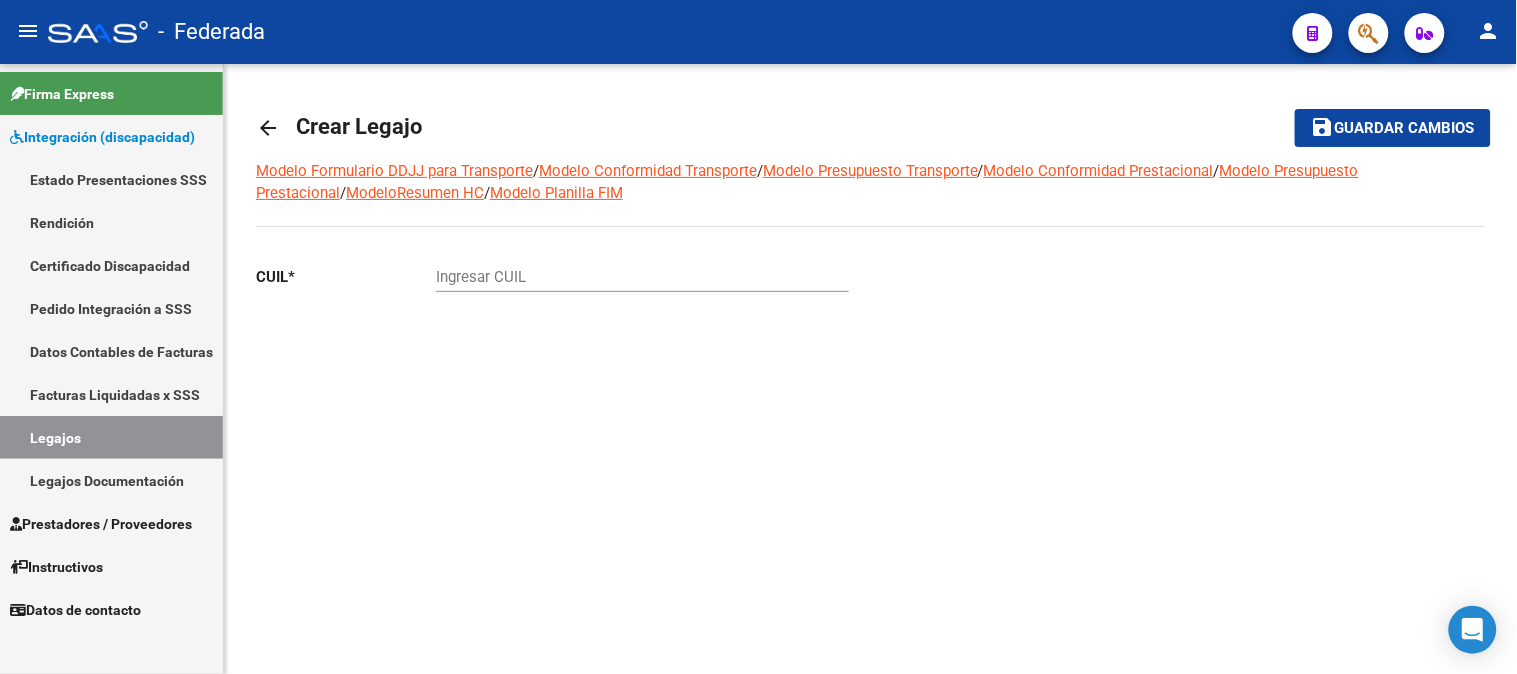 scroll, scrollTop: 0, scrollLeft: 0, axis: both 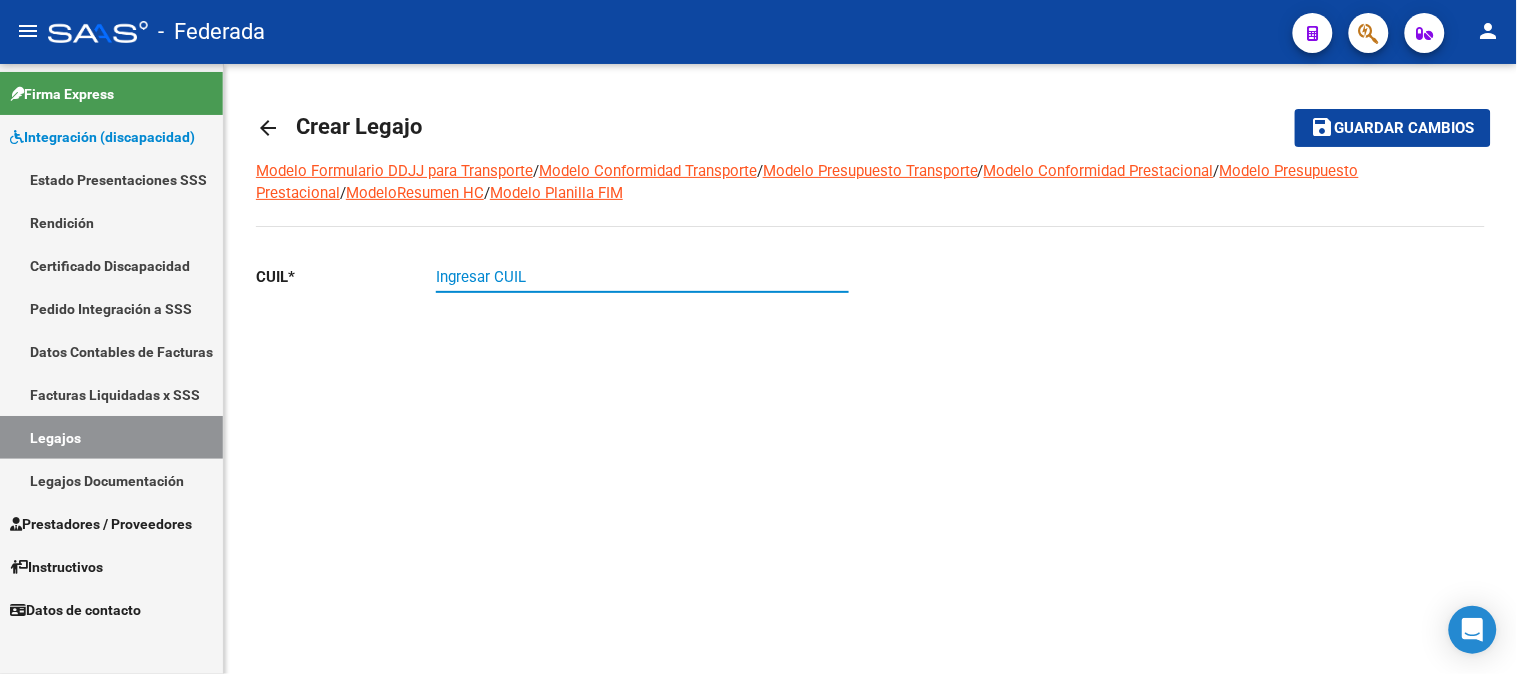 paste on "[CUIL]" 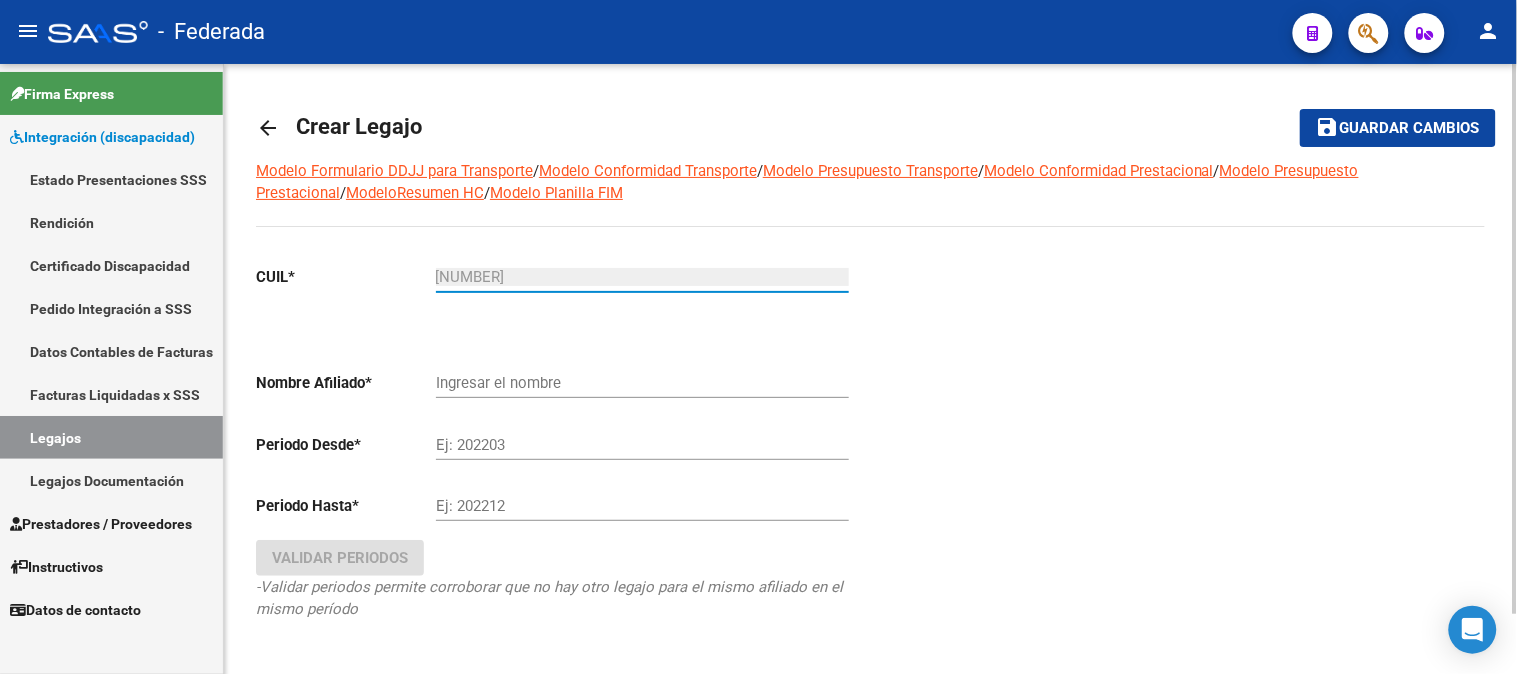 type on "[CUIL]" 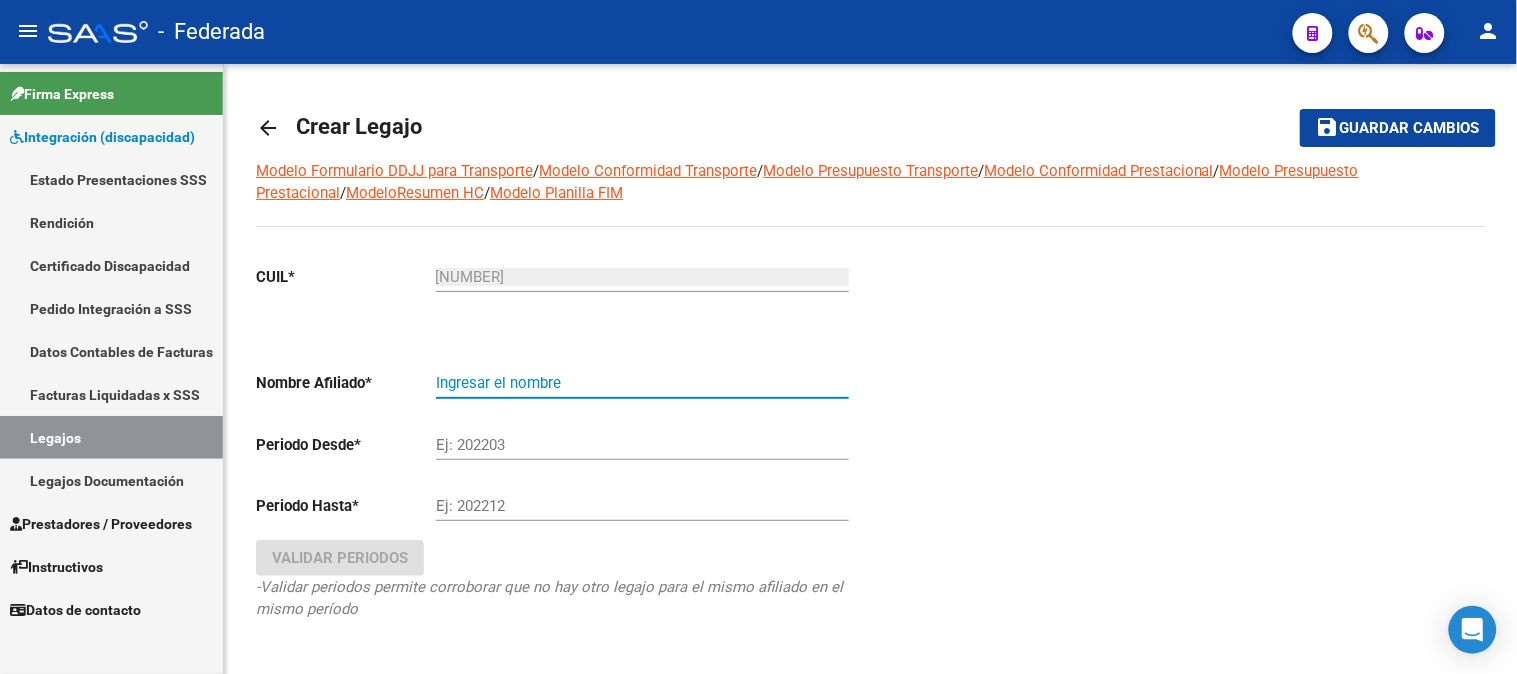 type on "[FIRST] [FIRST]" 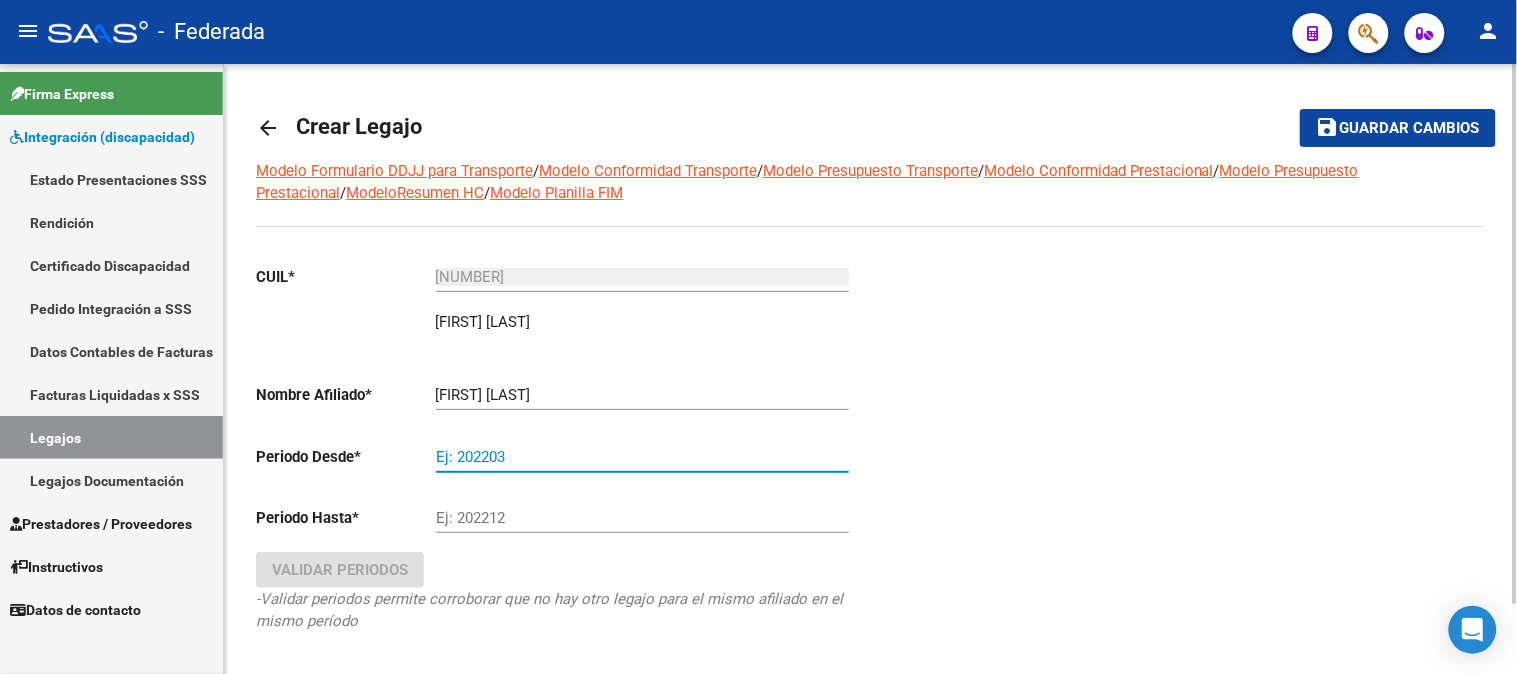 click on "Ej: 202203" at bounding box center (642, 457) 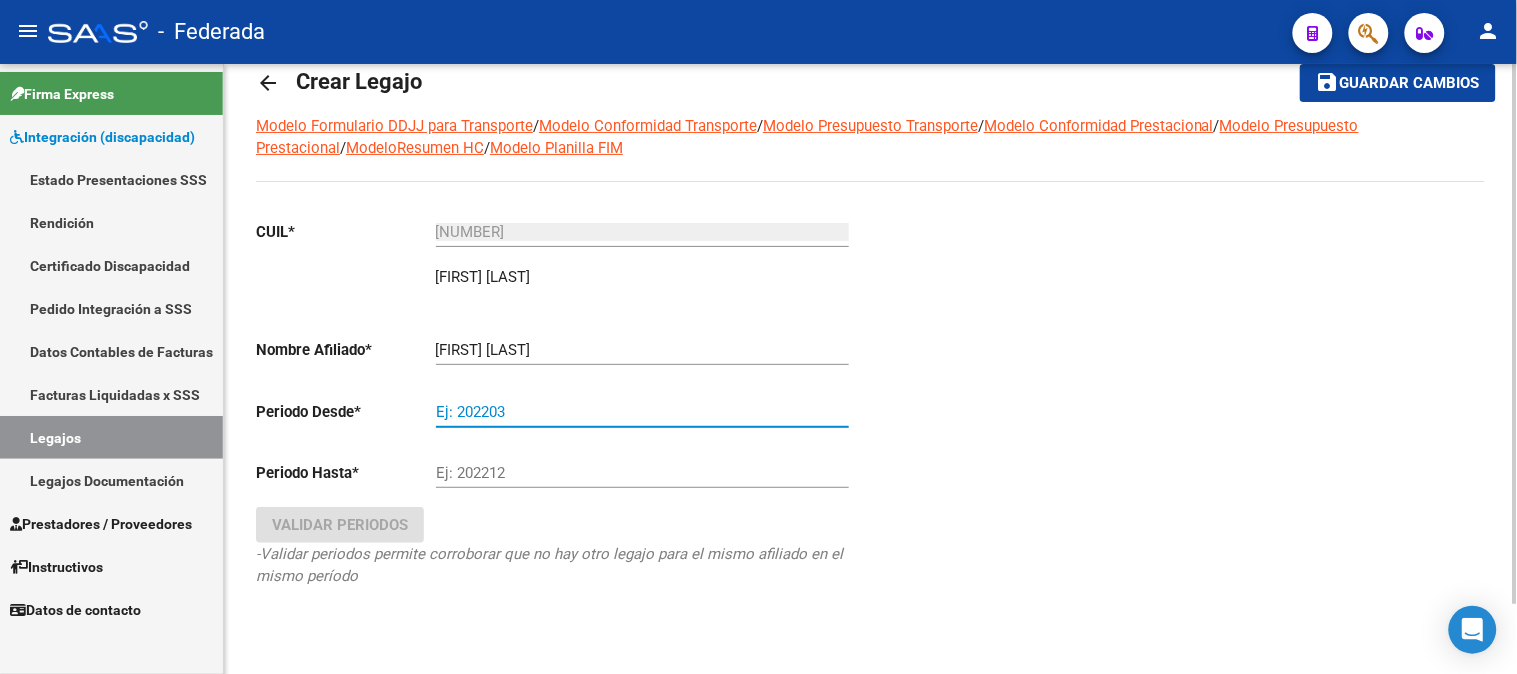 scroll, scrollTop: 78, scrollLeft: 0, axis: vertical 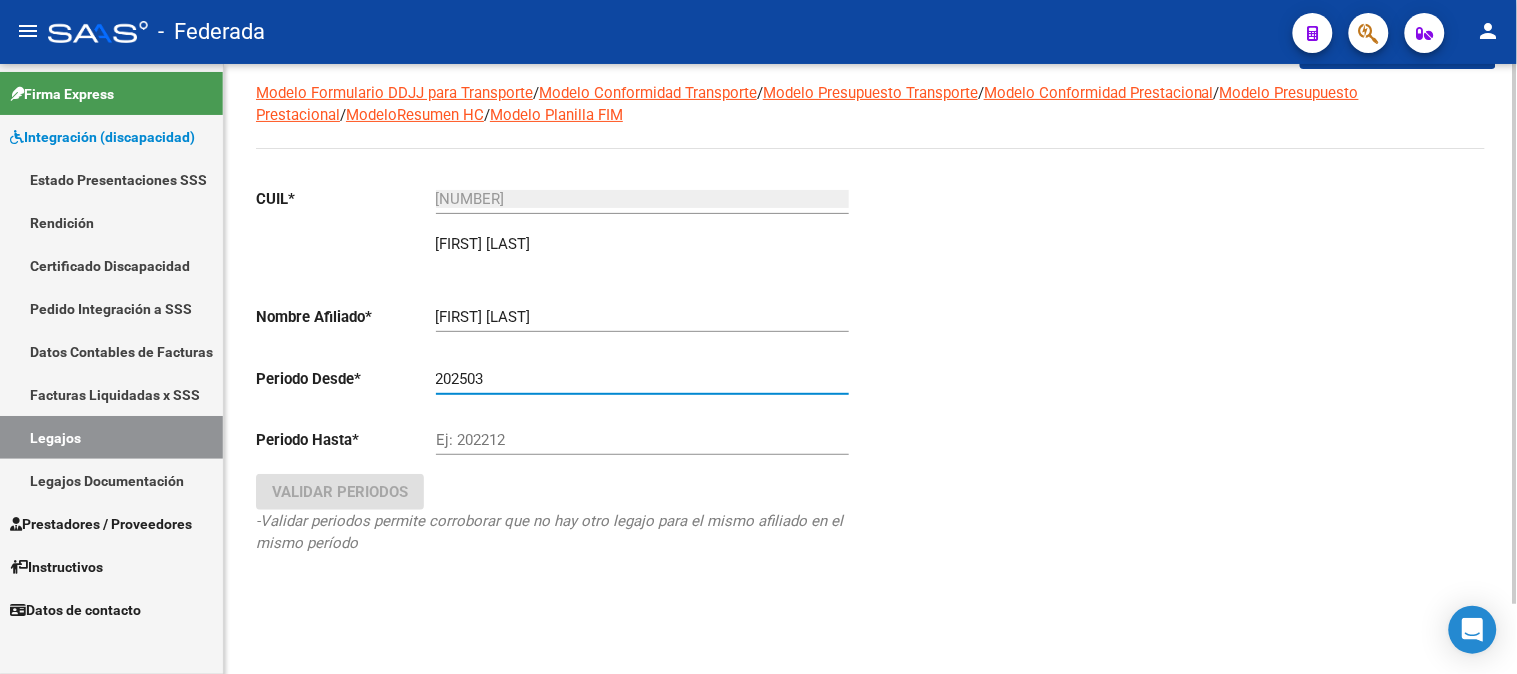 type on "202503" 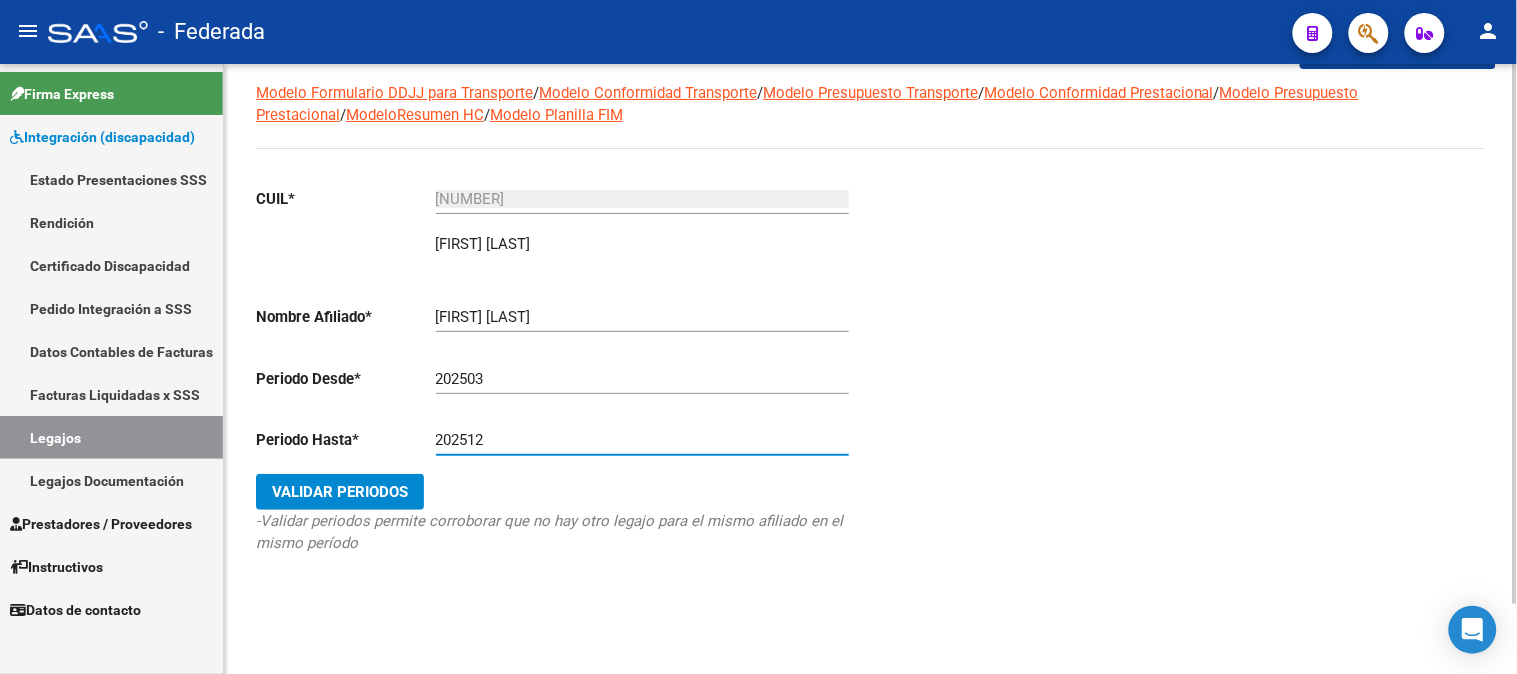 type on "202512" 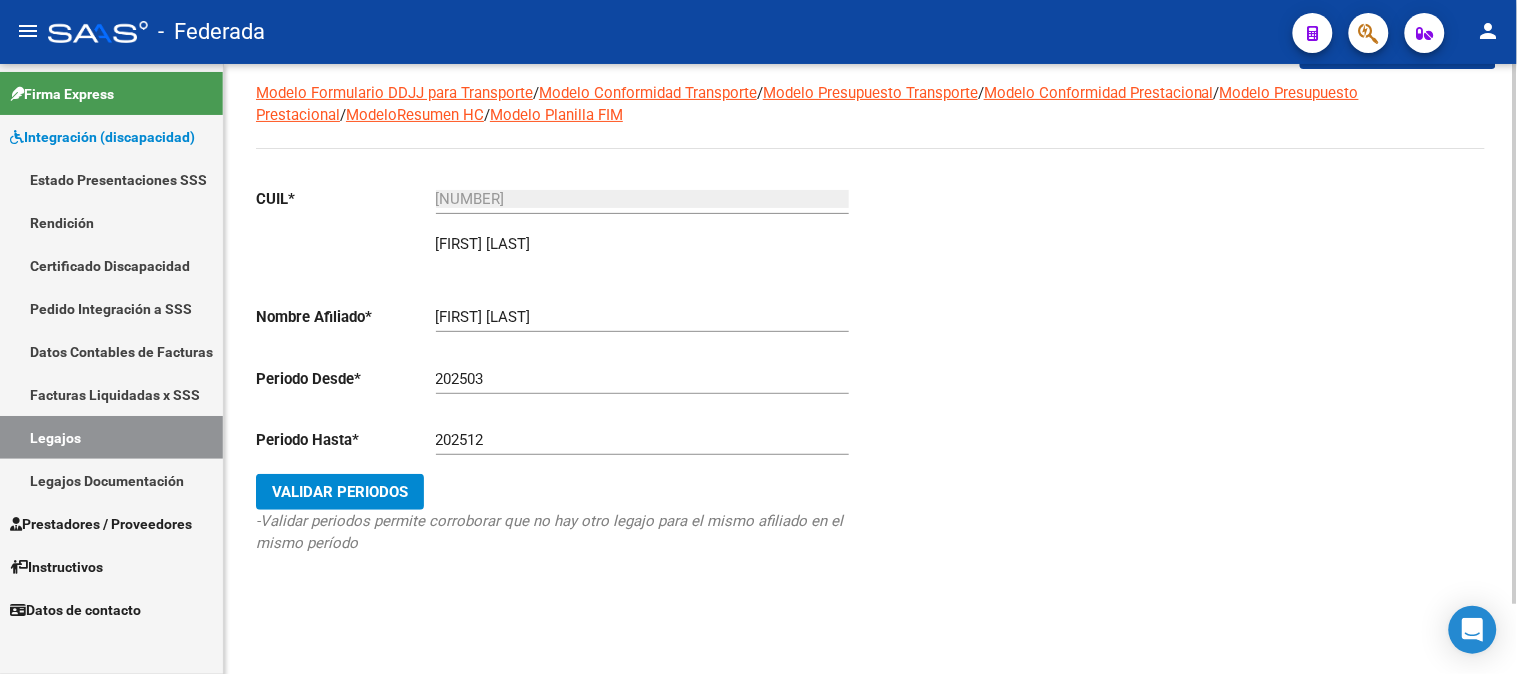 click on "202503" at bounding box center [642, 379] 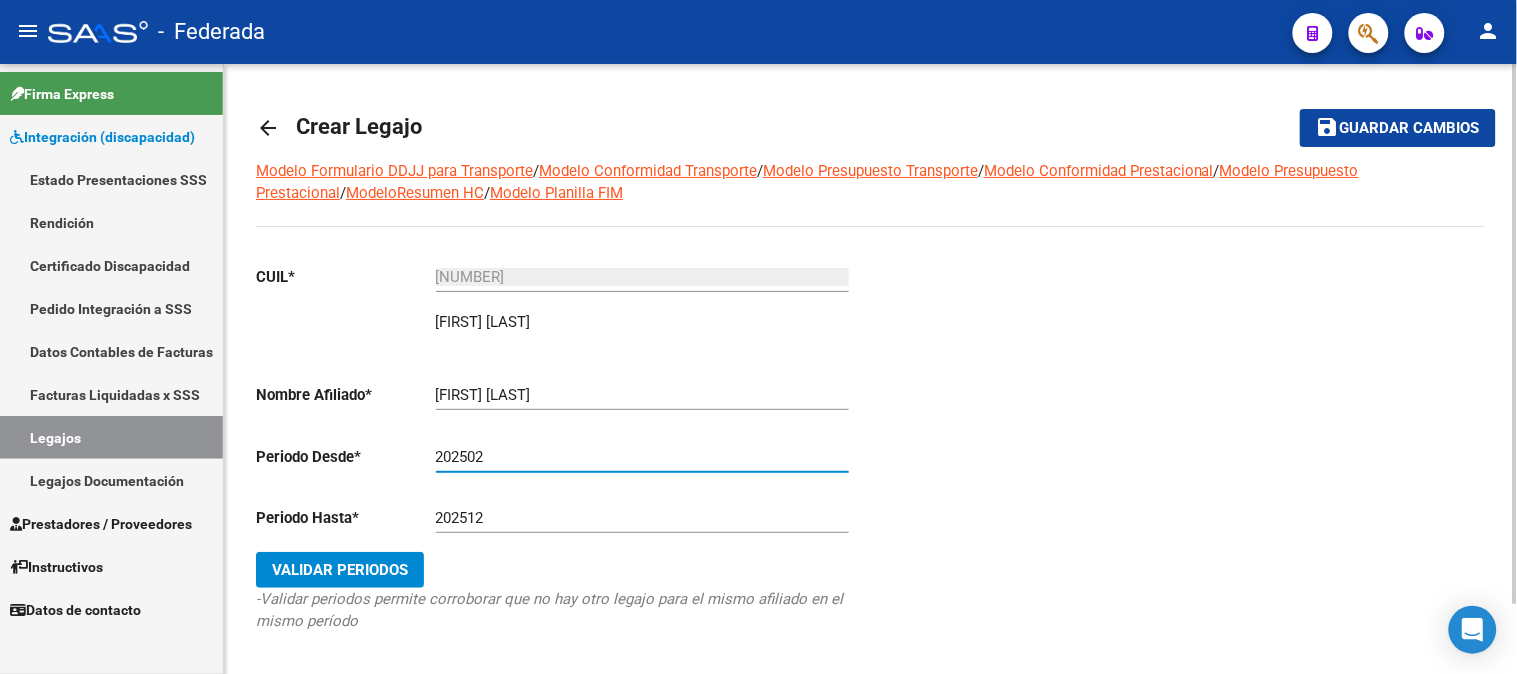 scroll, scrollTop: 78, scrollLeft: 0, axis: vertical 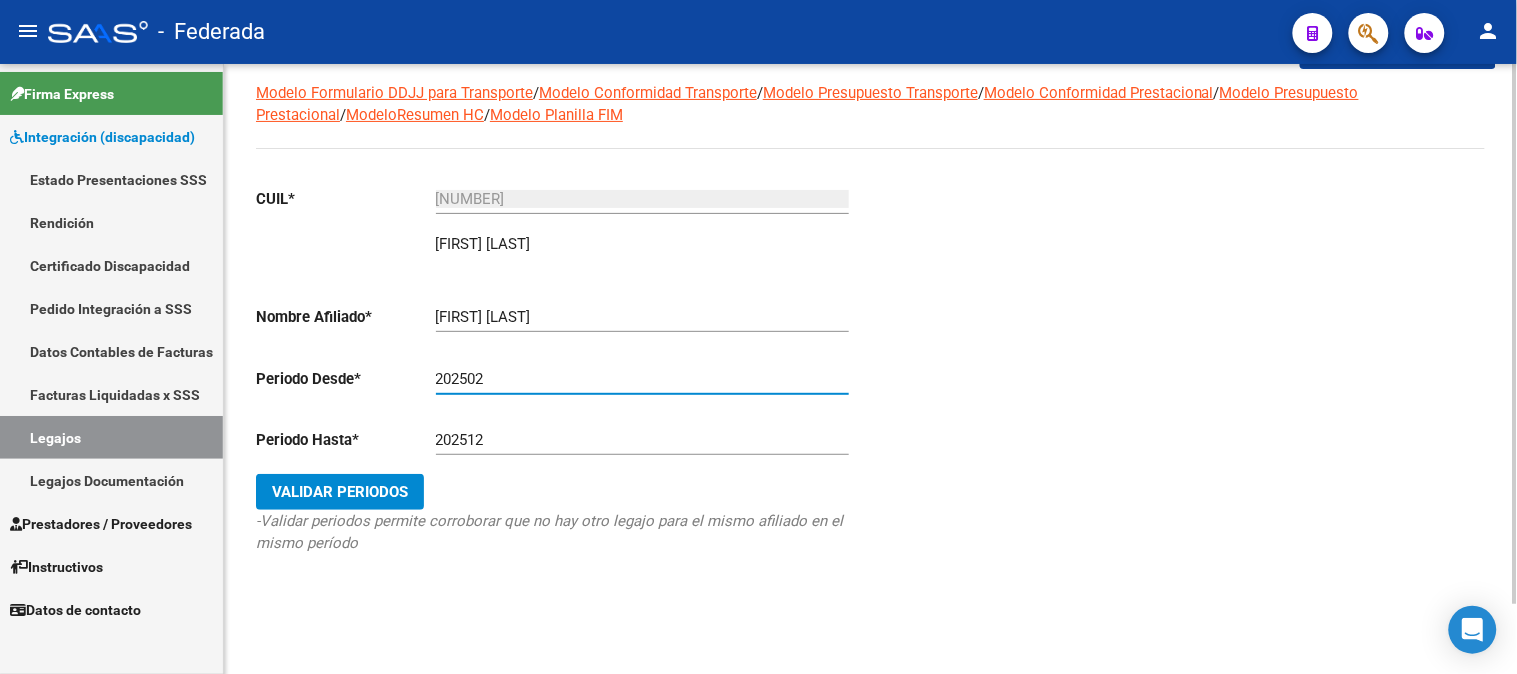 type on "202502" 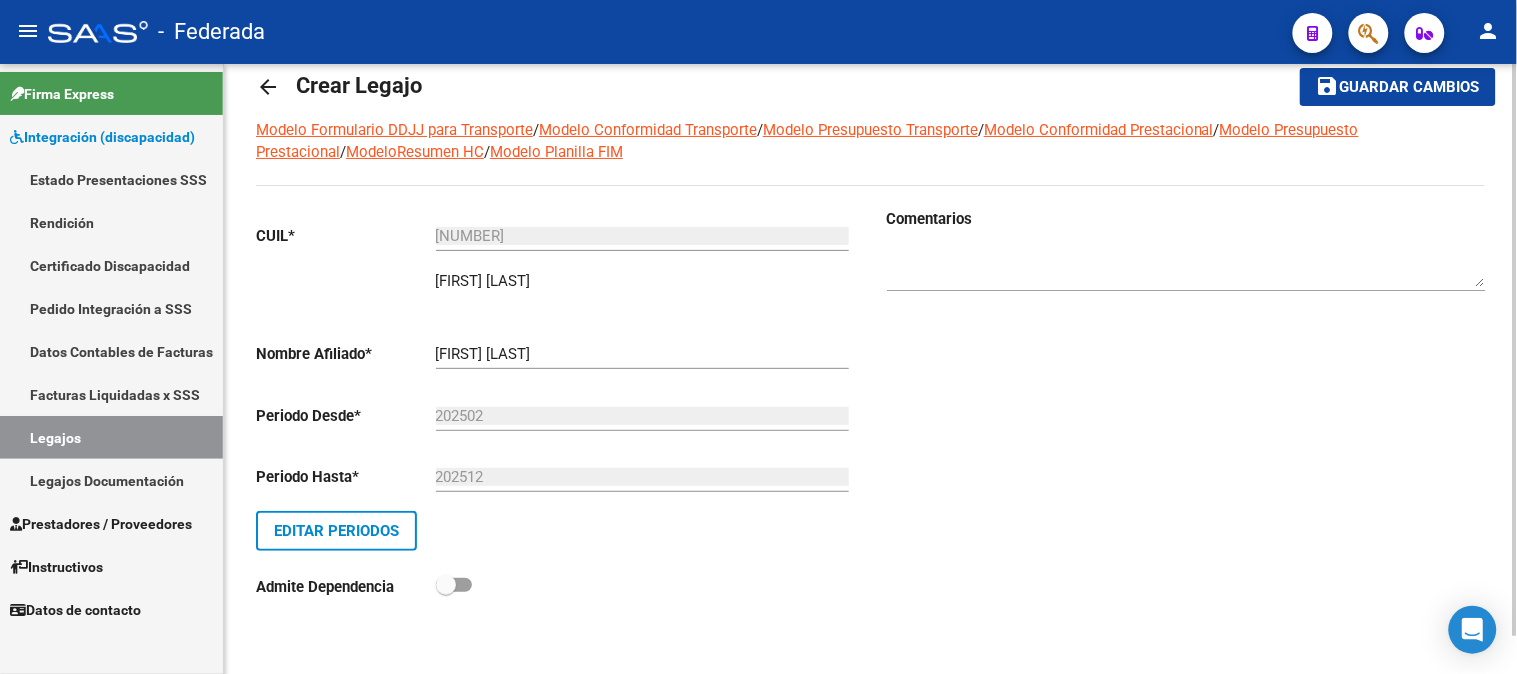 scroll, scrollTop: 40, scrollLeft: 0, axis: vertical 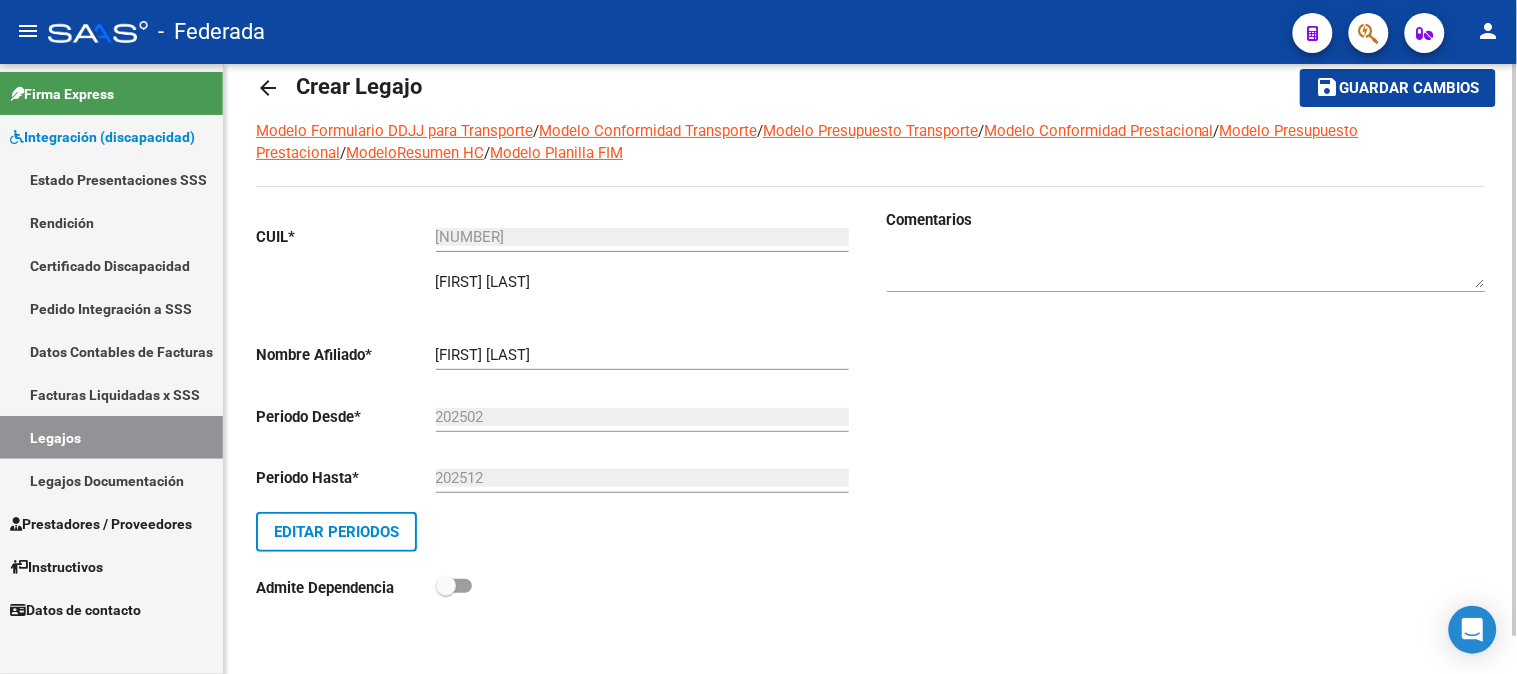 click on "Guardar cambios" 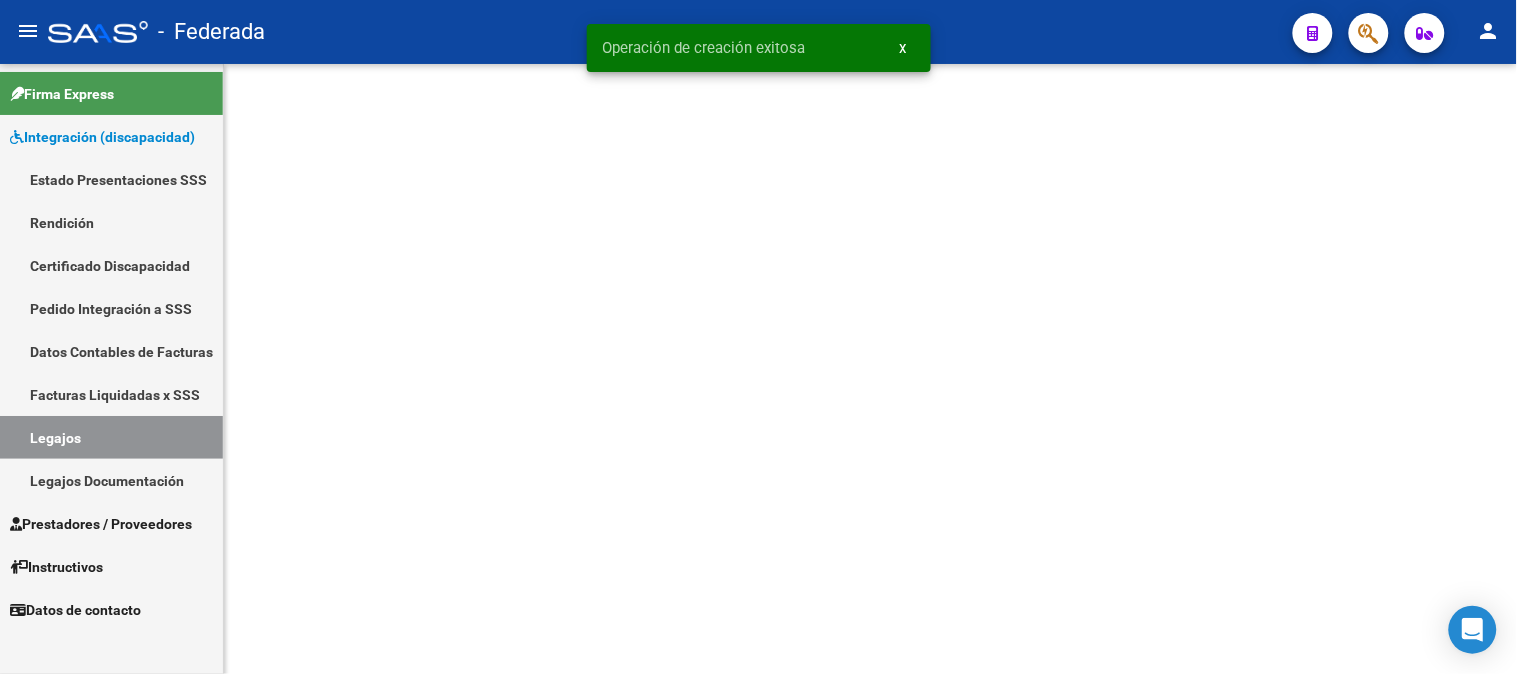 scroll, scrollTop: 0, scrollLeft: 0, axis: both 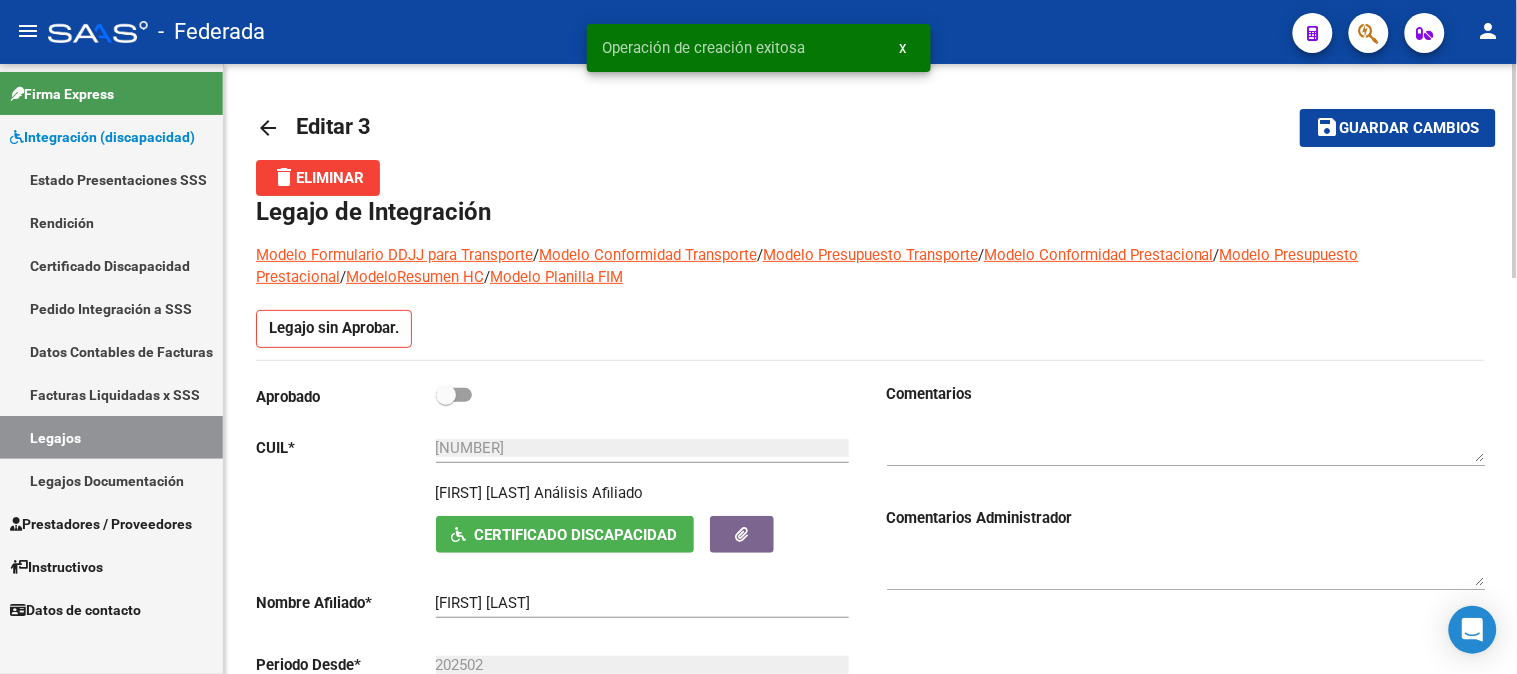 click on "x" at bounding box center [903, 48] 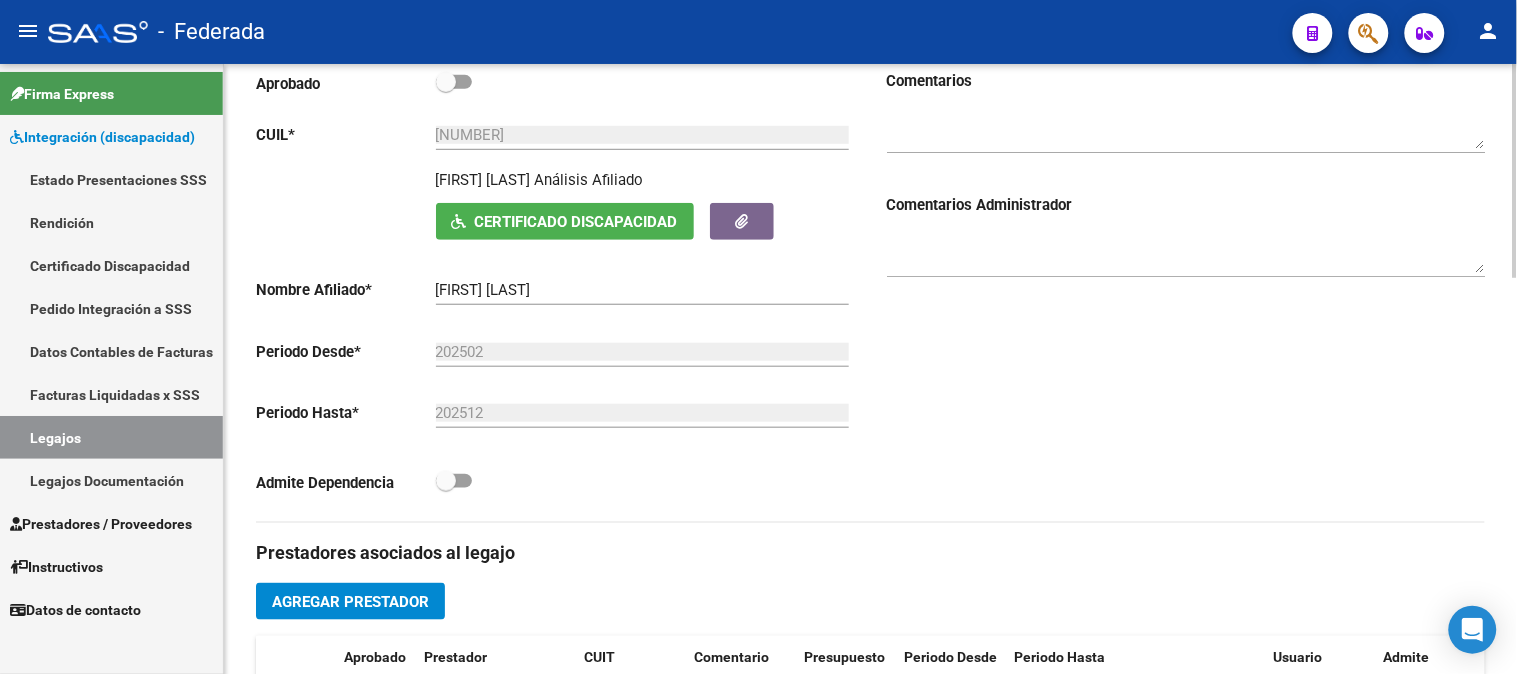 scroll, scrollTop: 0, scrollLeft: 0, axis: both 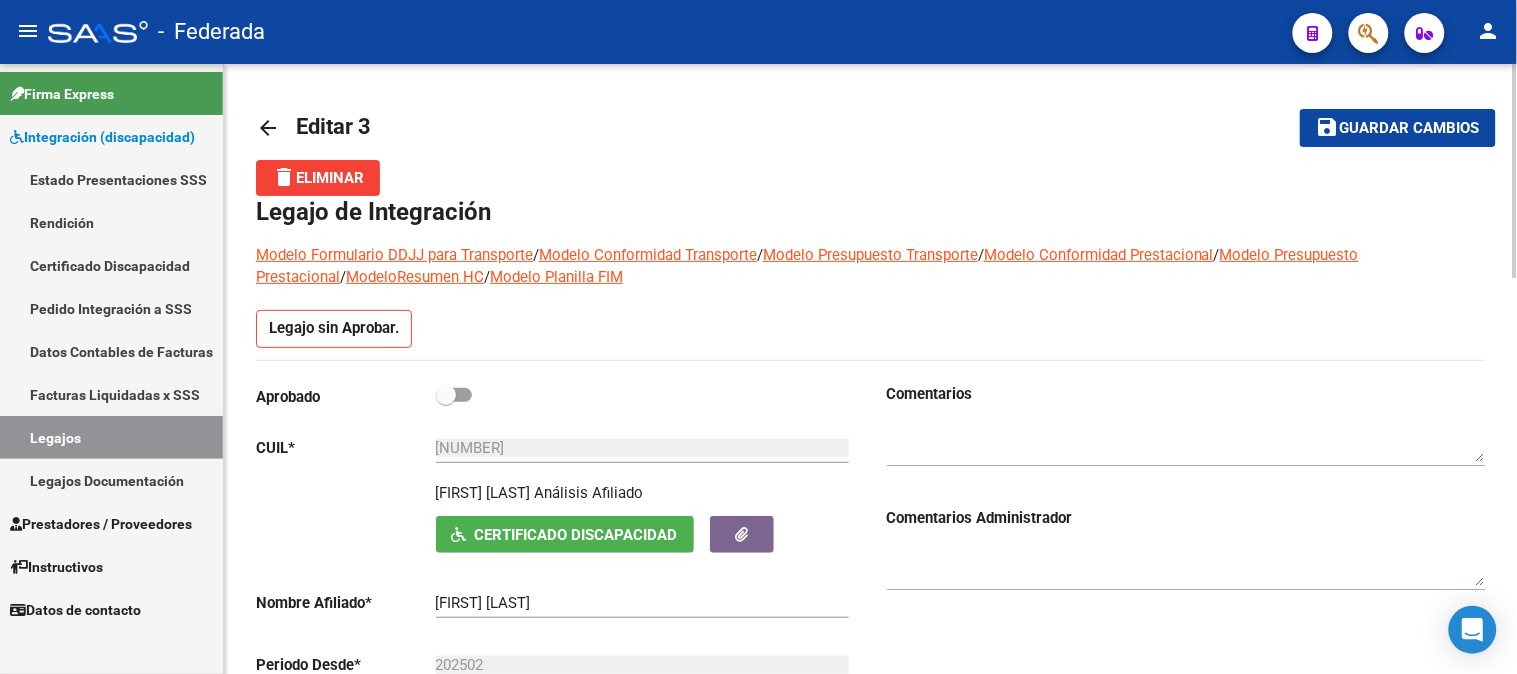 click on "arrow_back" 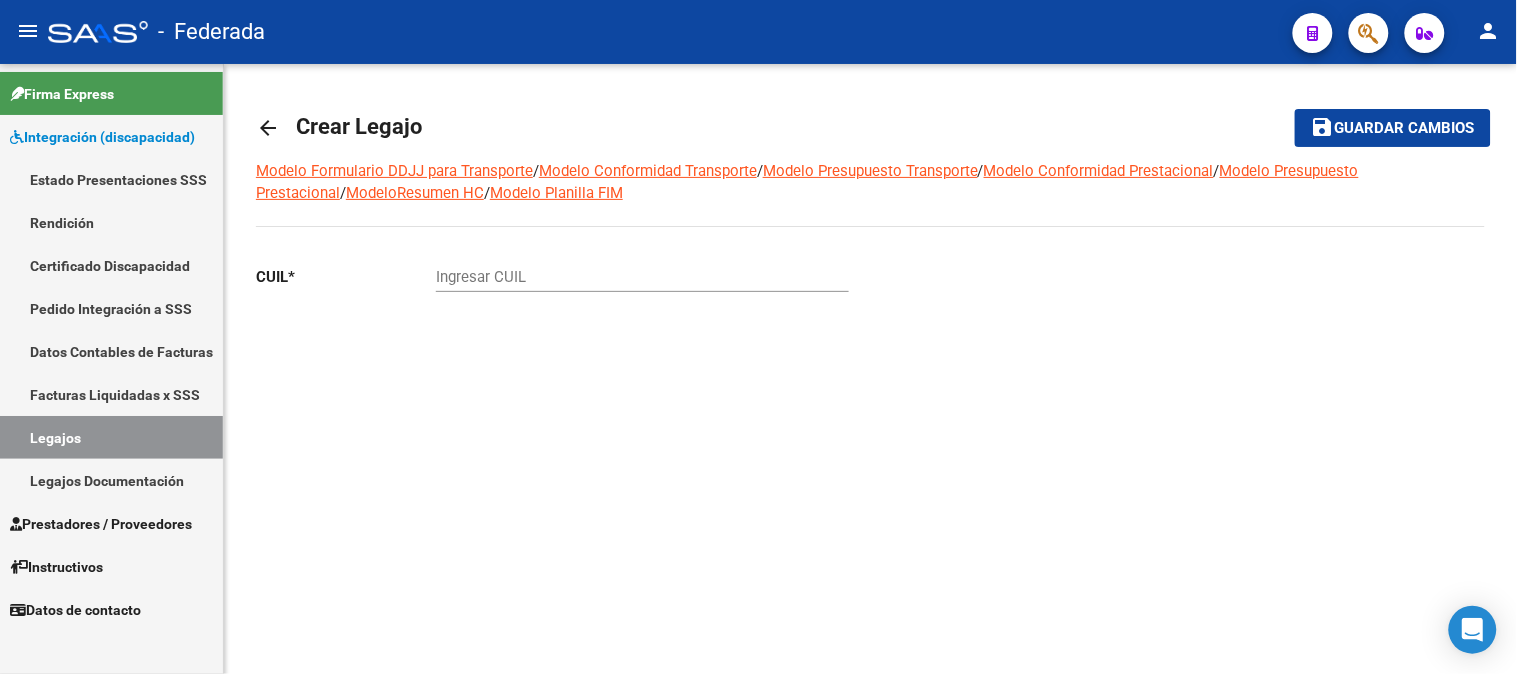 click on "Legajos" at bounding box center (111, 437) 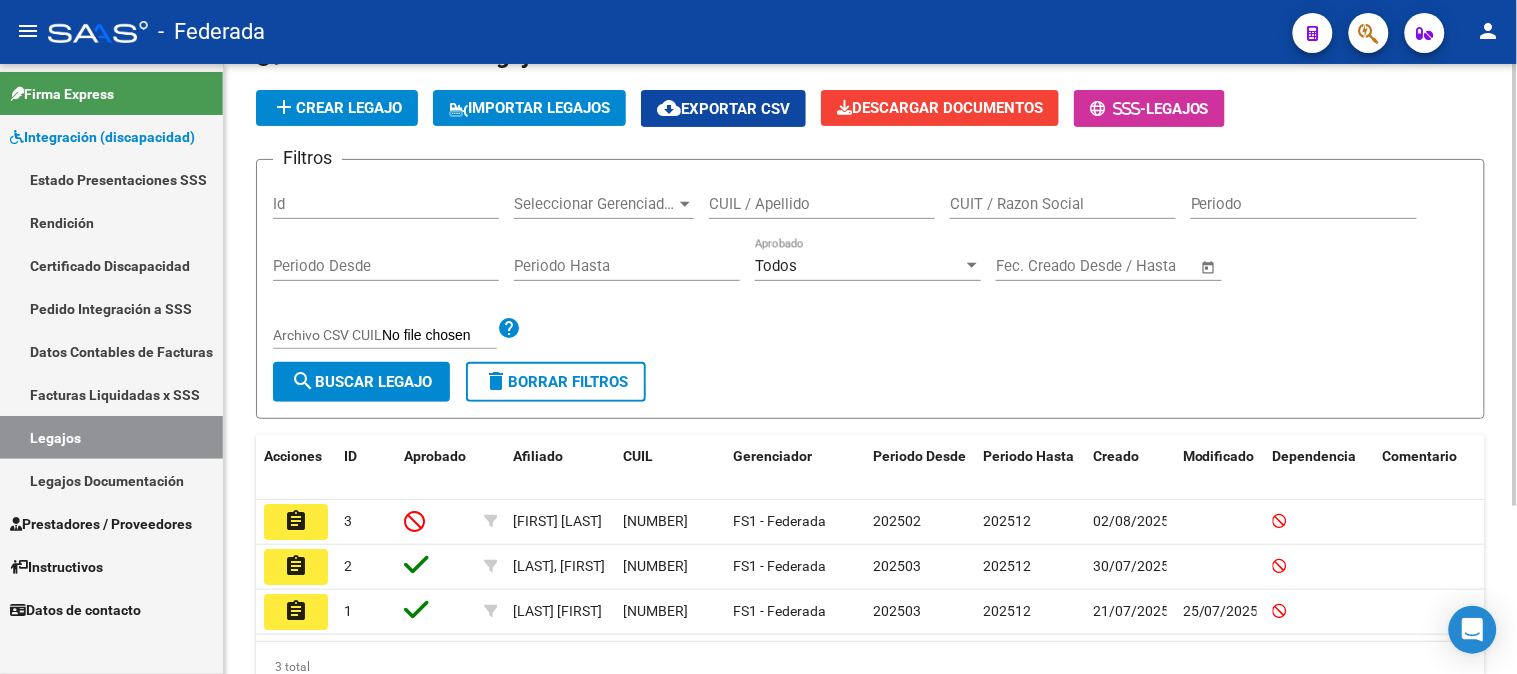scroll, scrollTop: 231, scrollLeft: 0, axis: vertical 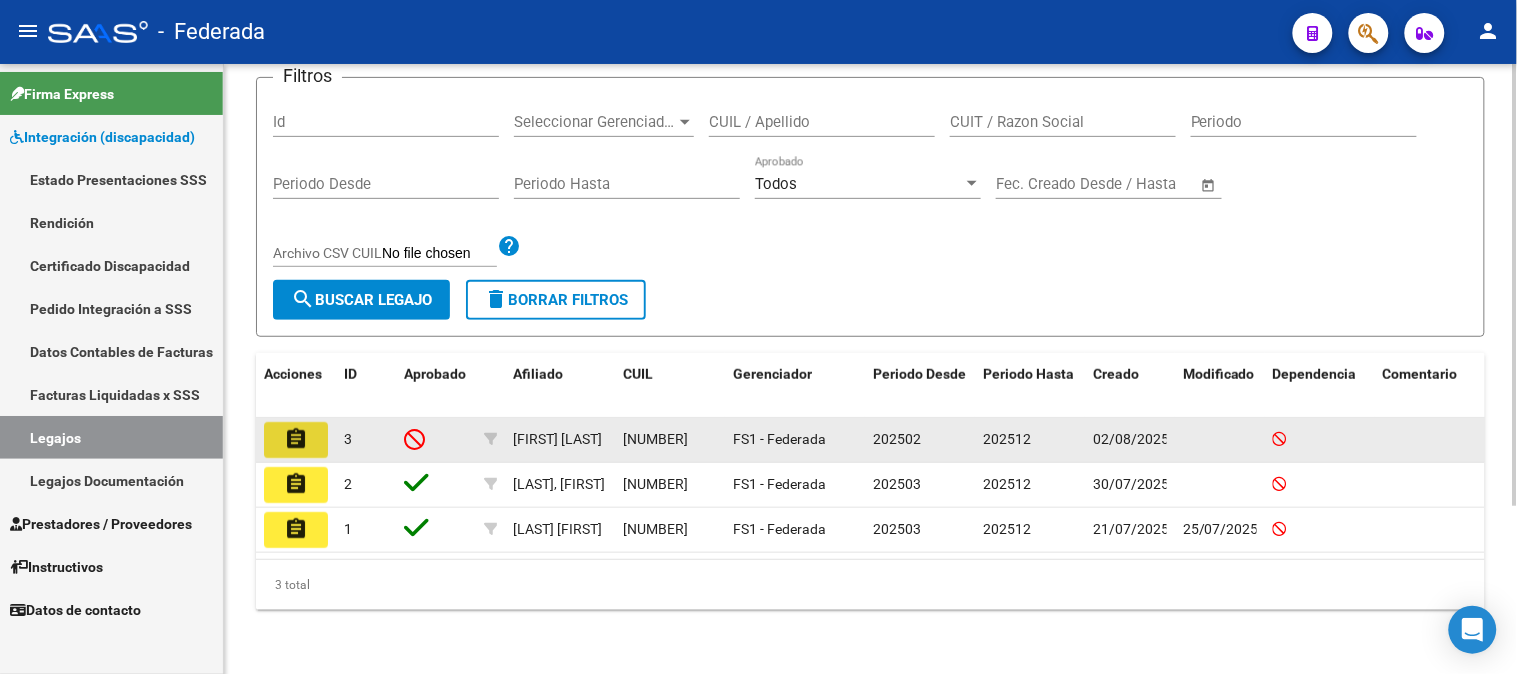 click on "assignment" 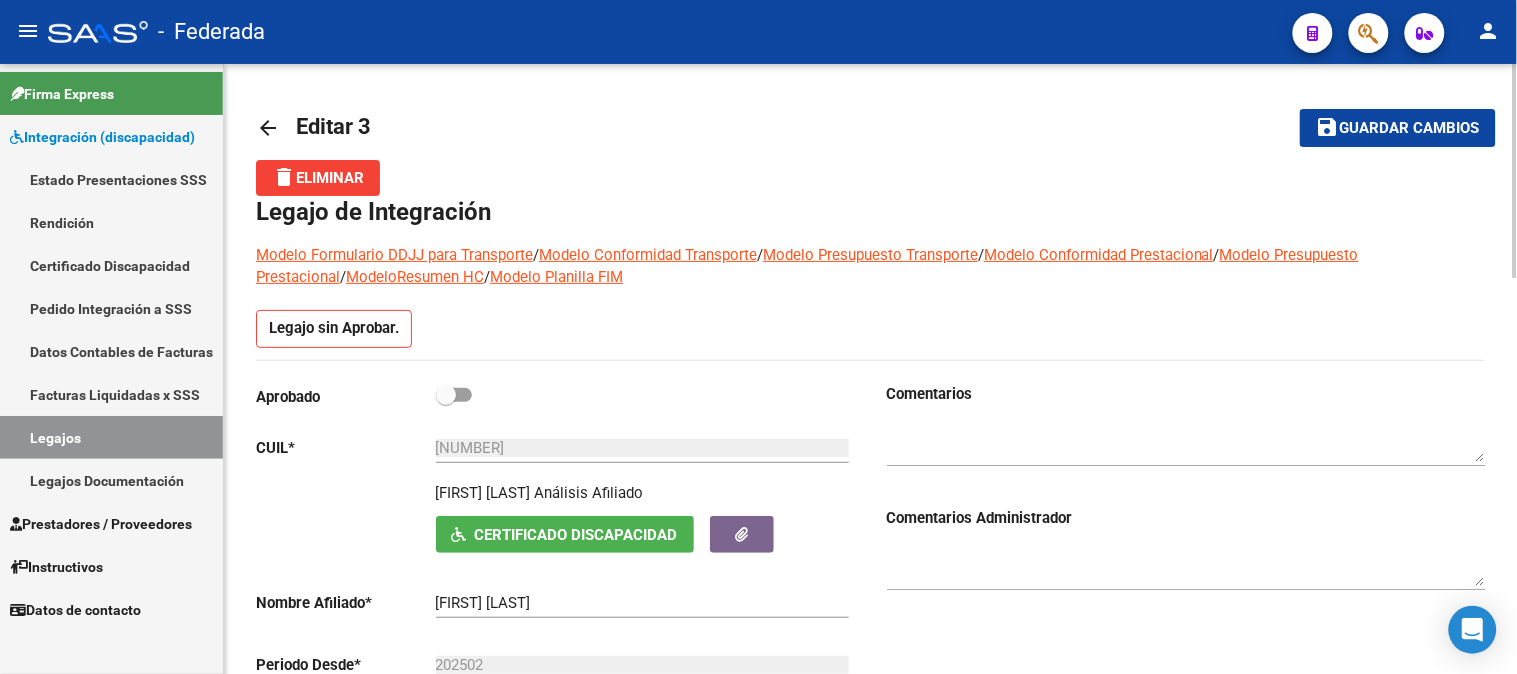 scroll, scrollTop: 111, scrollLeft: 0, axis: vertical 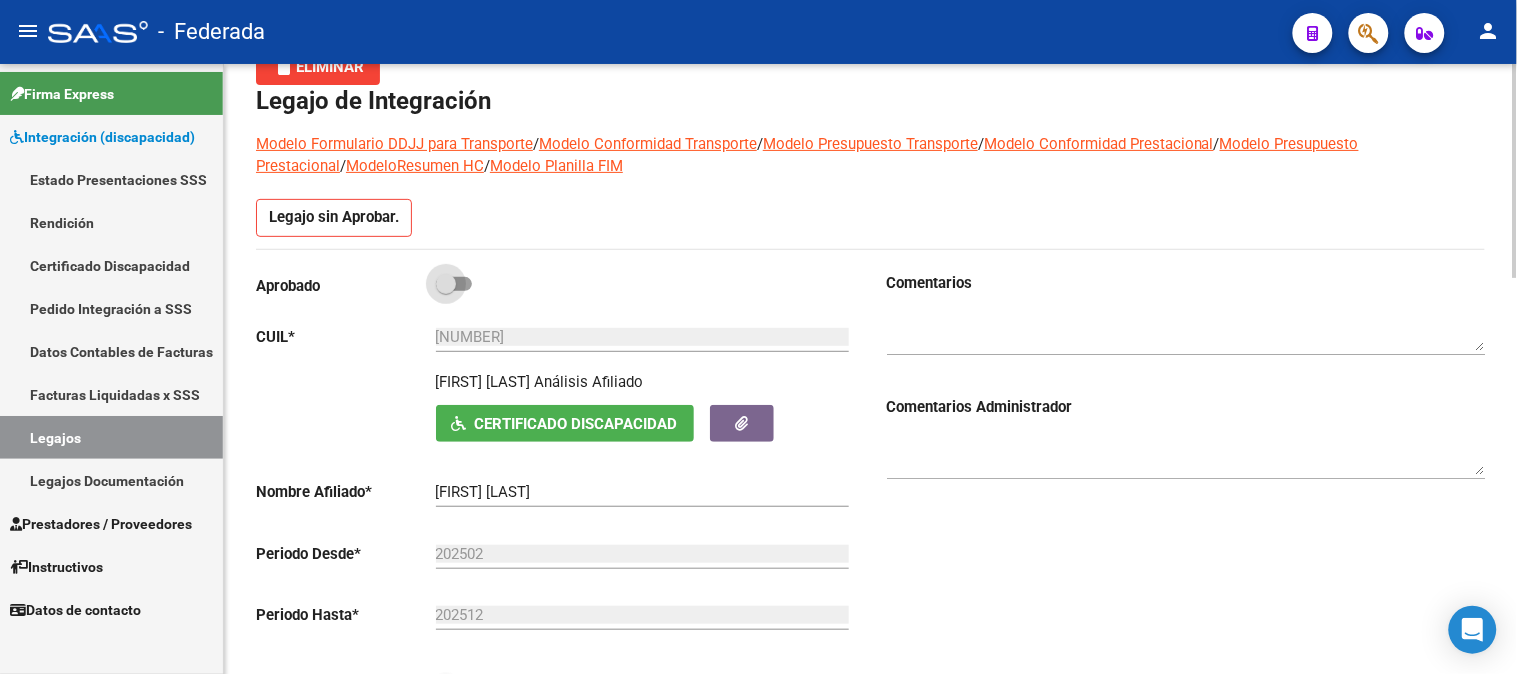 click at bounding box center (446, 284) 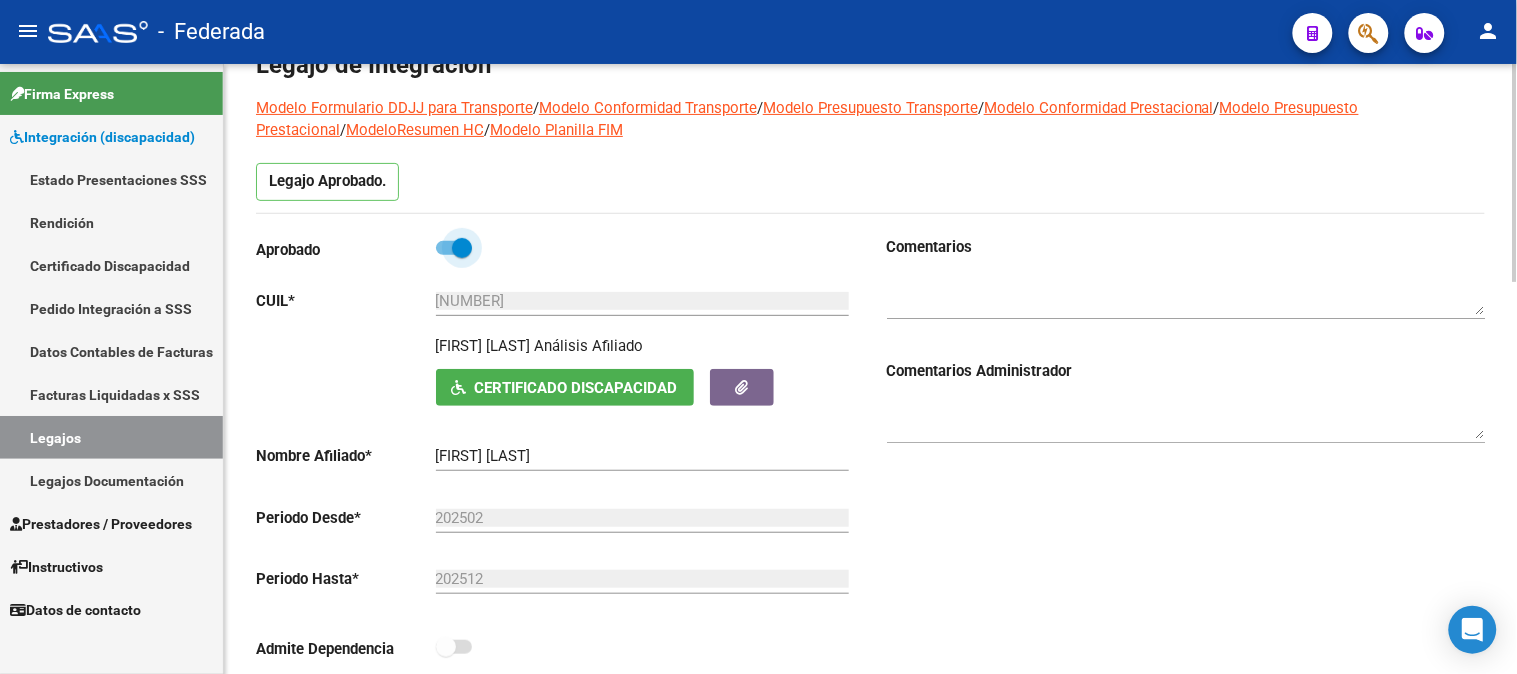 click at bounding box center [462, 248] 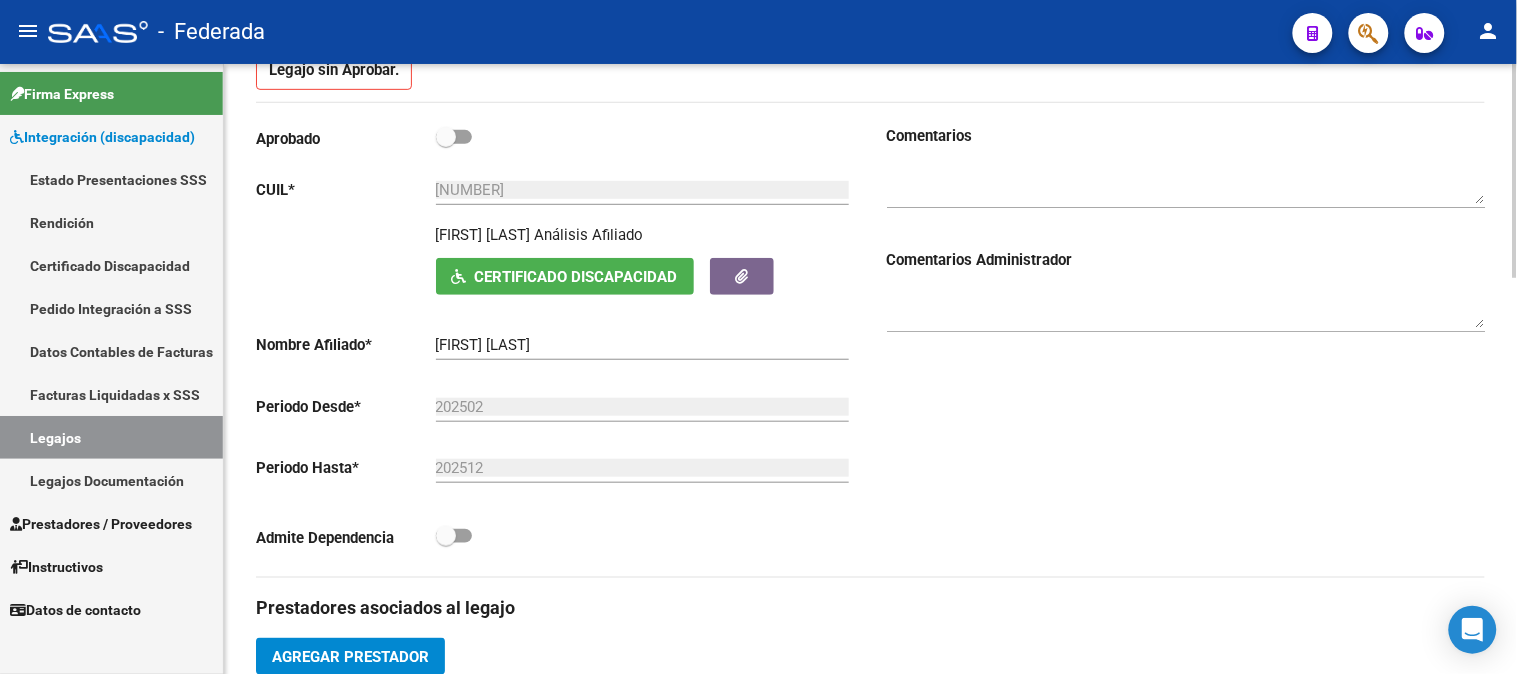 scroll, scrollTop: 147, scrollLeft: 0, axis: vertical 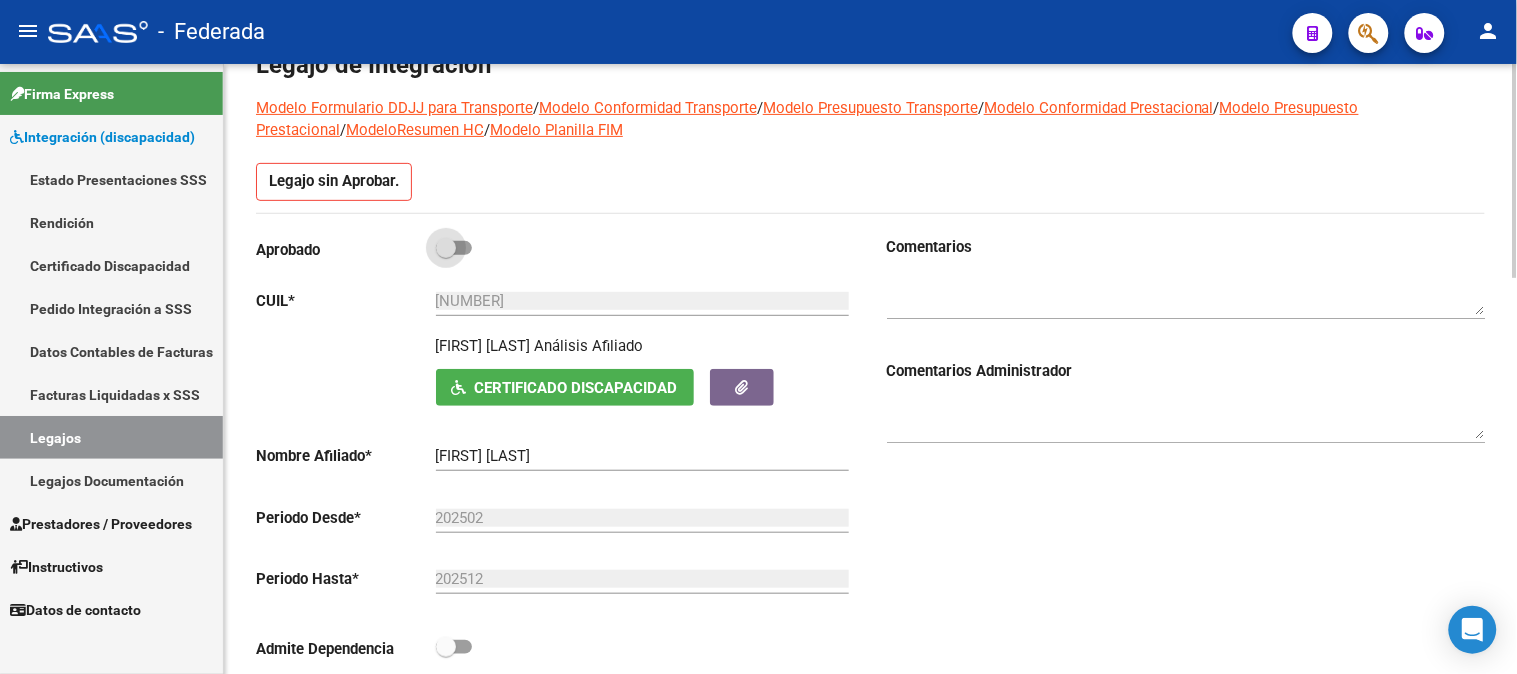 click at bounding box center [446, 248] 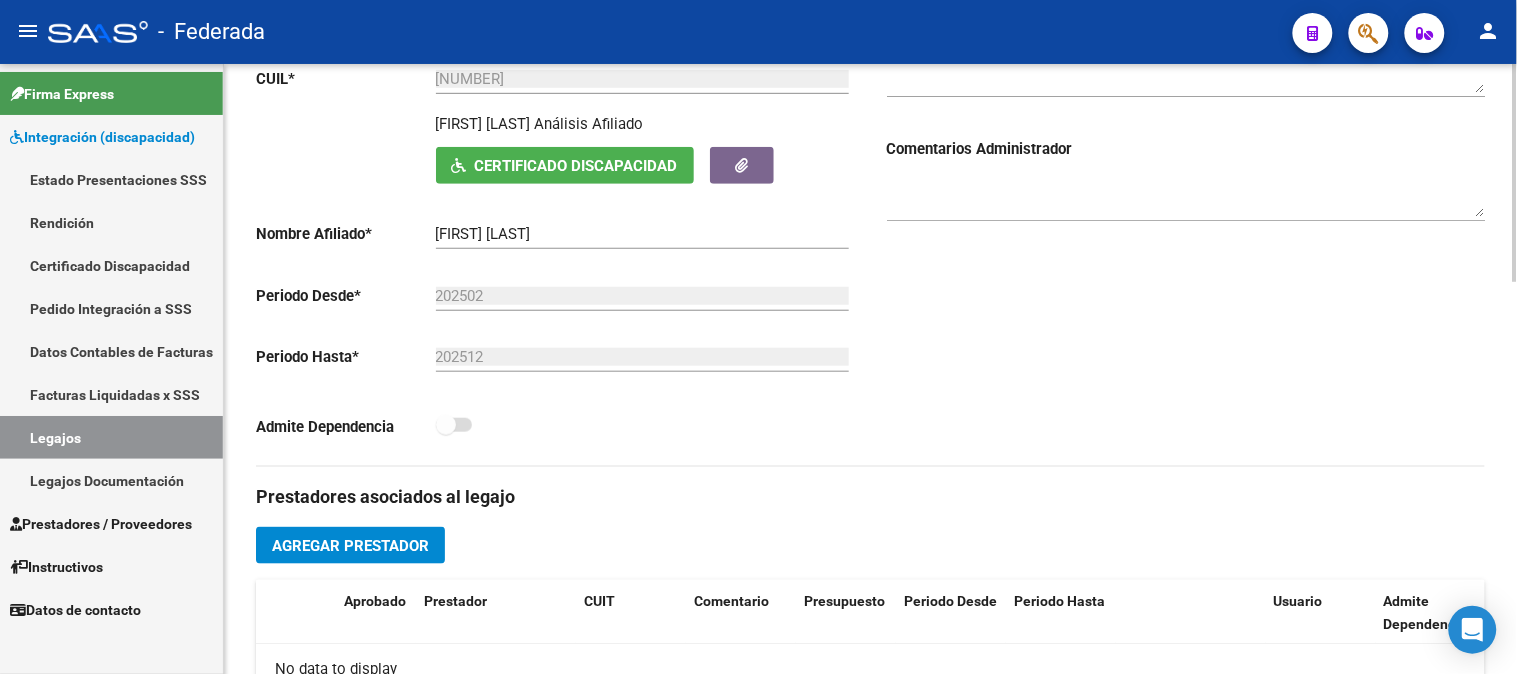 scroll, scrollTop: 444, scrollLeft: 0, axis: vertical 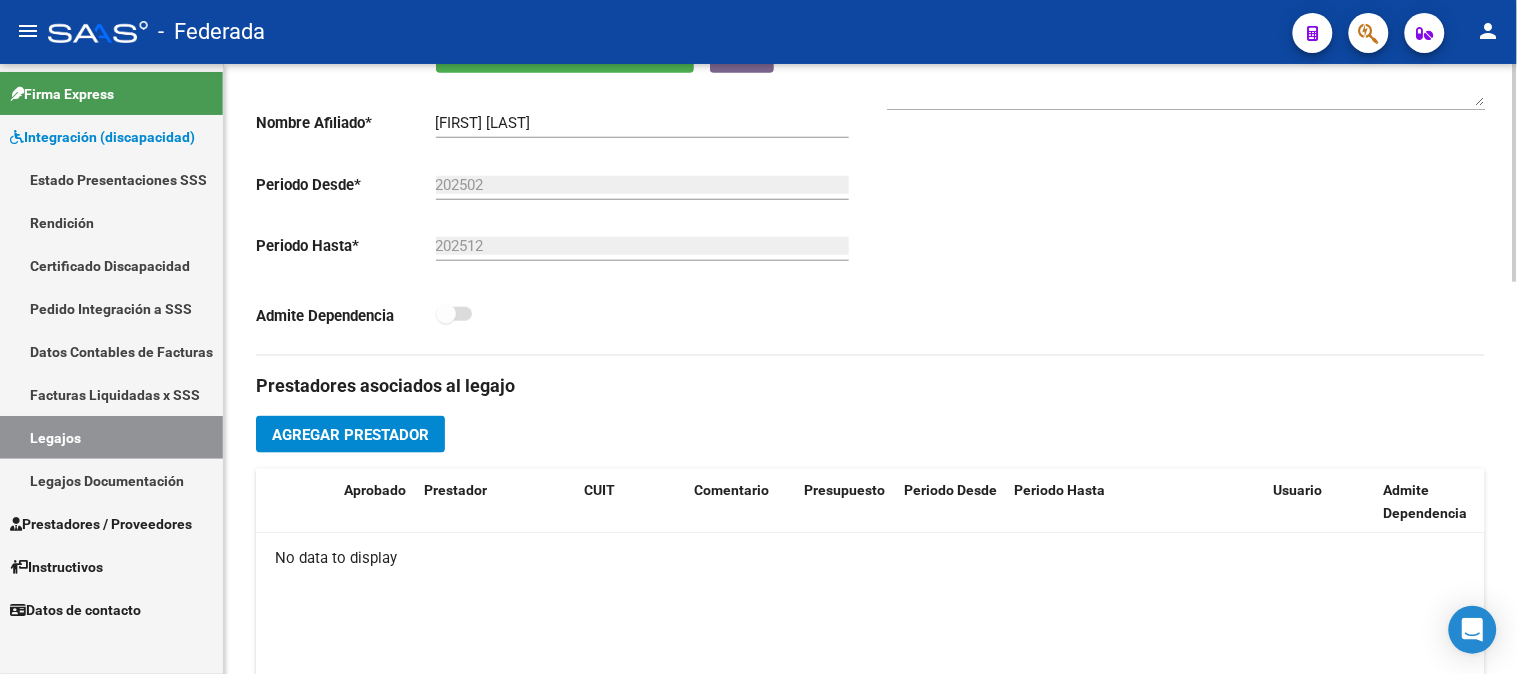 click at bounding box center [454, 314] 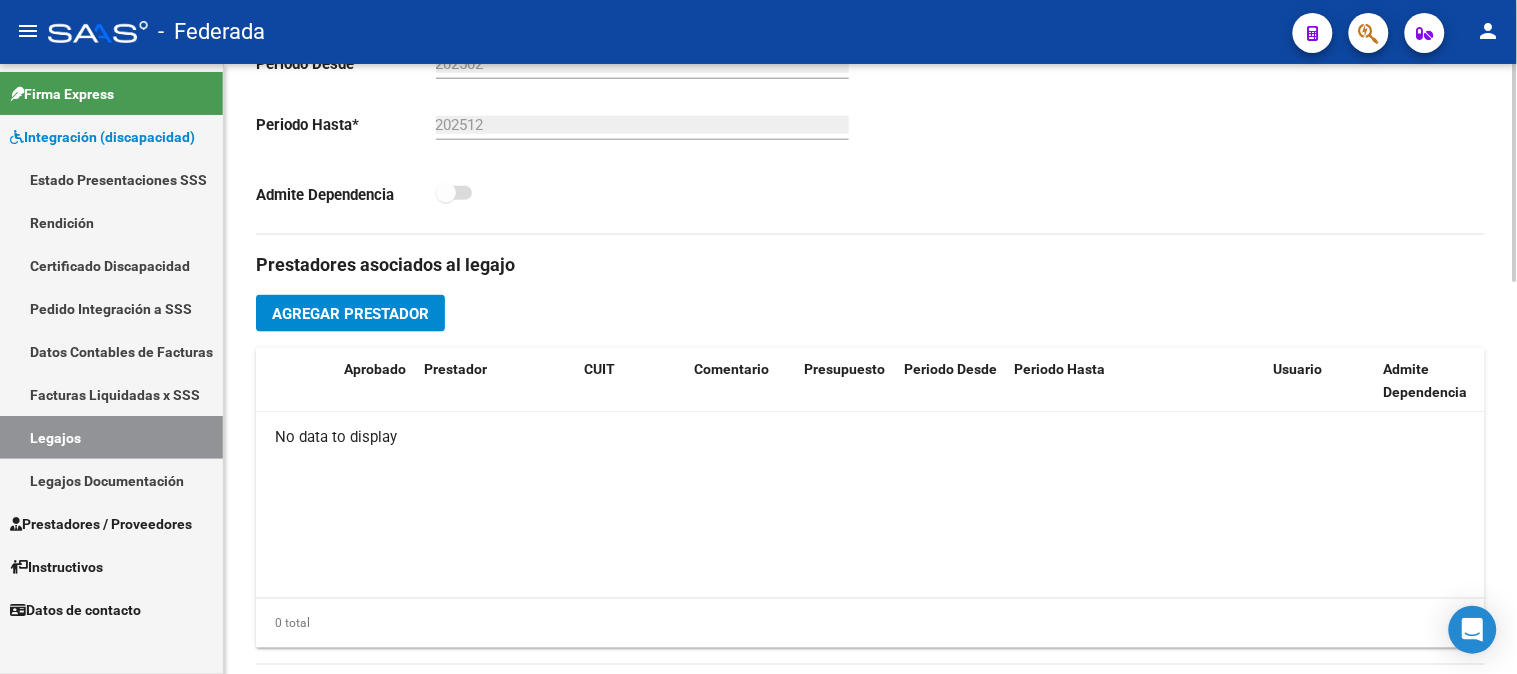 scroll, scrollTop: 647, scrollLeft: 0, axis: vertical 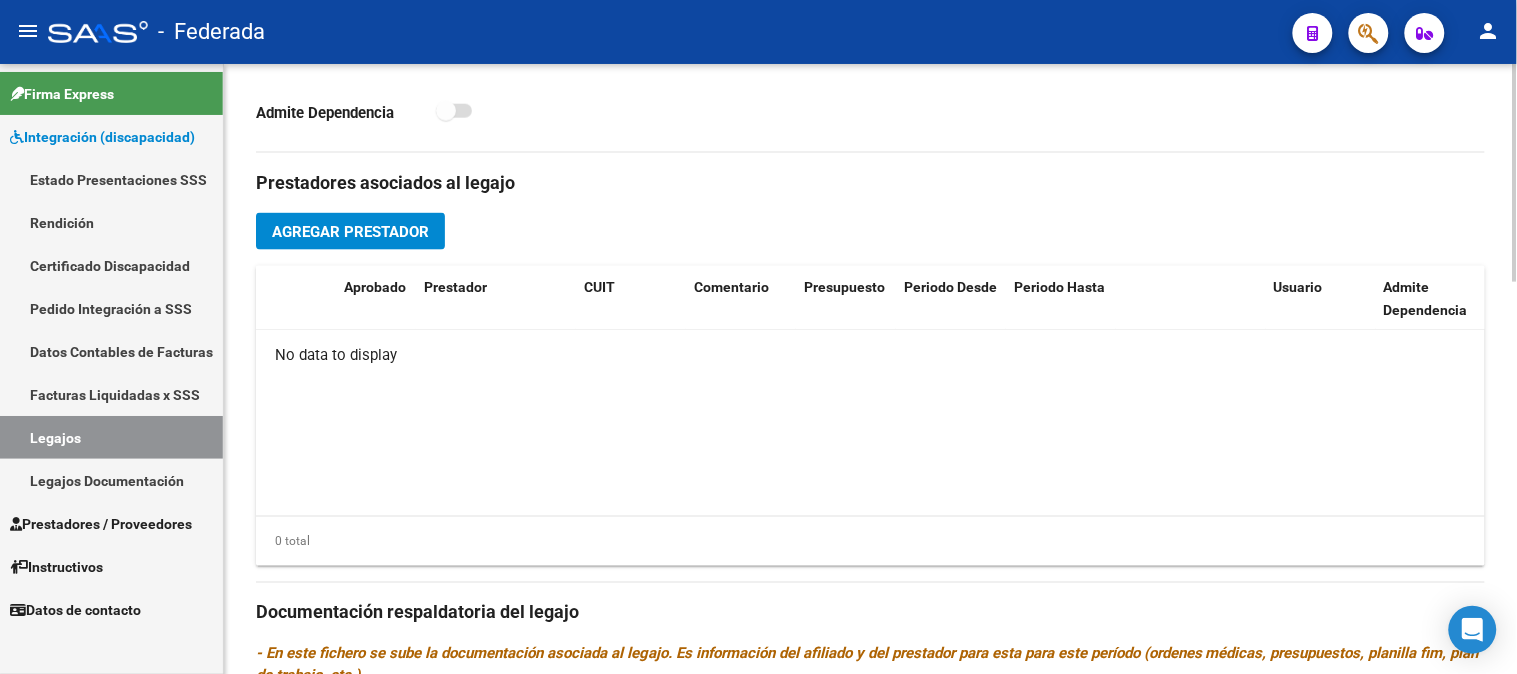 click on "Agregar Prestador" 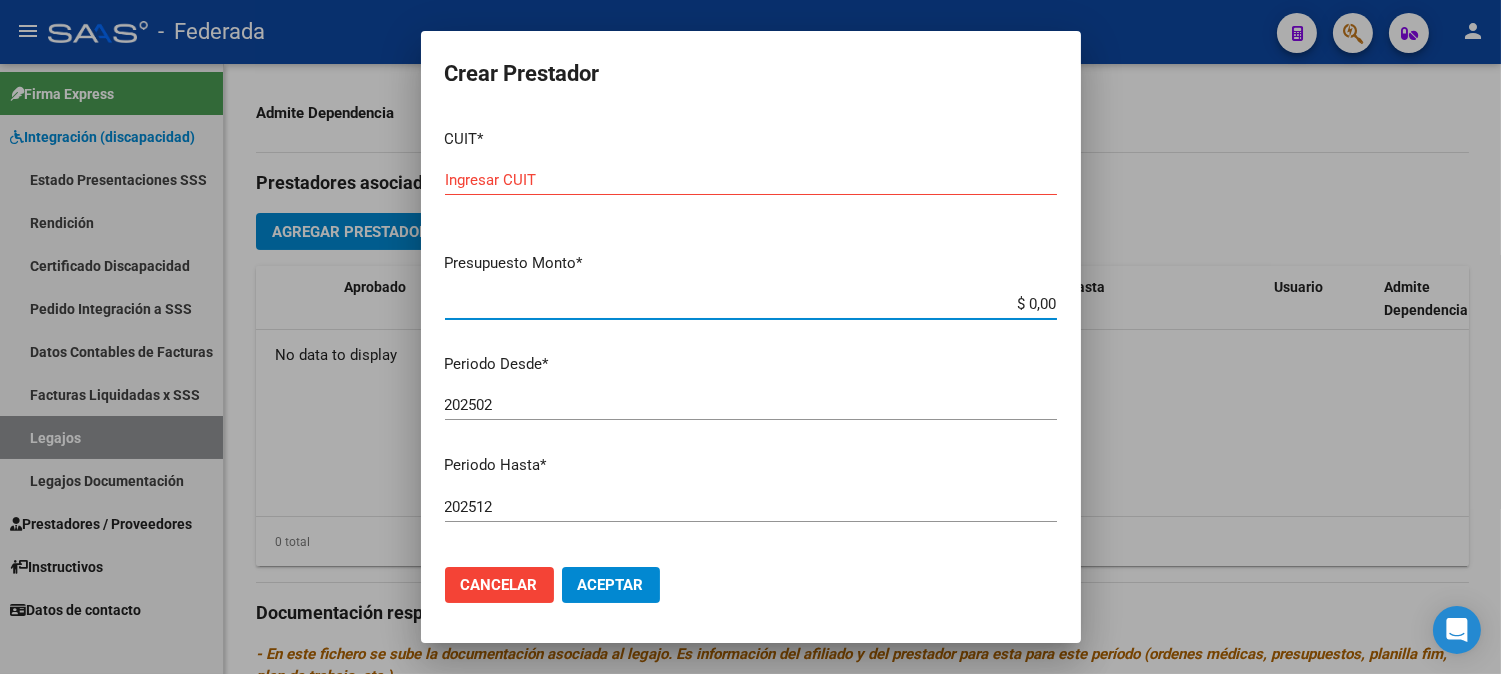 click on "$ 0,00" at bounding box center (751, 304) 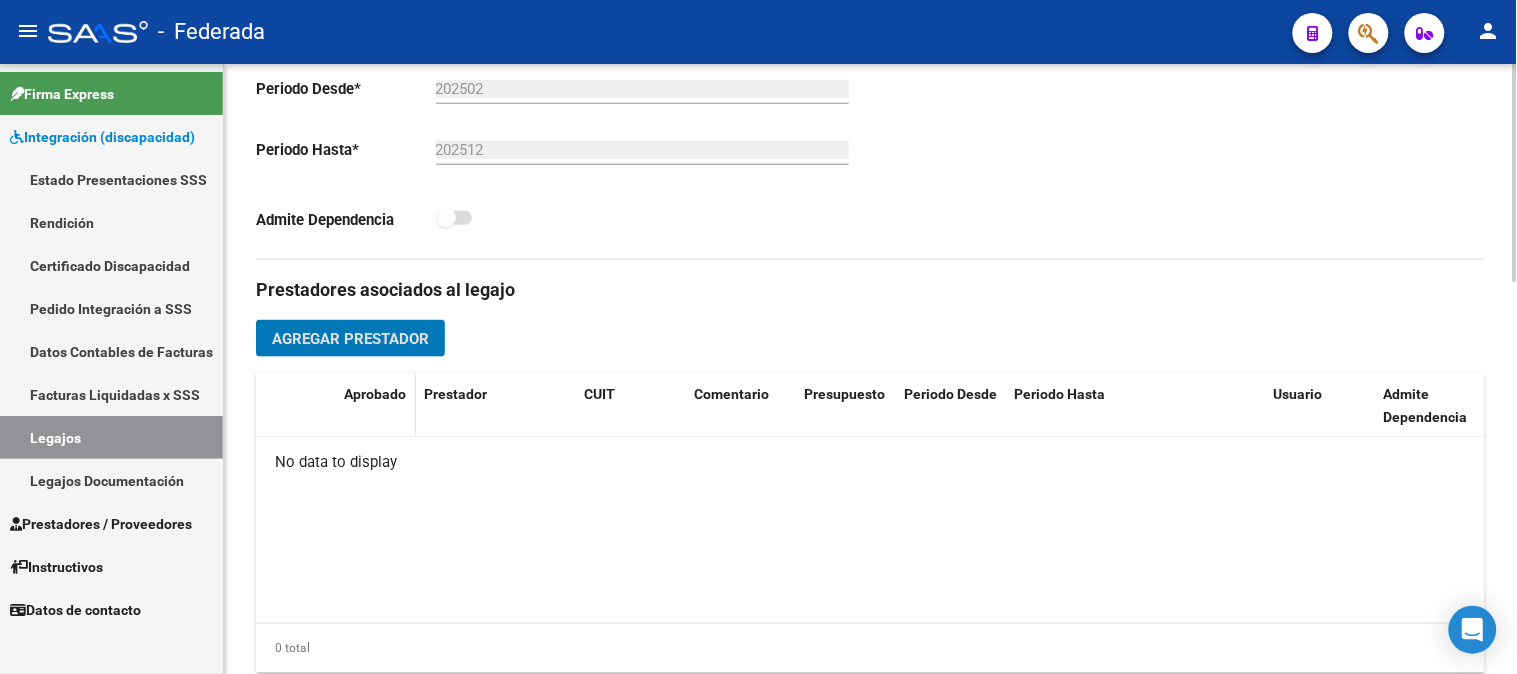 scroll, scrollTop: 647, scrollLeft: 0, axis: vertical 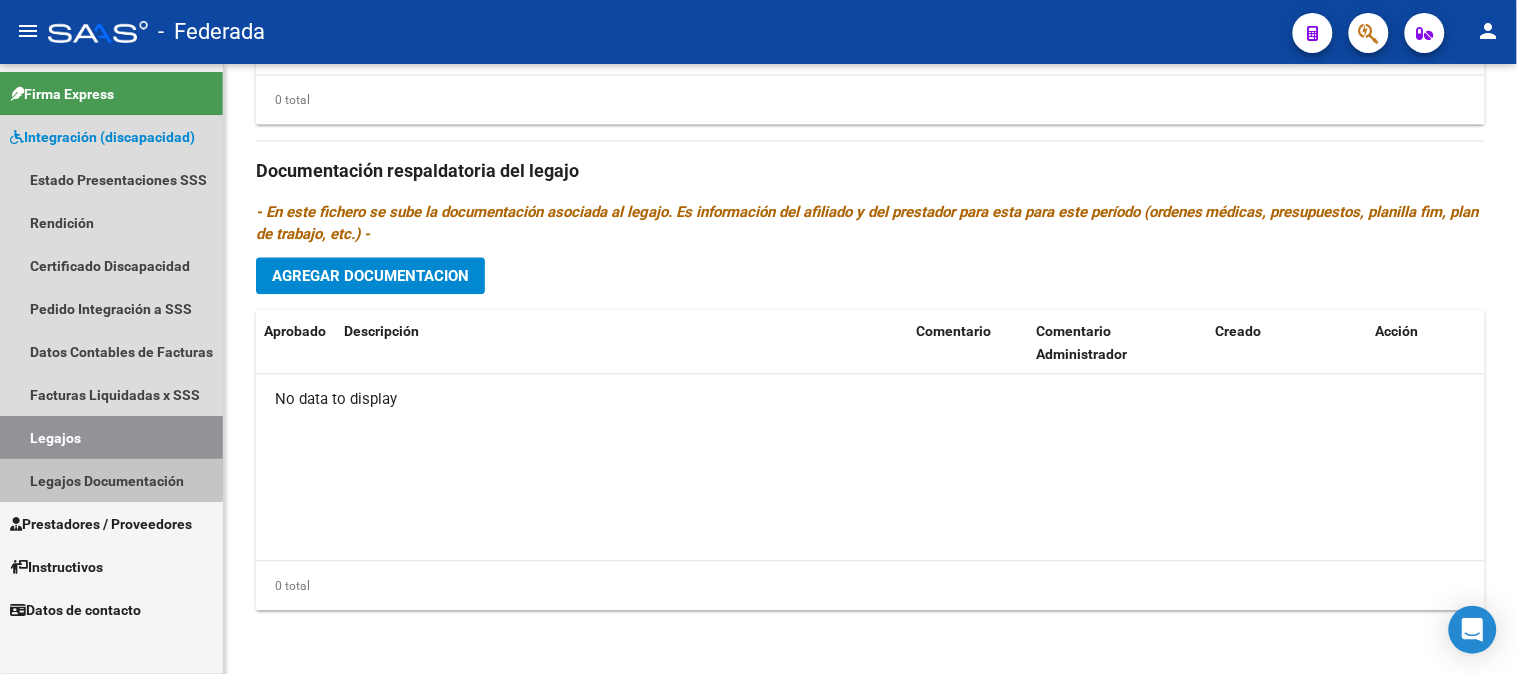 click on "Legajos Documentación" at bounding box center [111, 480] 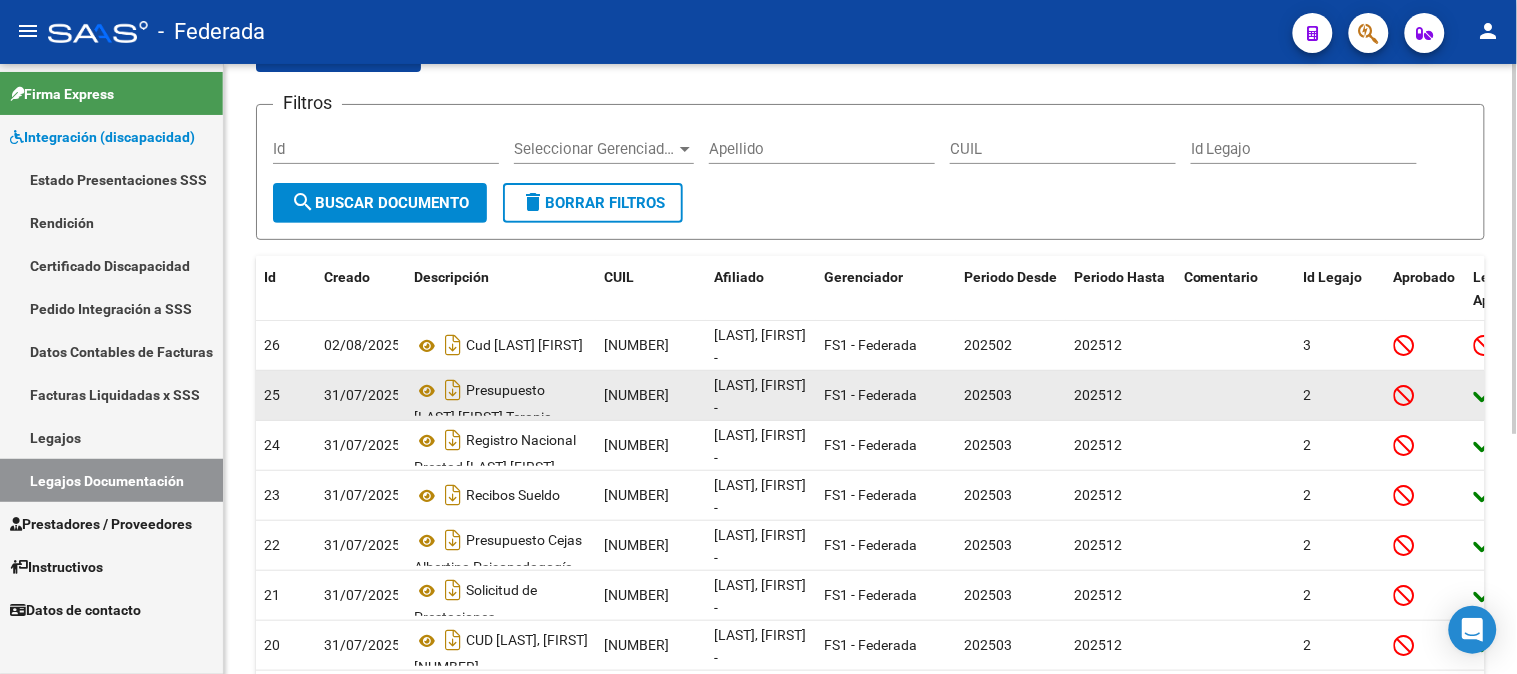 scroll, scrollTop: 0, scrollLeft: 0, axis: both 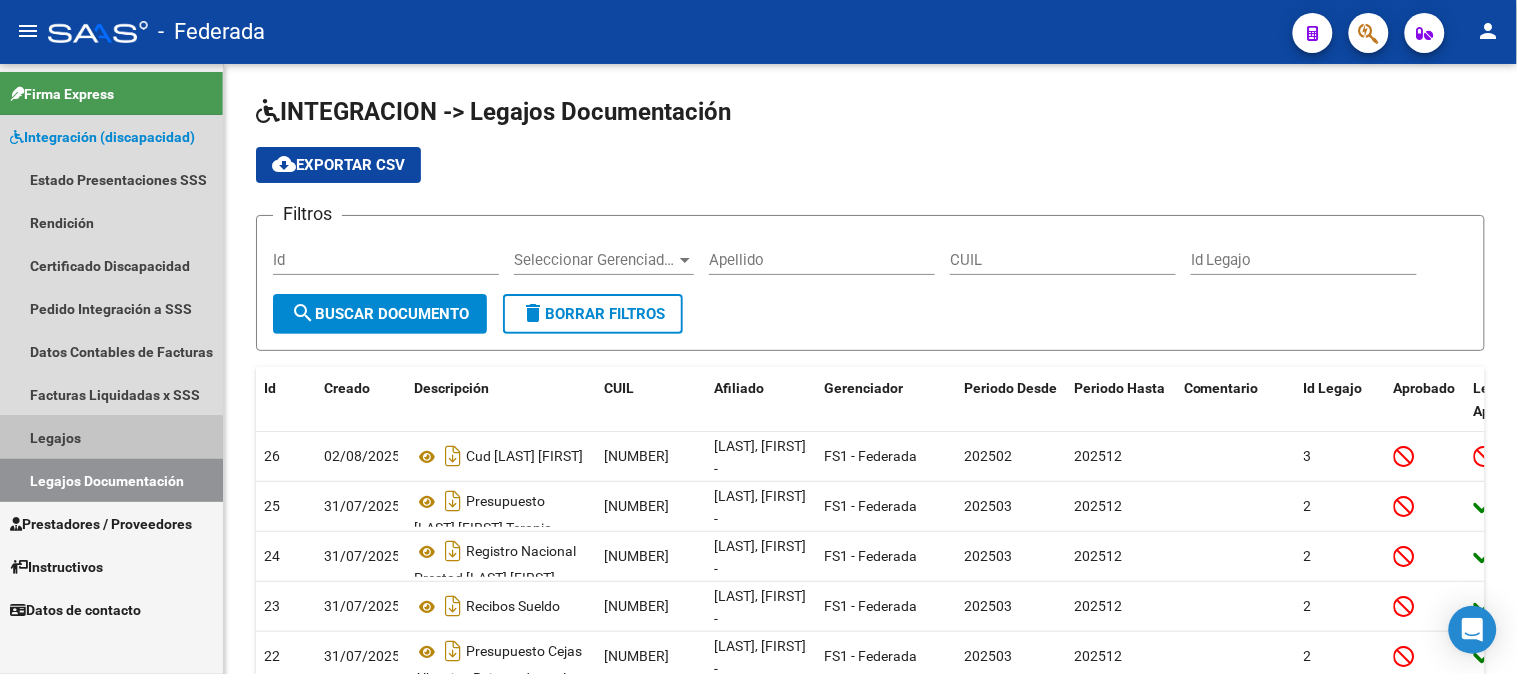 click on "Legajos" at bounding box center [111, 437] 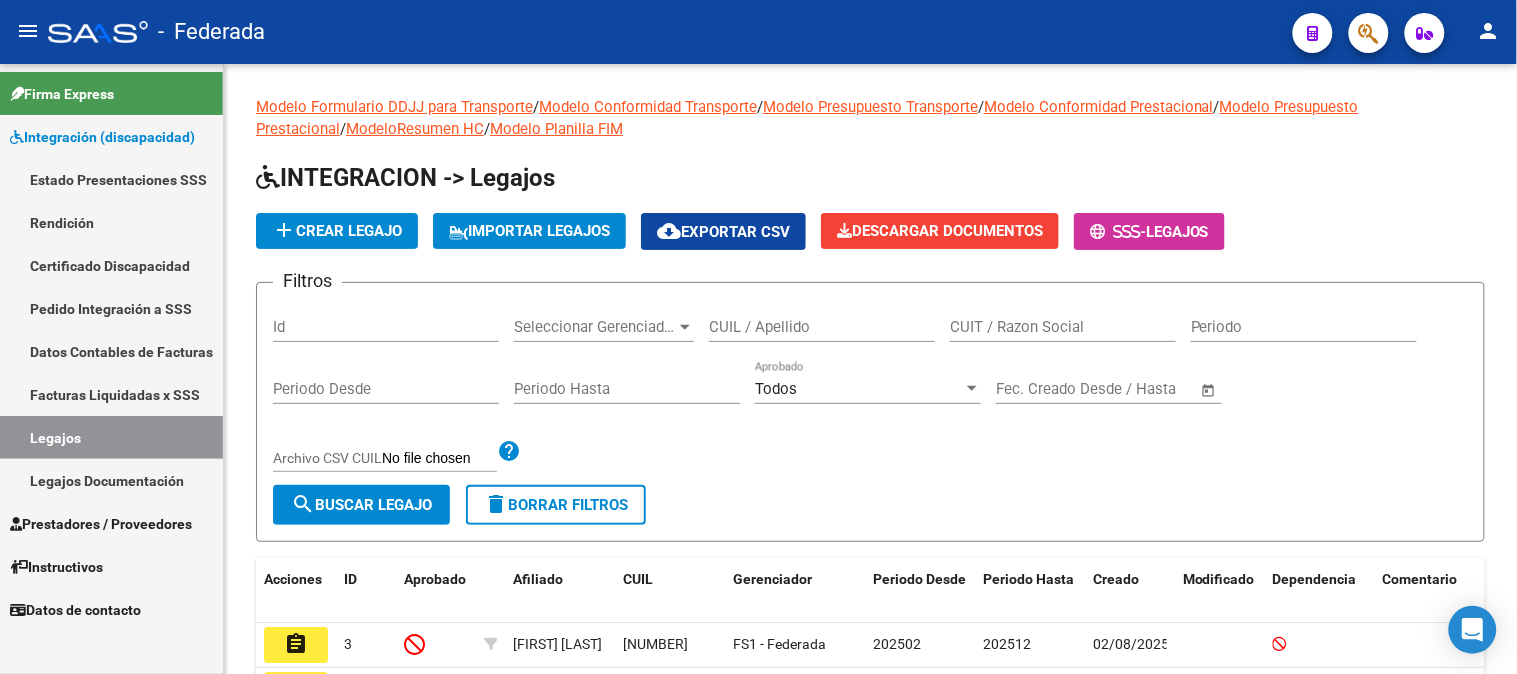 click on "Legajos Documentación" at bounding box center (111, 480) 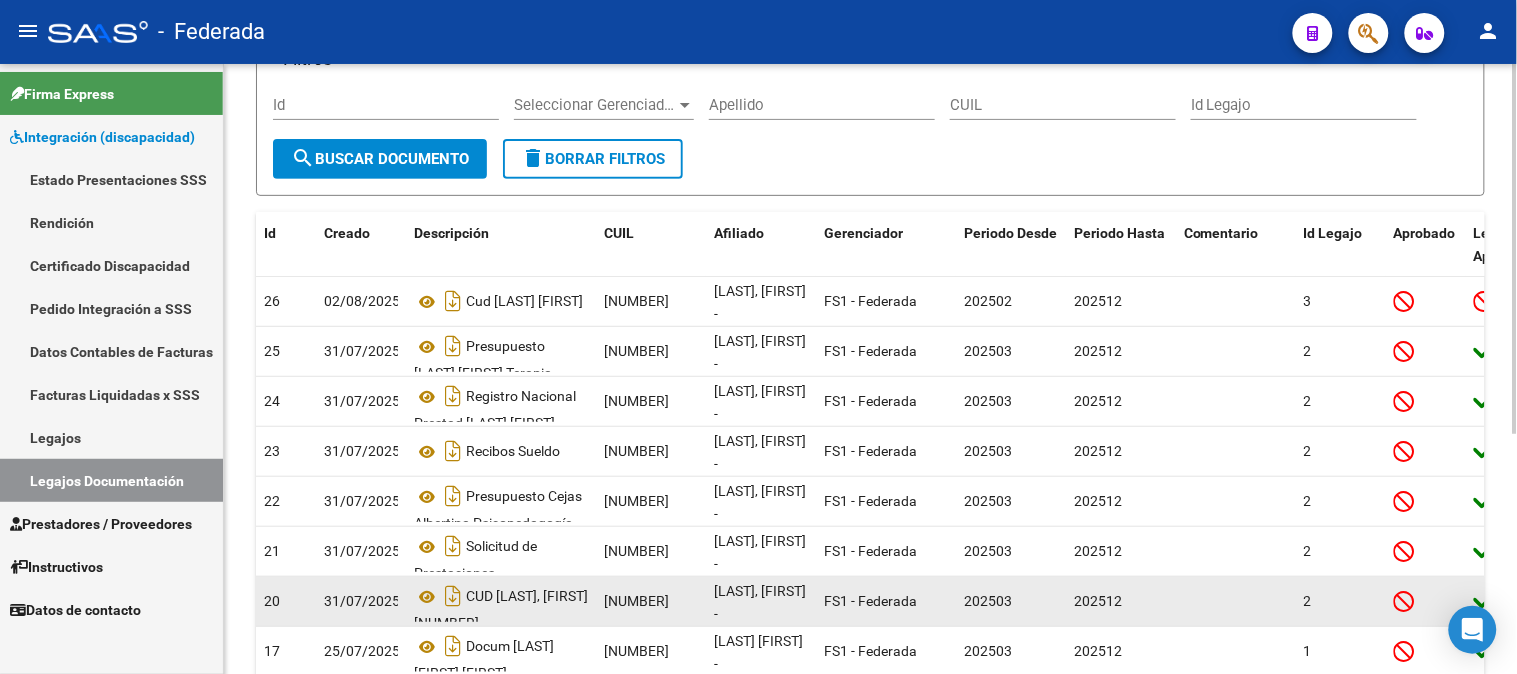 scroll, scrollTop: 0, scrollLeft: 0, axis: both 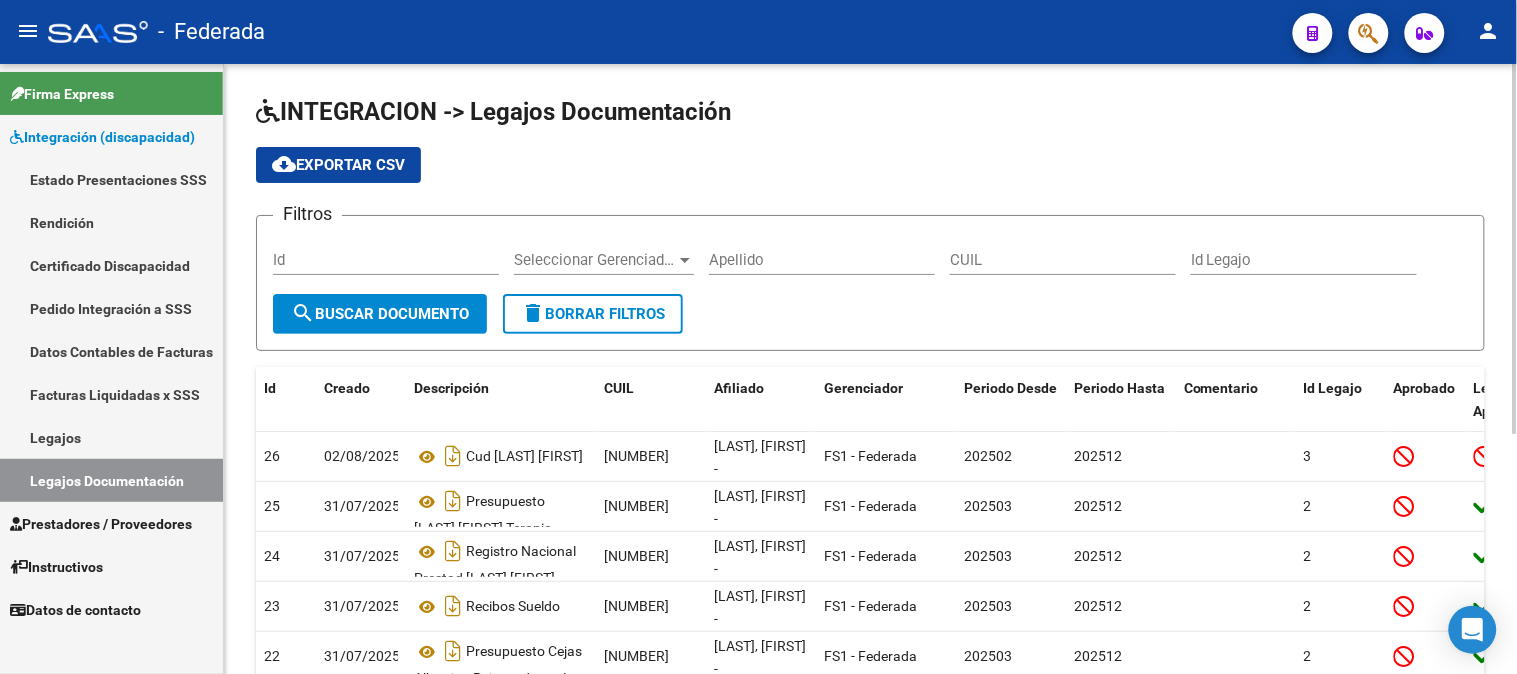 click on "cloud_download  Exportar CSV" 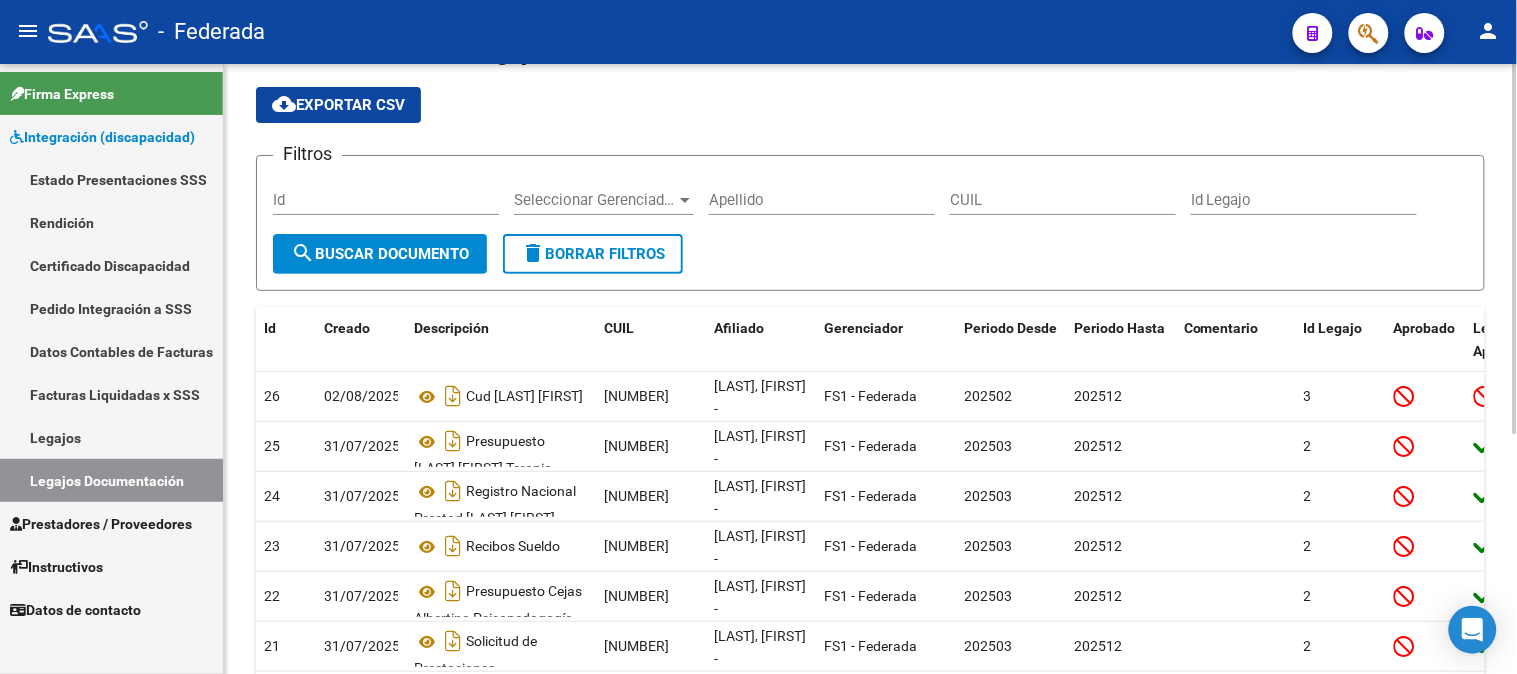 scroll, scrollTop: 111, scrollLeft: 0, axis: vertical 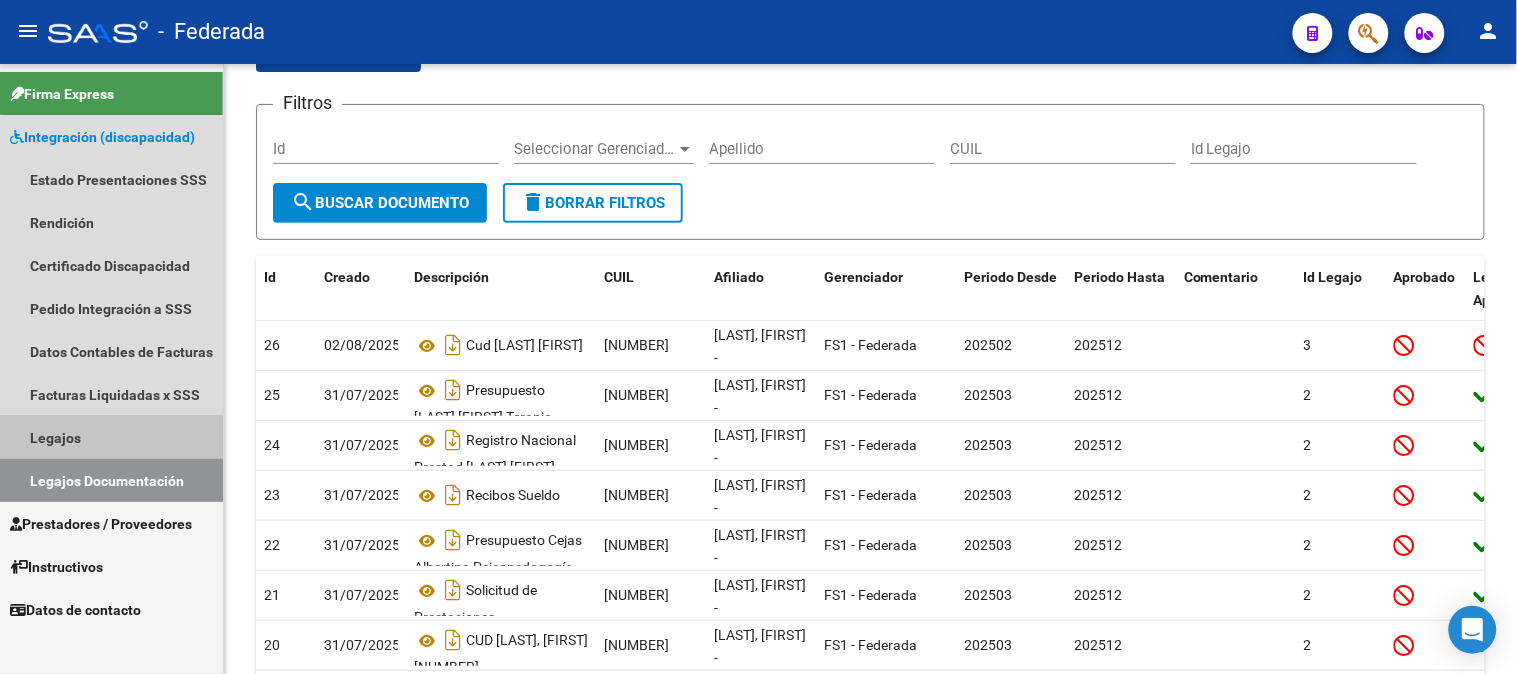 click on "Legajos" at bounding box center [111, 437] 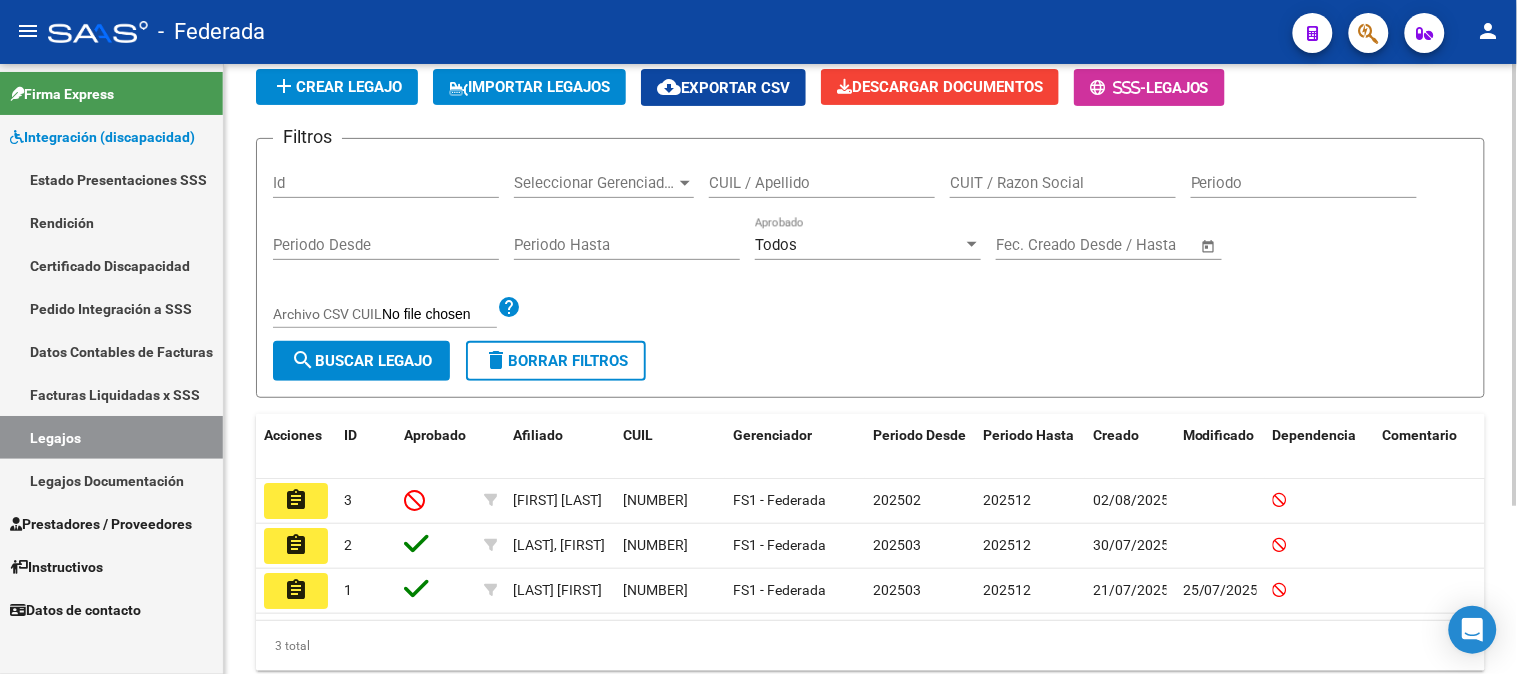 scroll, scrollTop: 231, scrollLeft: 0, axis: vertical 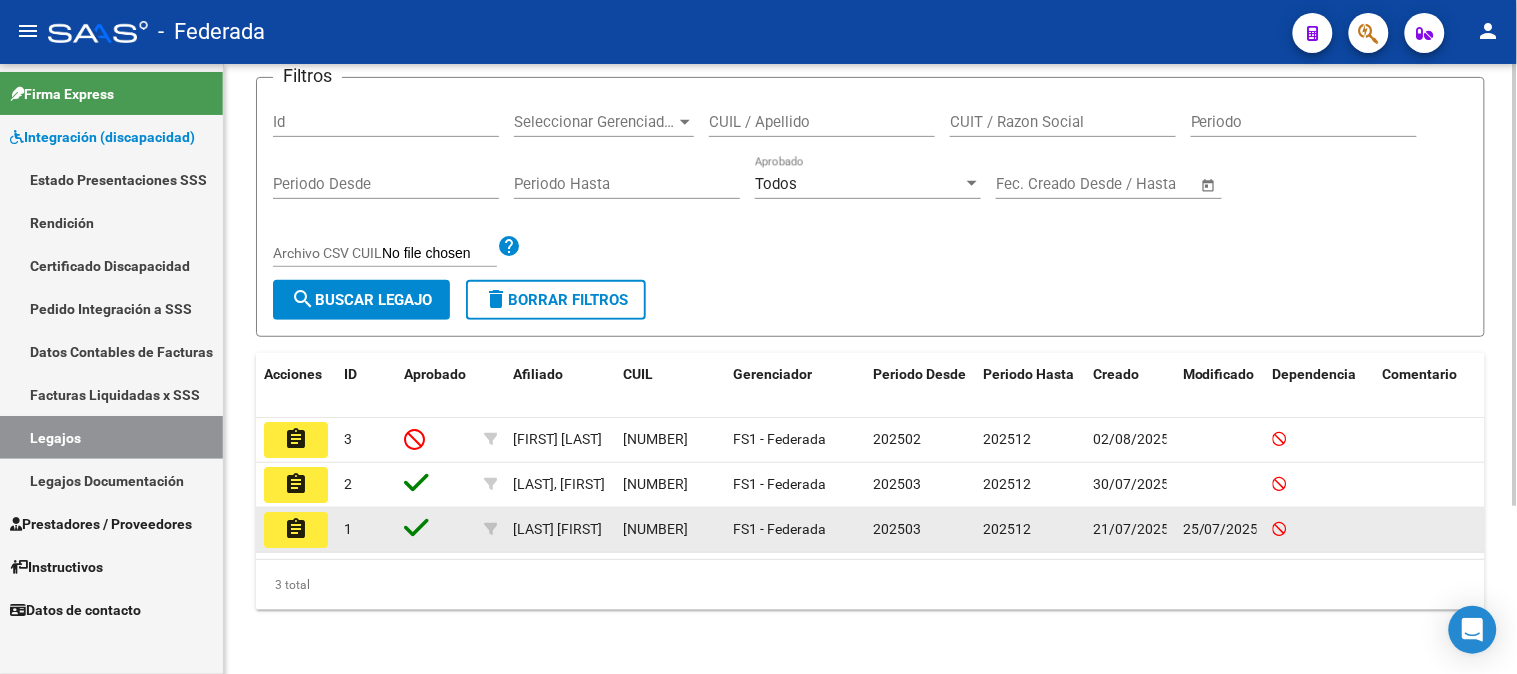 click on "assignment" 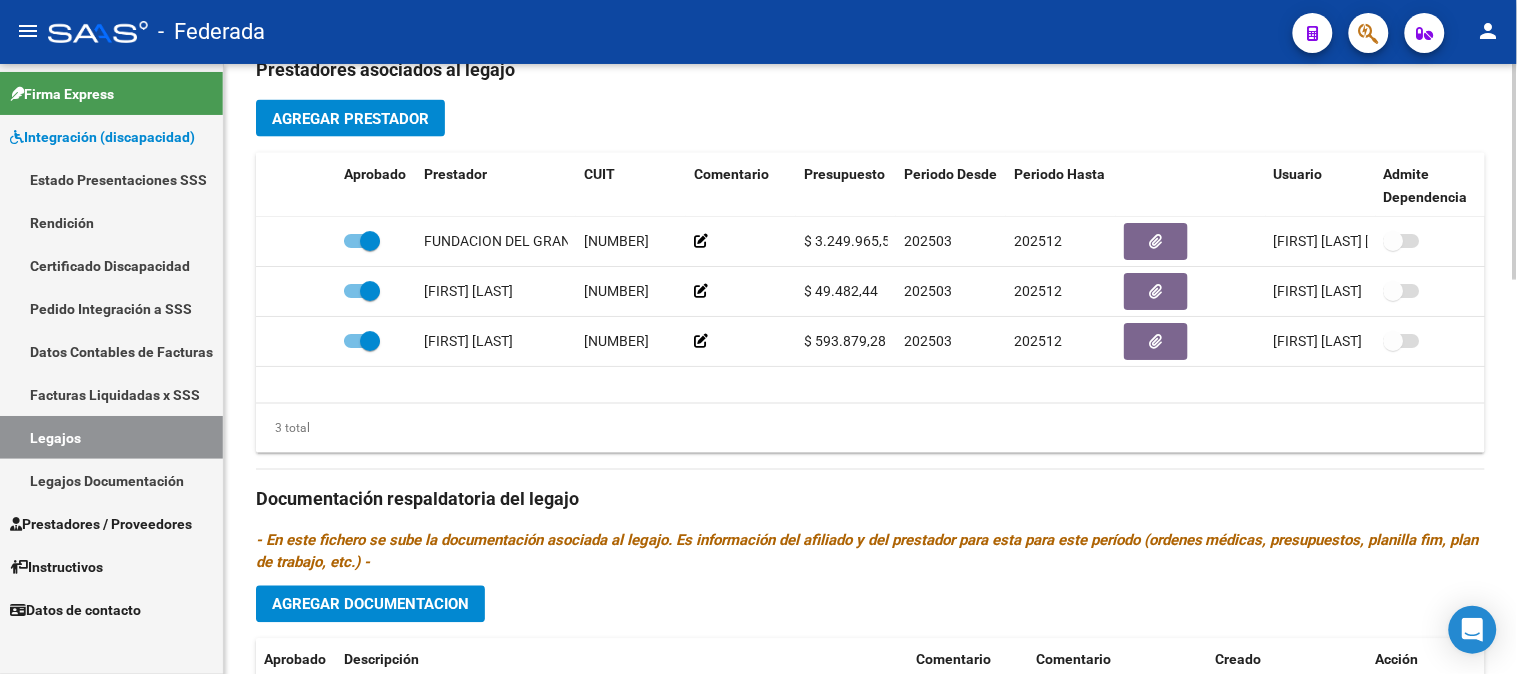scroll, scrollTop: 777, scrollLeft: 0, axis: vertical 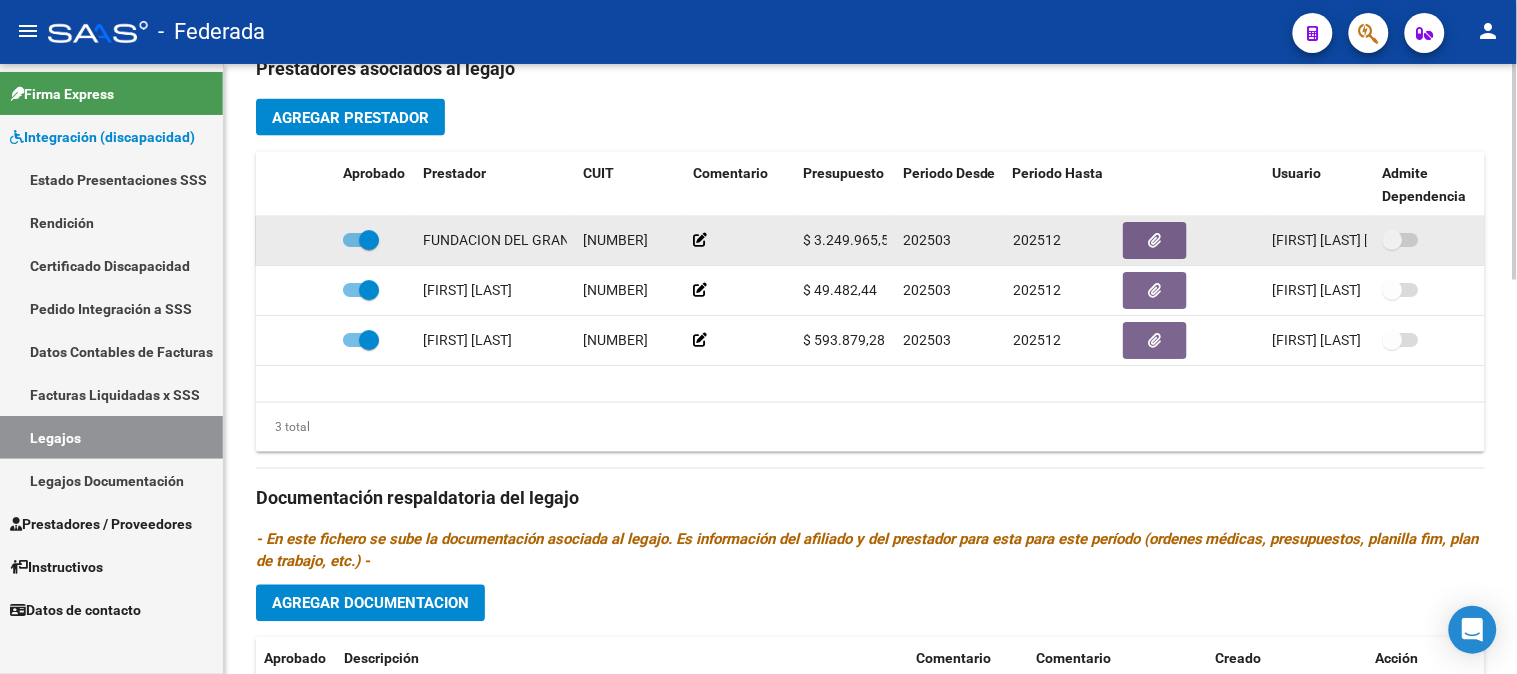 click at bounding box center (1393, 240) 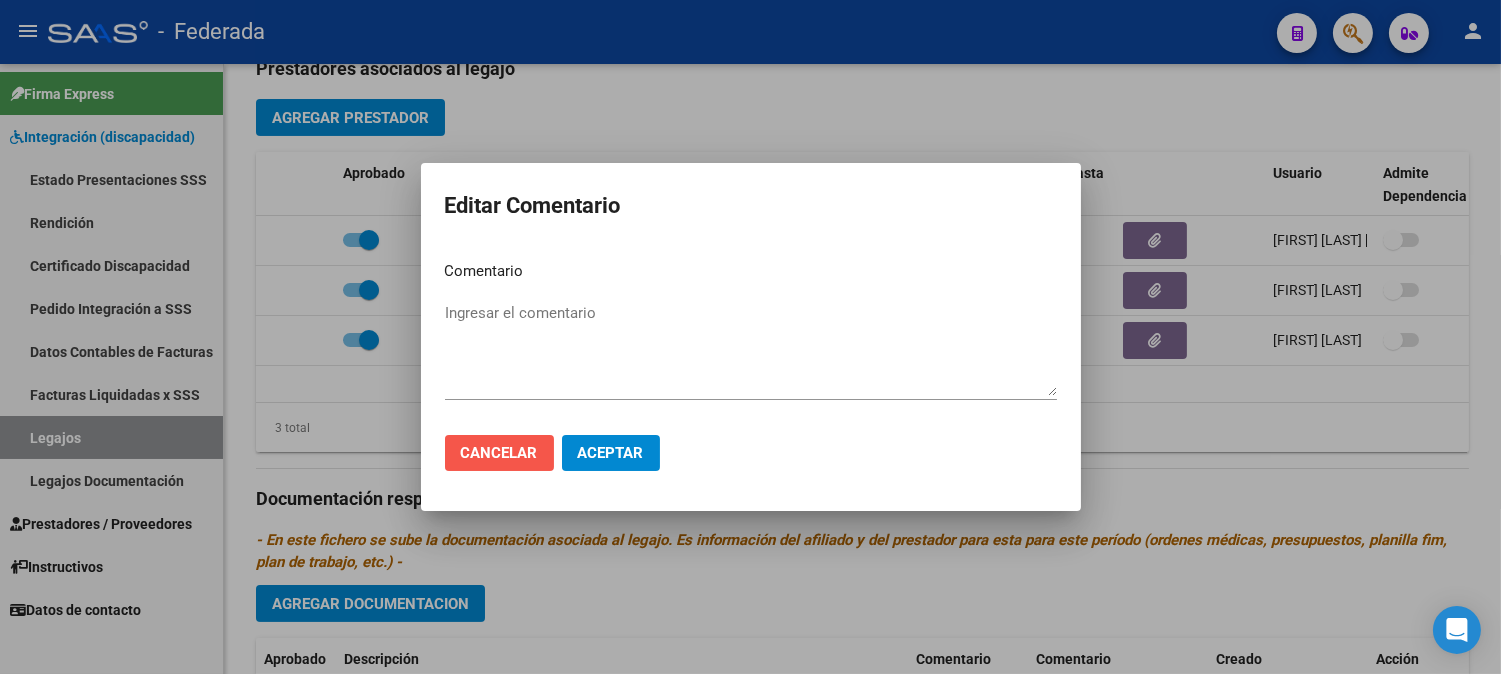 click on "Cancelar" 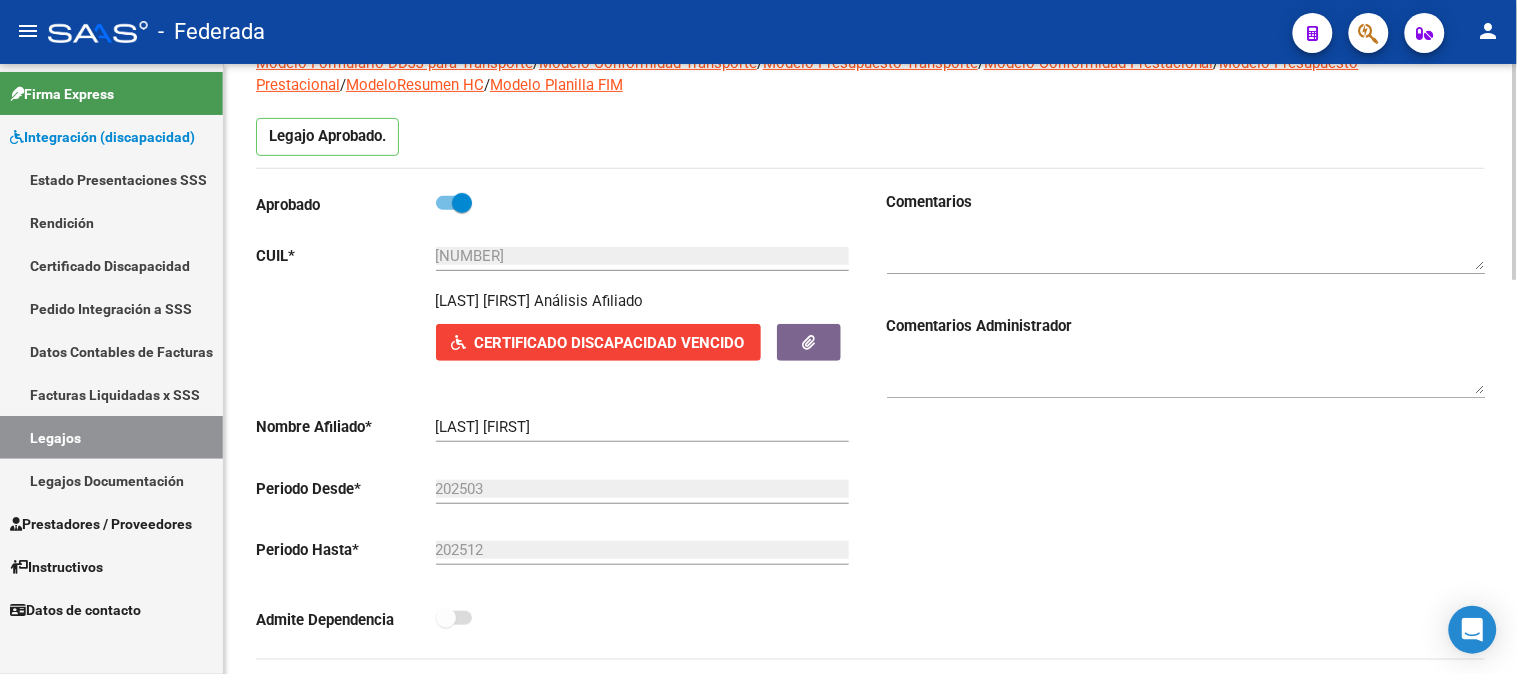 scroll, scrollTop: 111, scrollLeft: 0, axis: vertical 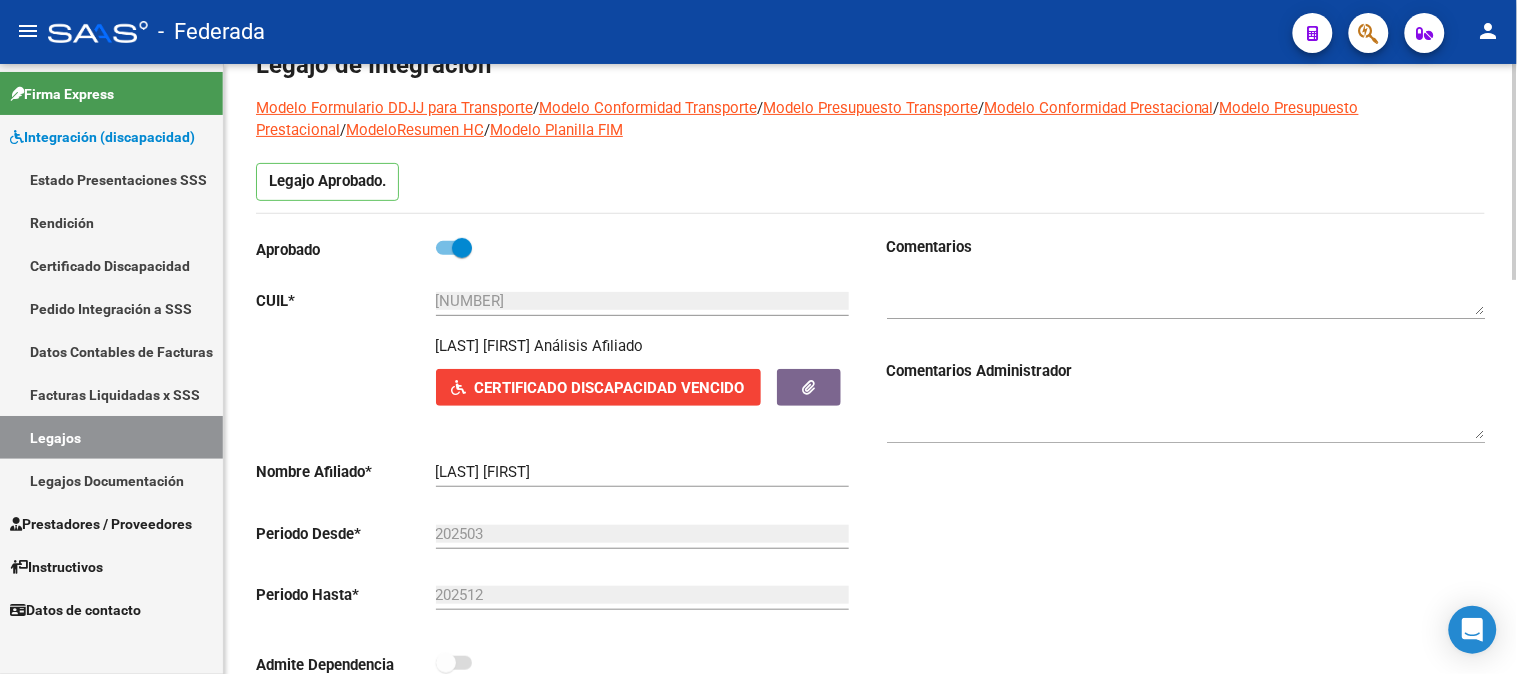 drag, startPoint x: 430, startPoint y: 341, endPoint x: 644, endPoint y: 352, distance: 214.28252 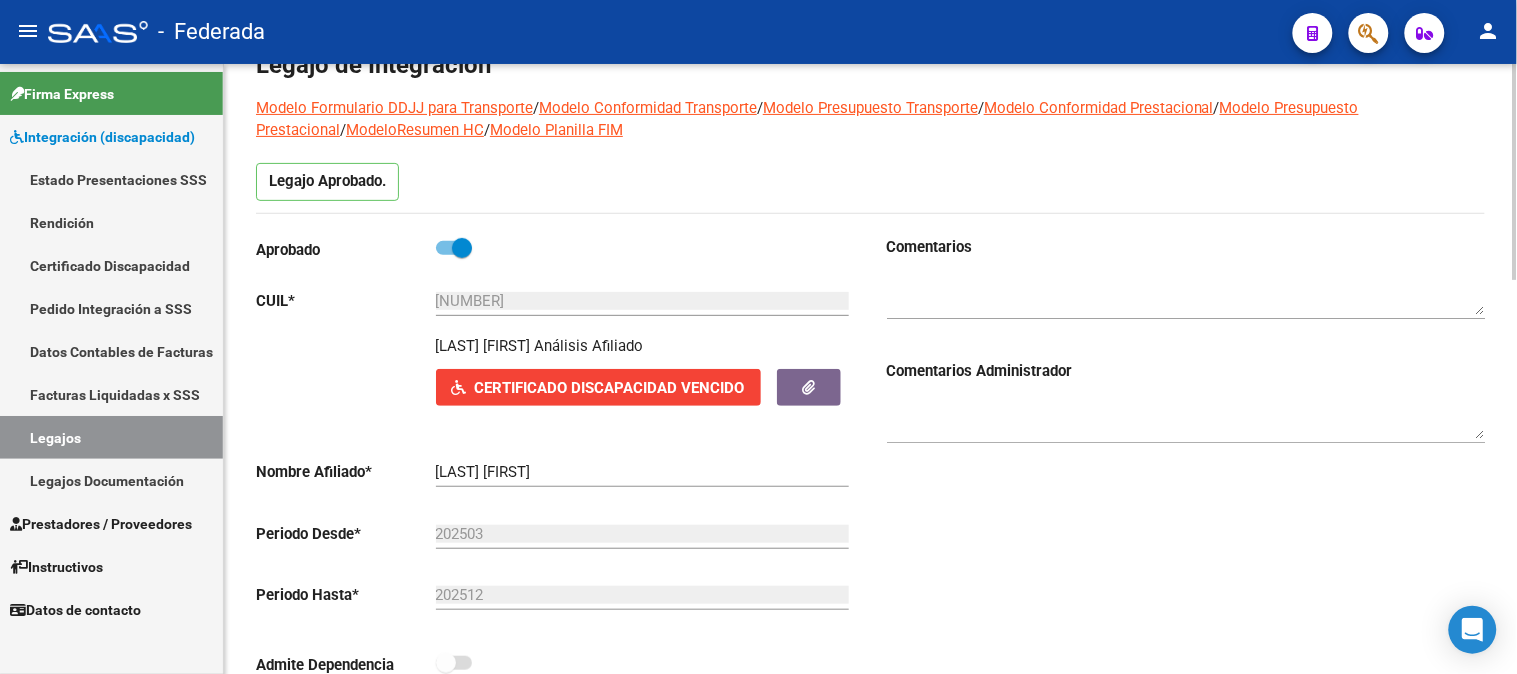 click at bounding box center [462, 248] 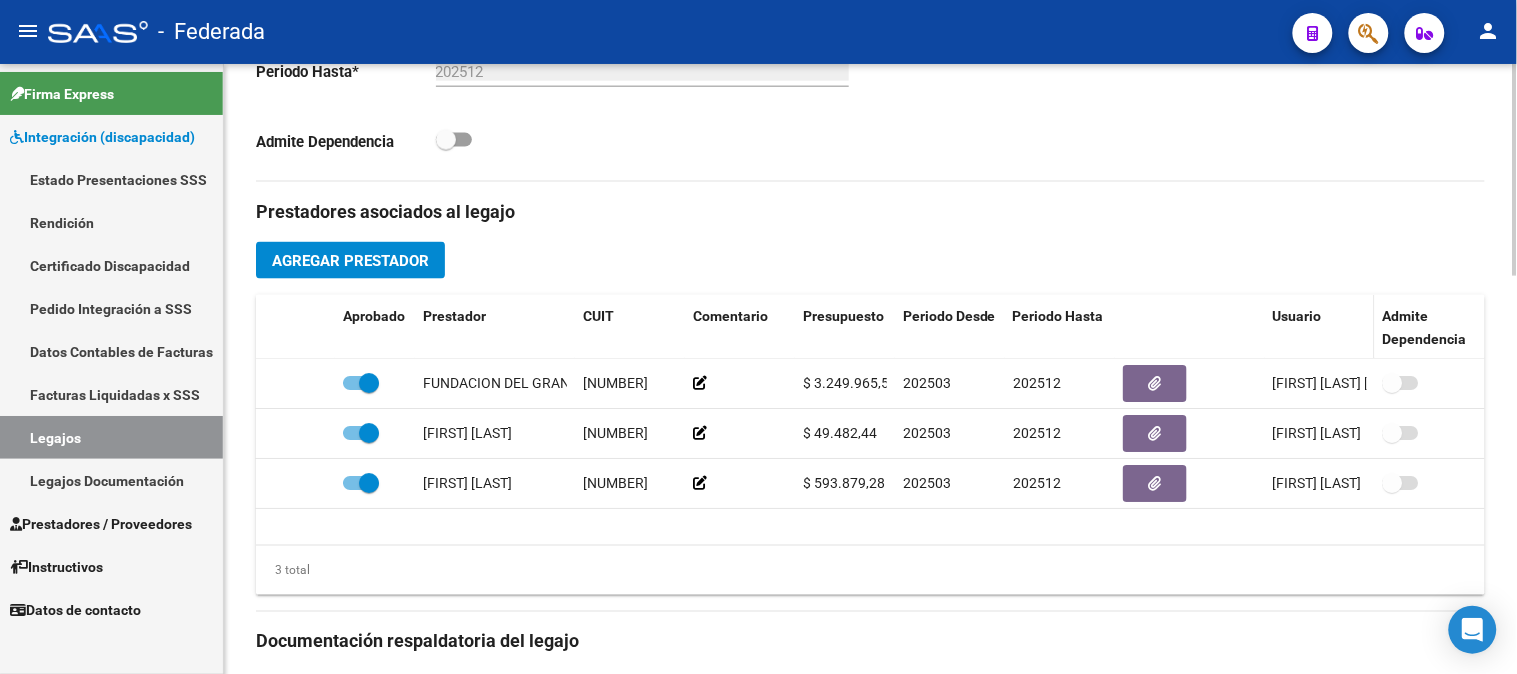 scroll, scrollTop: 703, scrollLeft: 0, axis: vertical 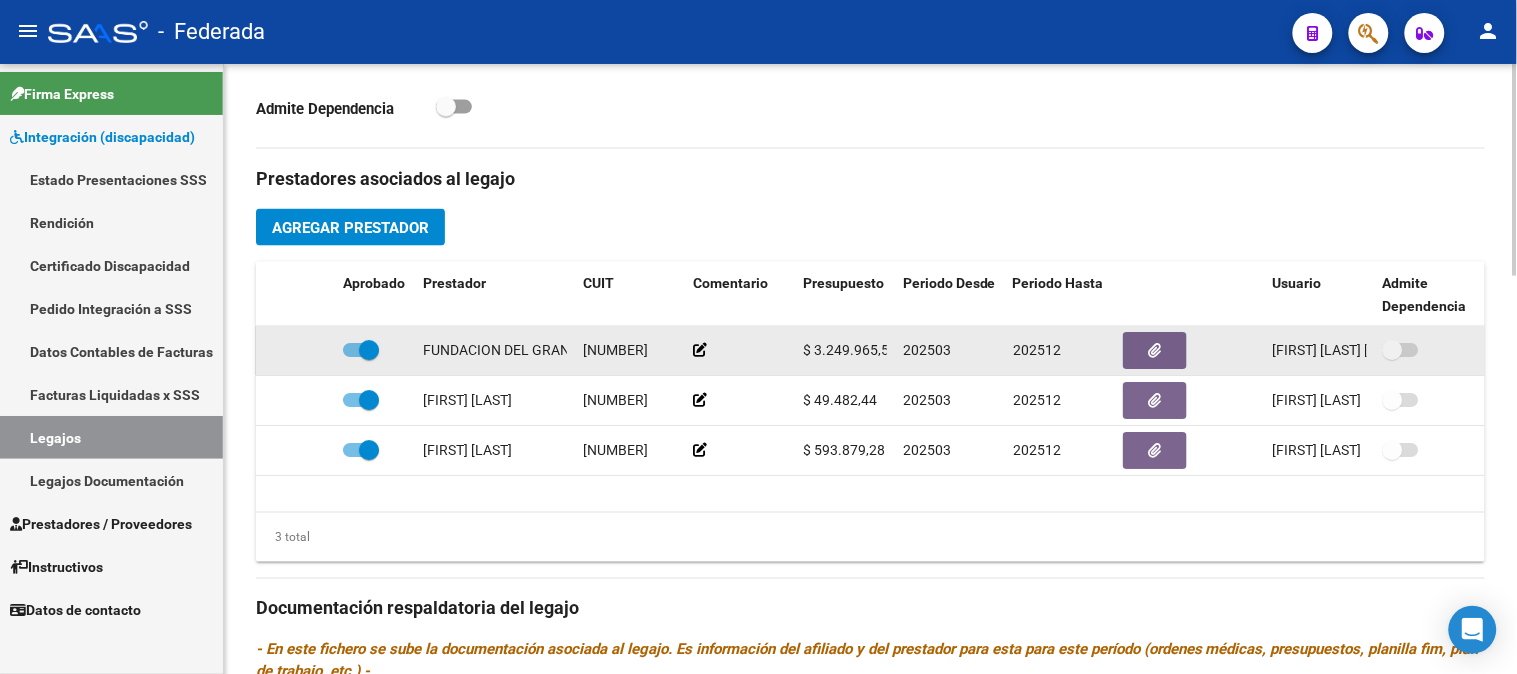 click at bounding box center (1393, 350) 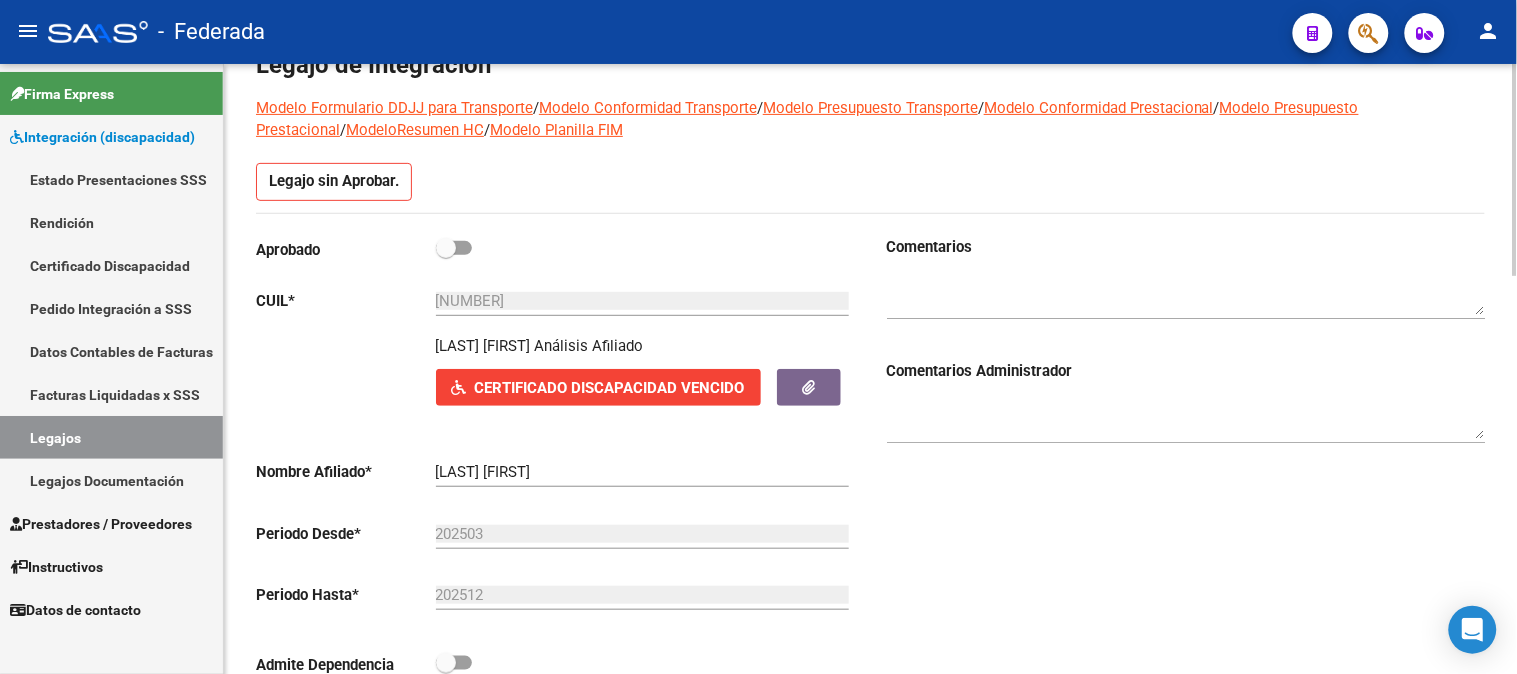 click at bounding box center (454, 248) 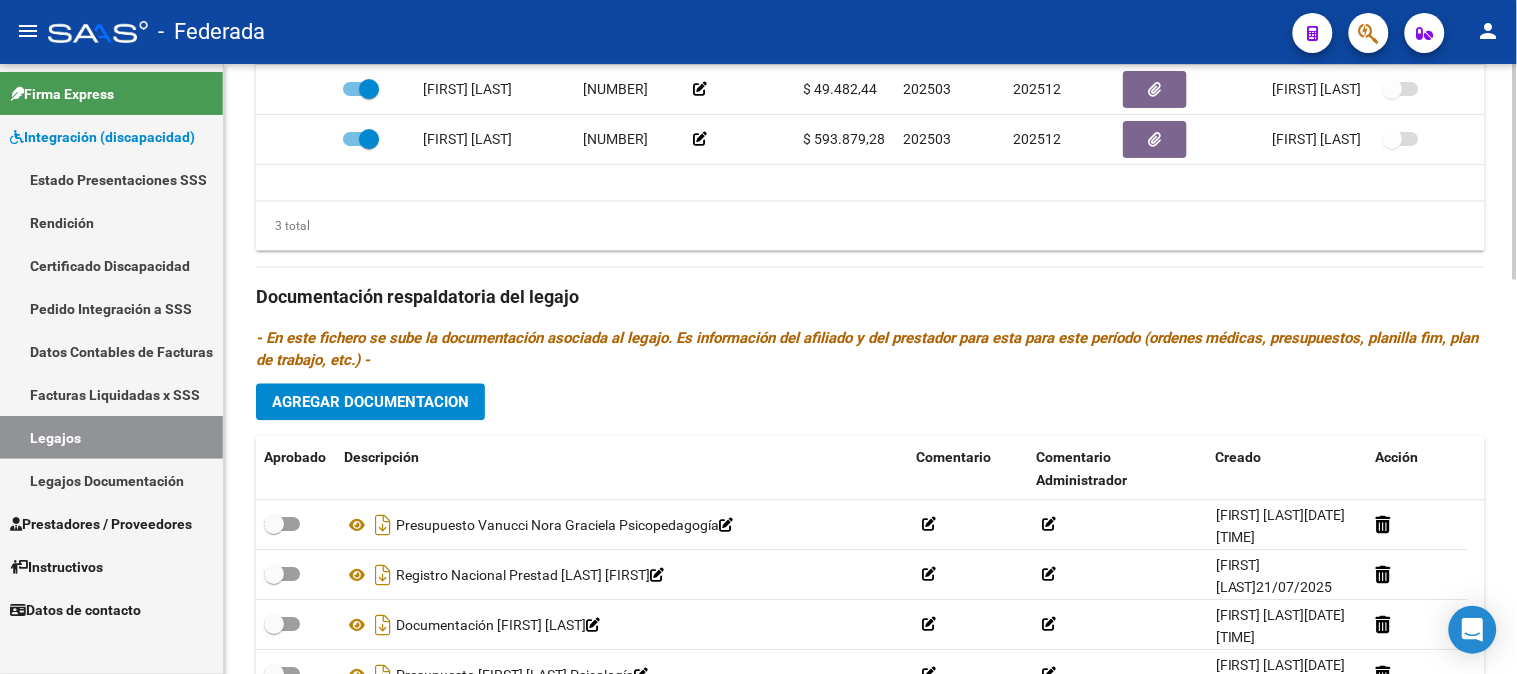 scroll, scrollTop: 1000, scrollLeft: 0, axis: vertical 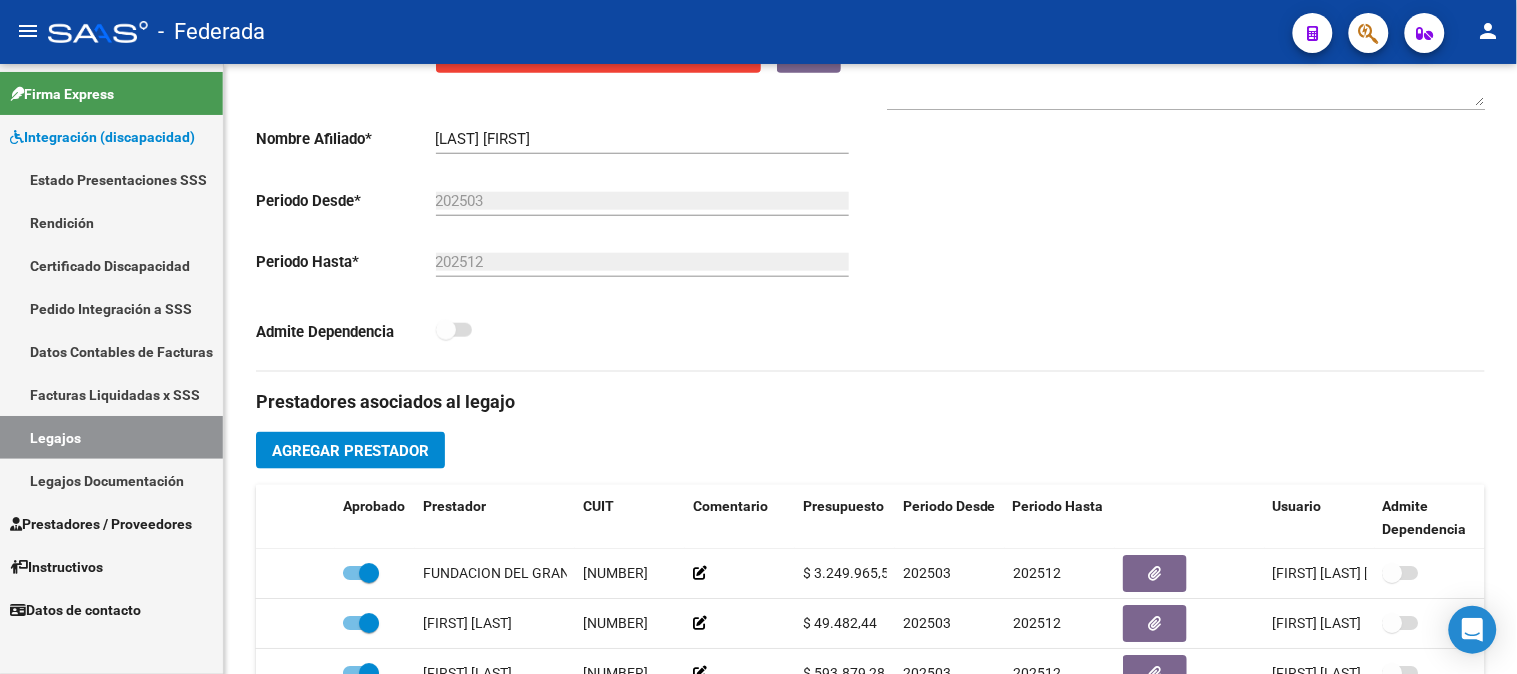 click on "Aprobado   CUIL  *   20-46637555-2 Ingresar CUIL  ABDALA CALEB TADEO     Análisis Afiliado    Certificado Discapacidad Vencido ARCA Padrón Nombre Afiliado  *   ABDALA CALEB TADEO Ingresar el nombre  Periodo Desde  *   202503 Ej: 202203  Periodo Hasta  *   202512 Ej: 202212  Admite Dependencia" 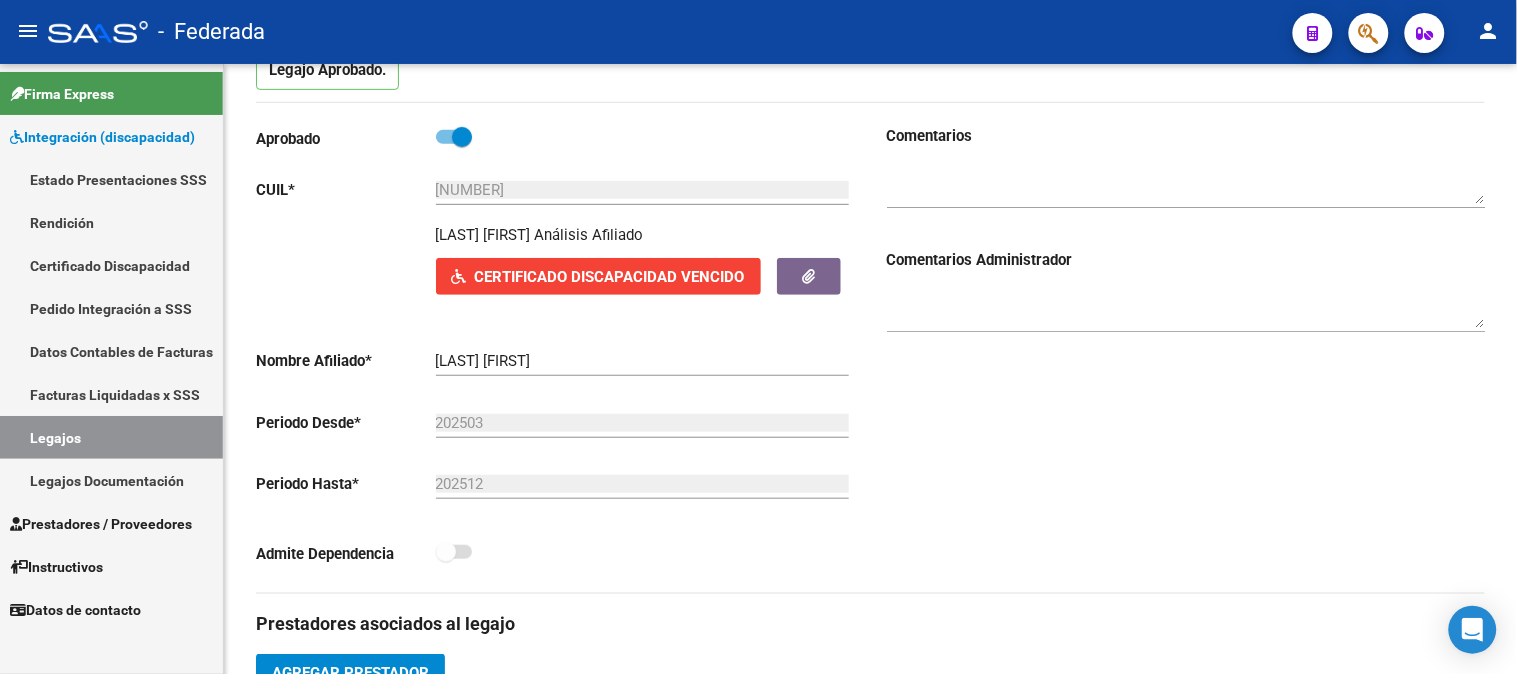 click at bounding box center [462, 137] 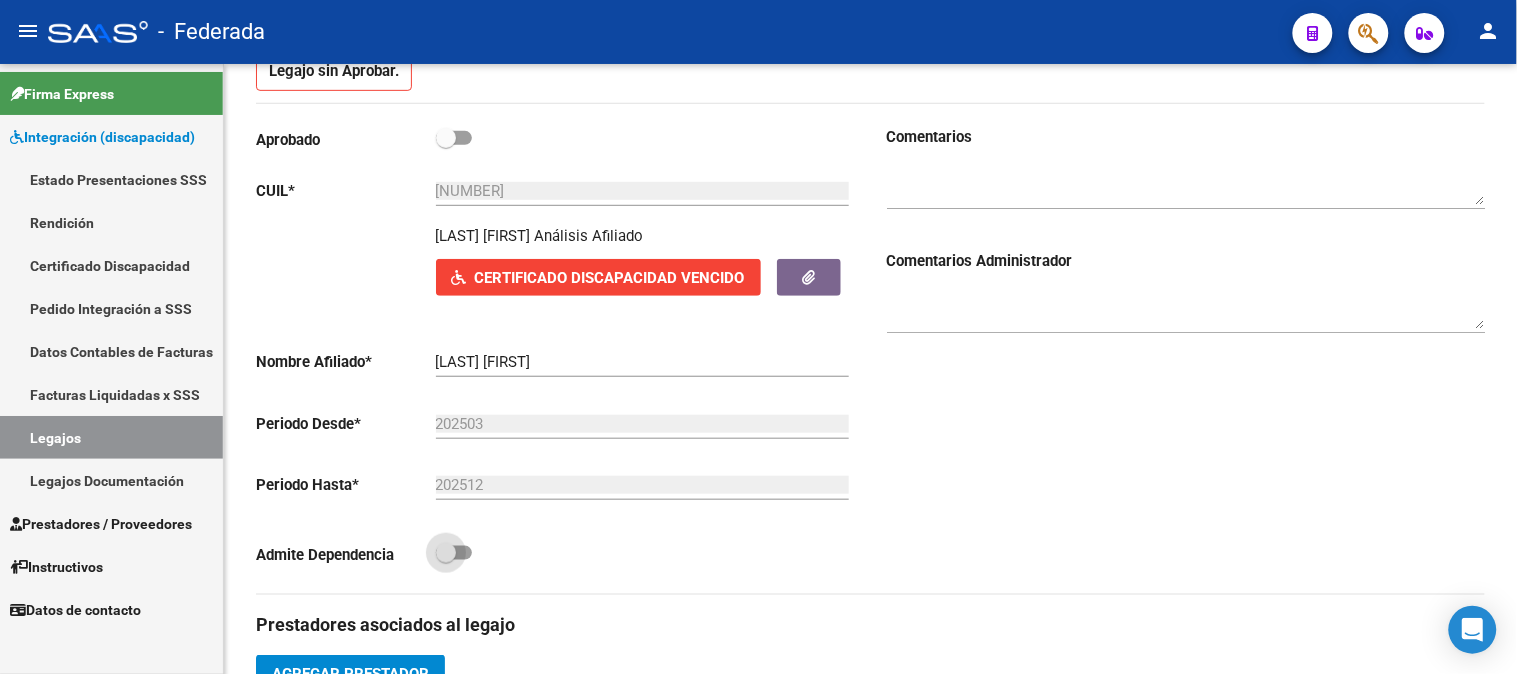 click at bounding box center (446, 553) 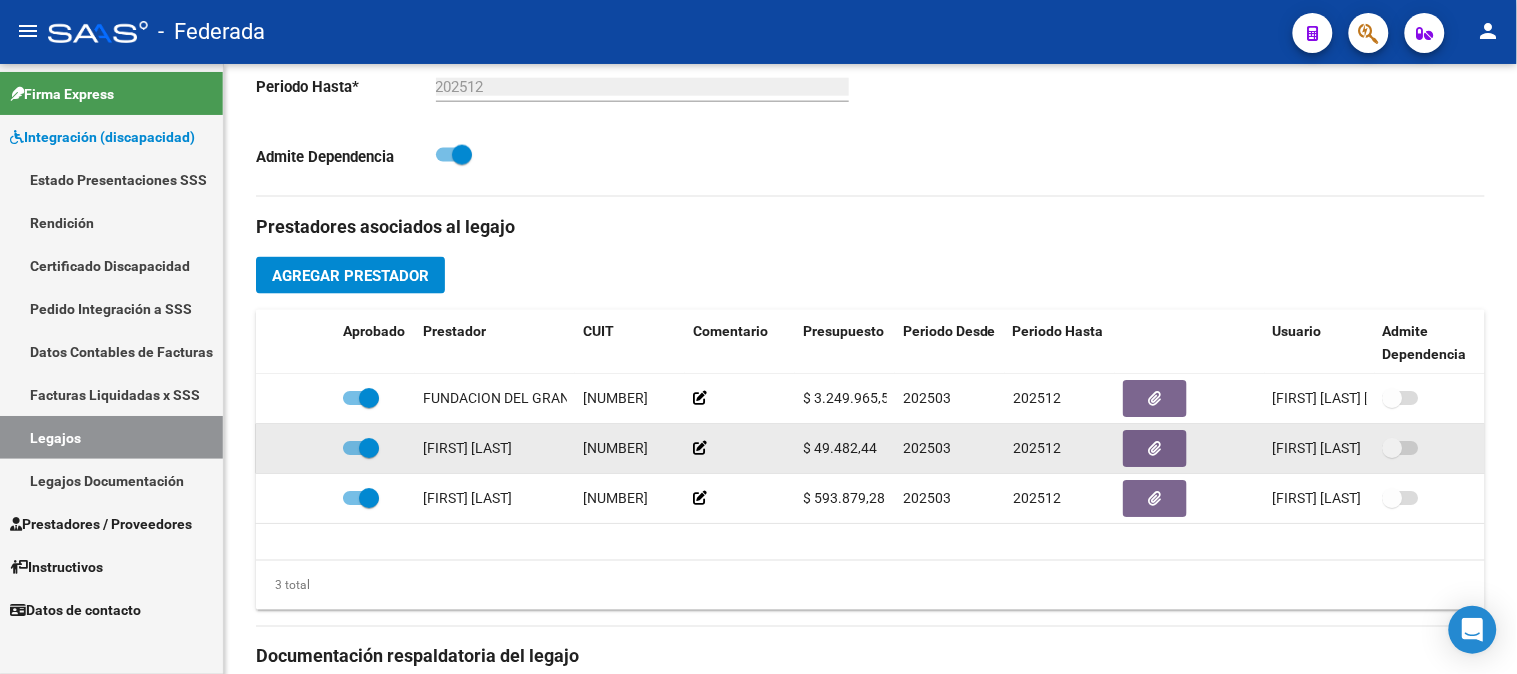 scroll, scrollTop: 702, scrollLeft: 0, axis: vertical 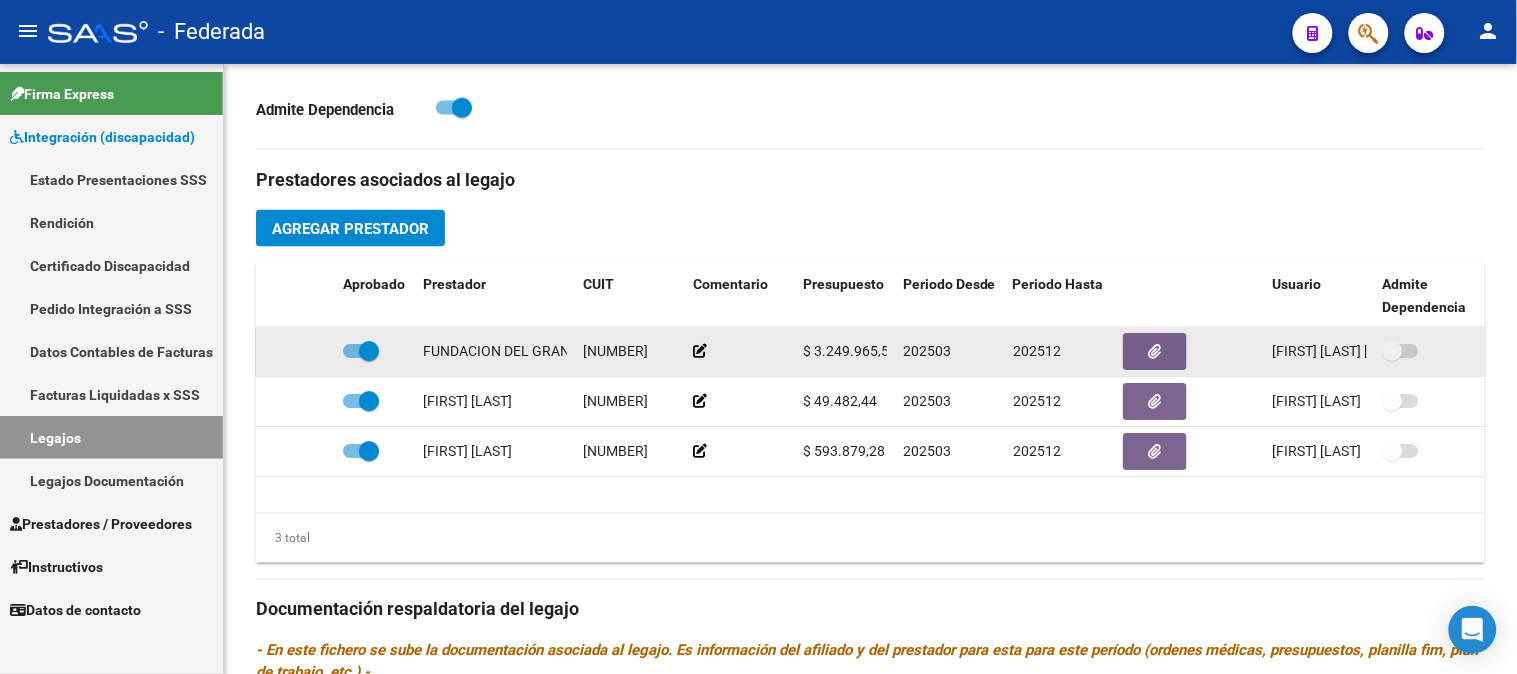click at bounding box center [1393, 351] 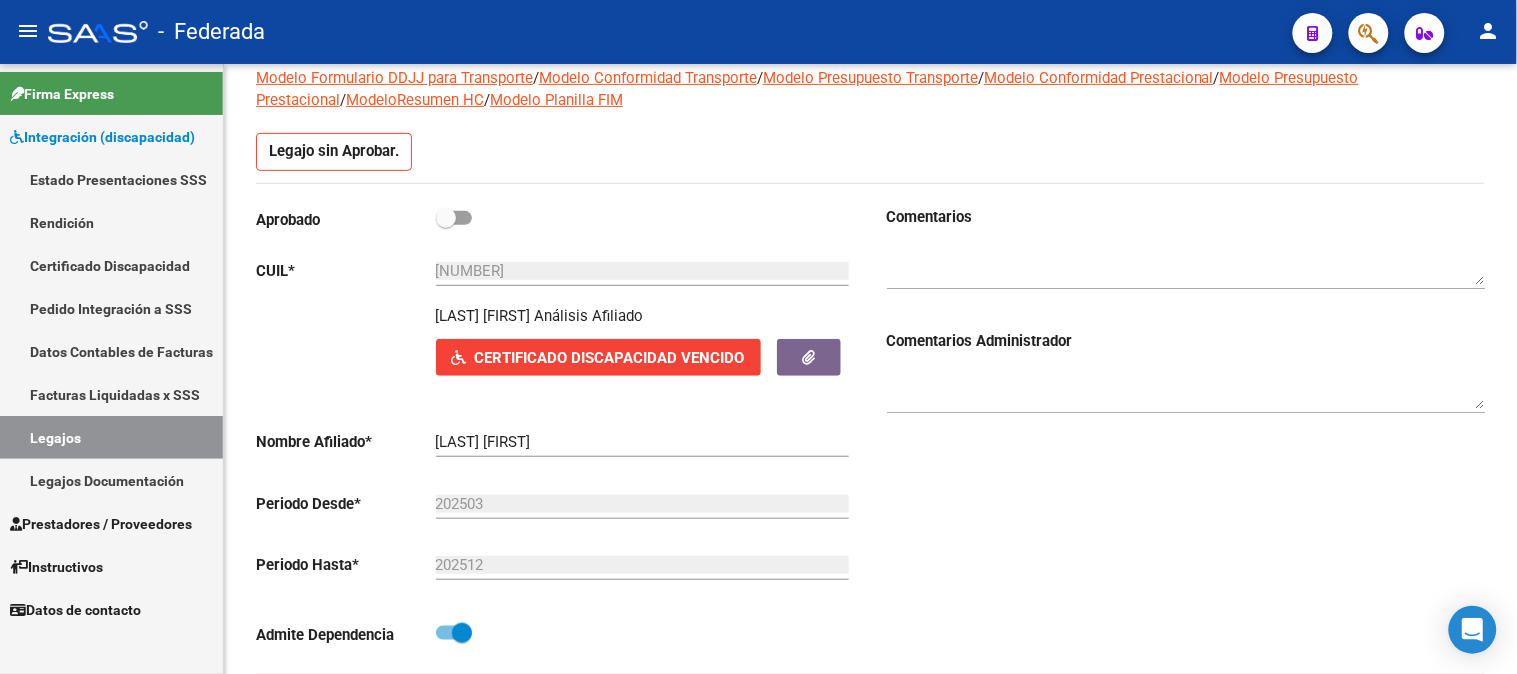 scroll, scrollTop: 144, scrollLeft: 0, axis: vertical 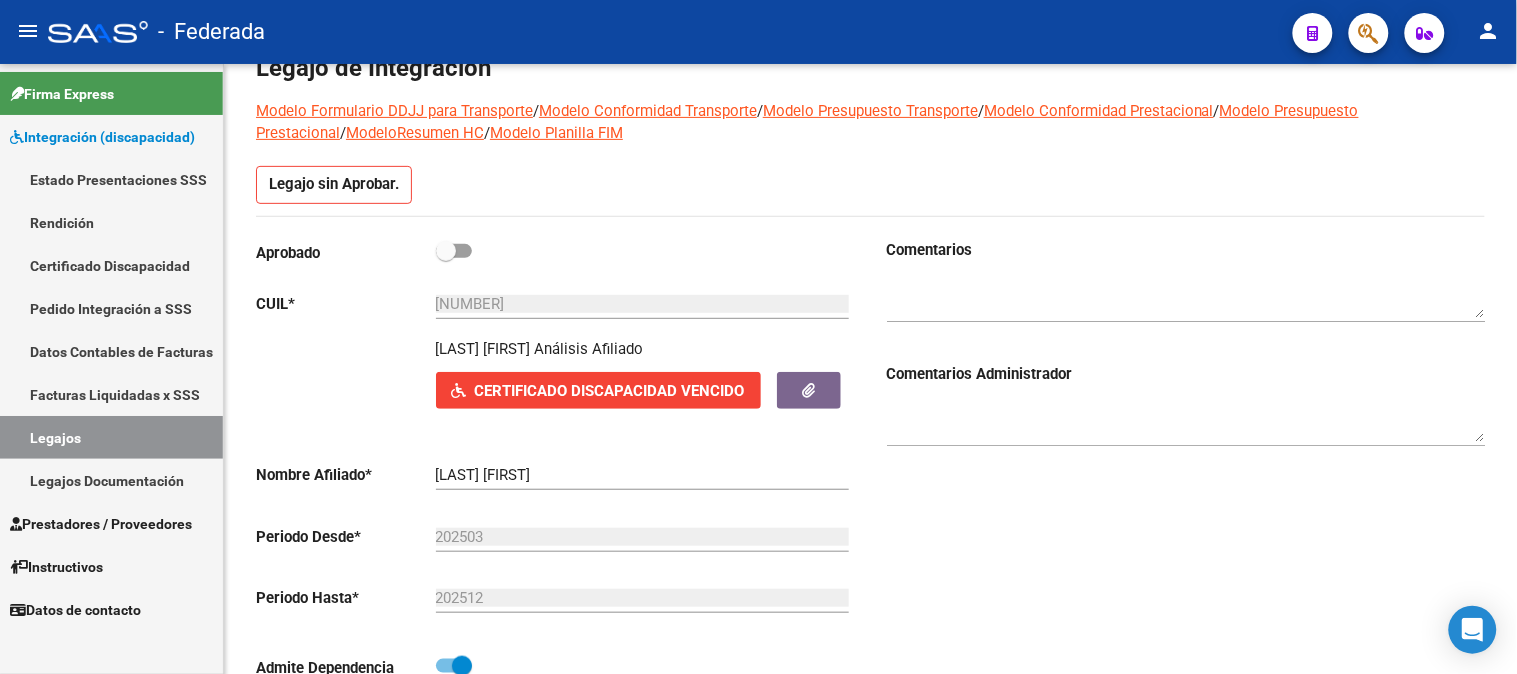 click at bounding box center (446, 251) 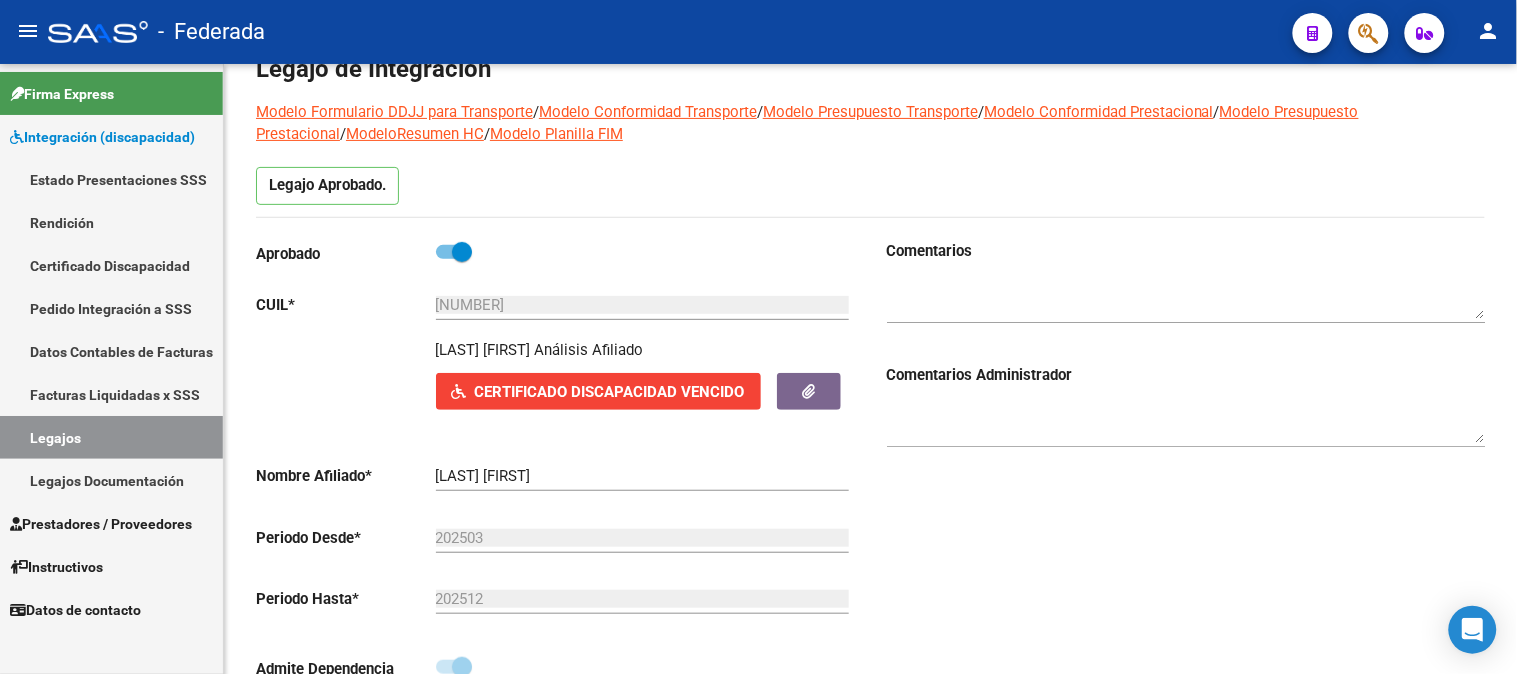 click at bounding box center [462, 252] 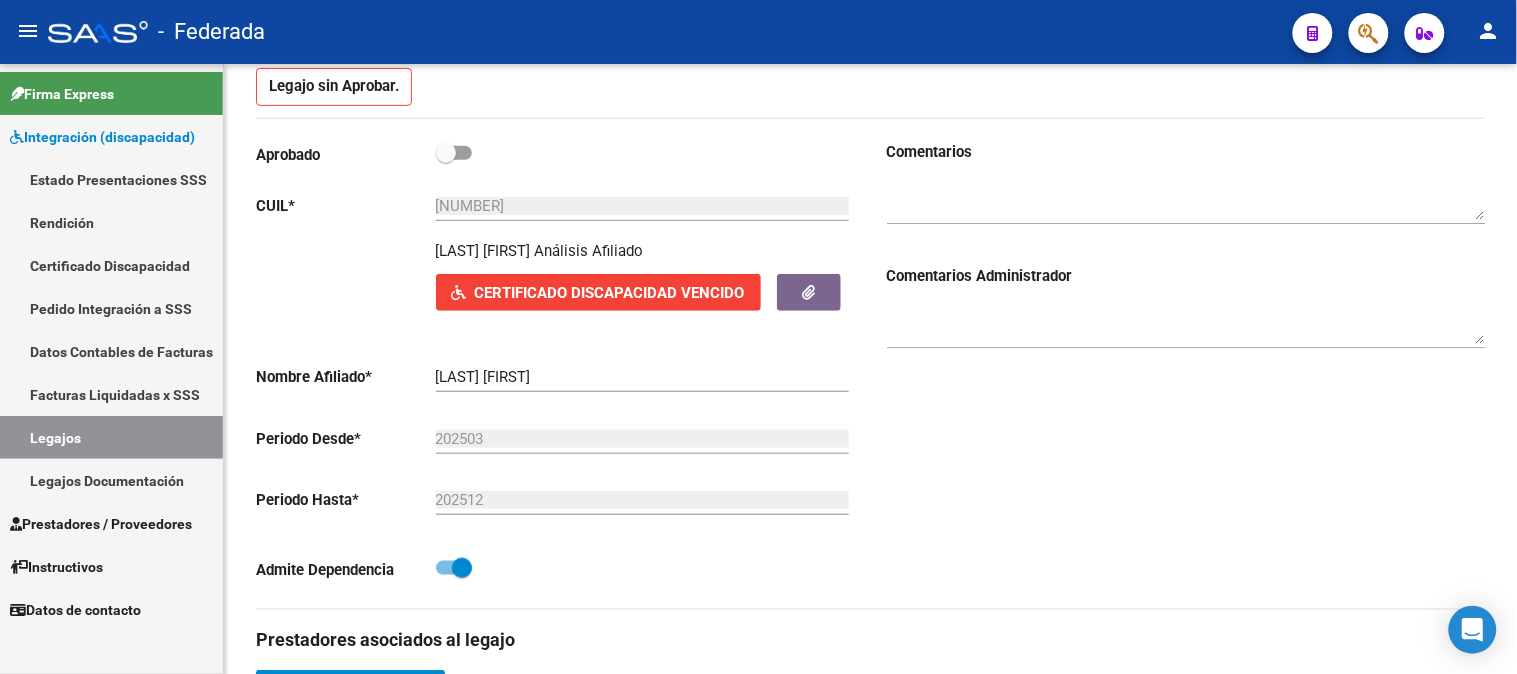 scroll, scrollTop: 366, scrollLeft: 0, axis: vertical 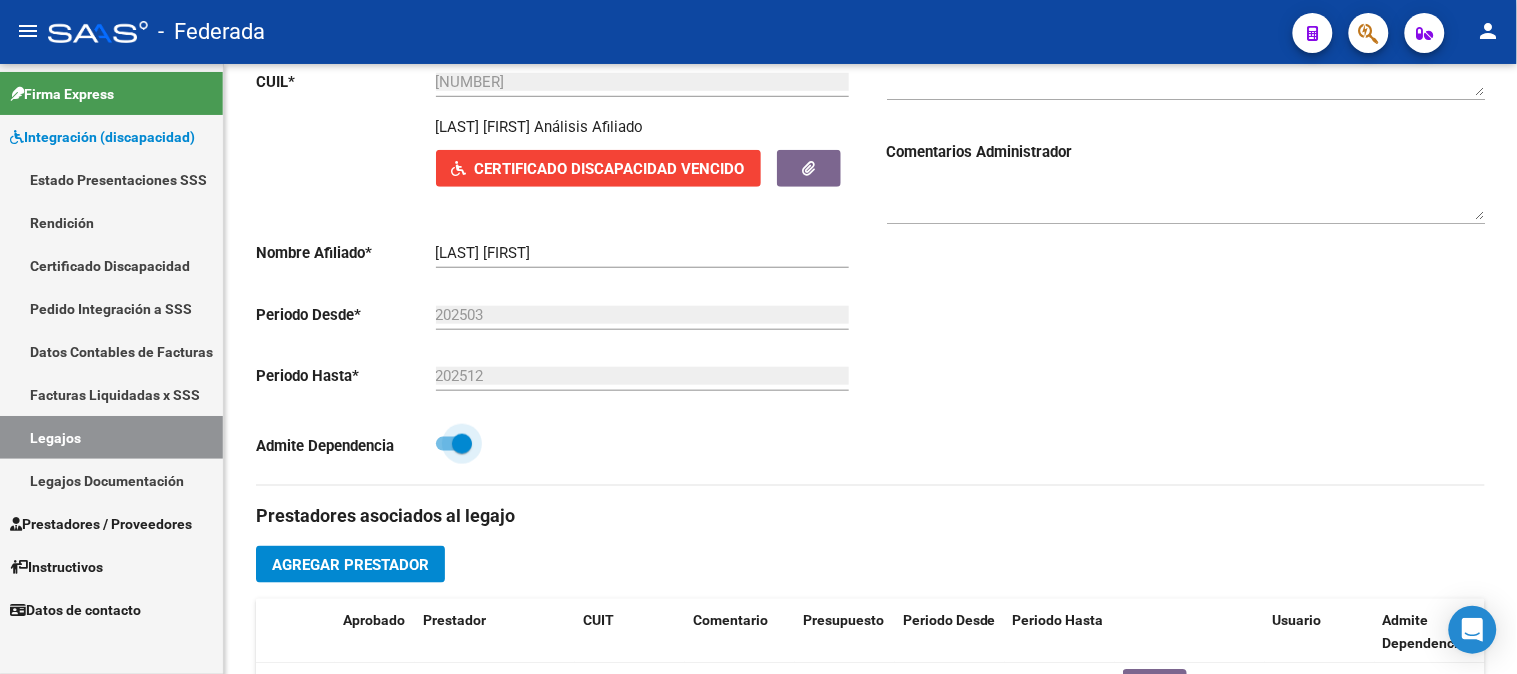 click at bounding box center [462, 444] 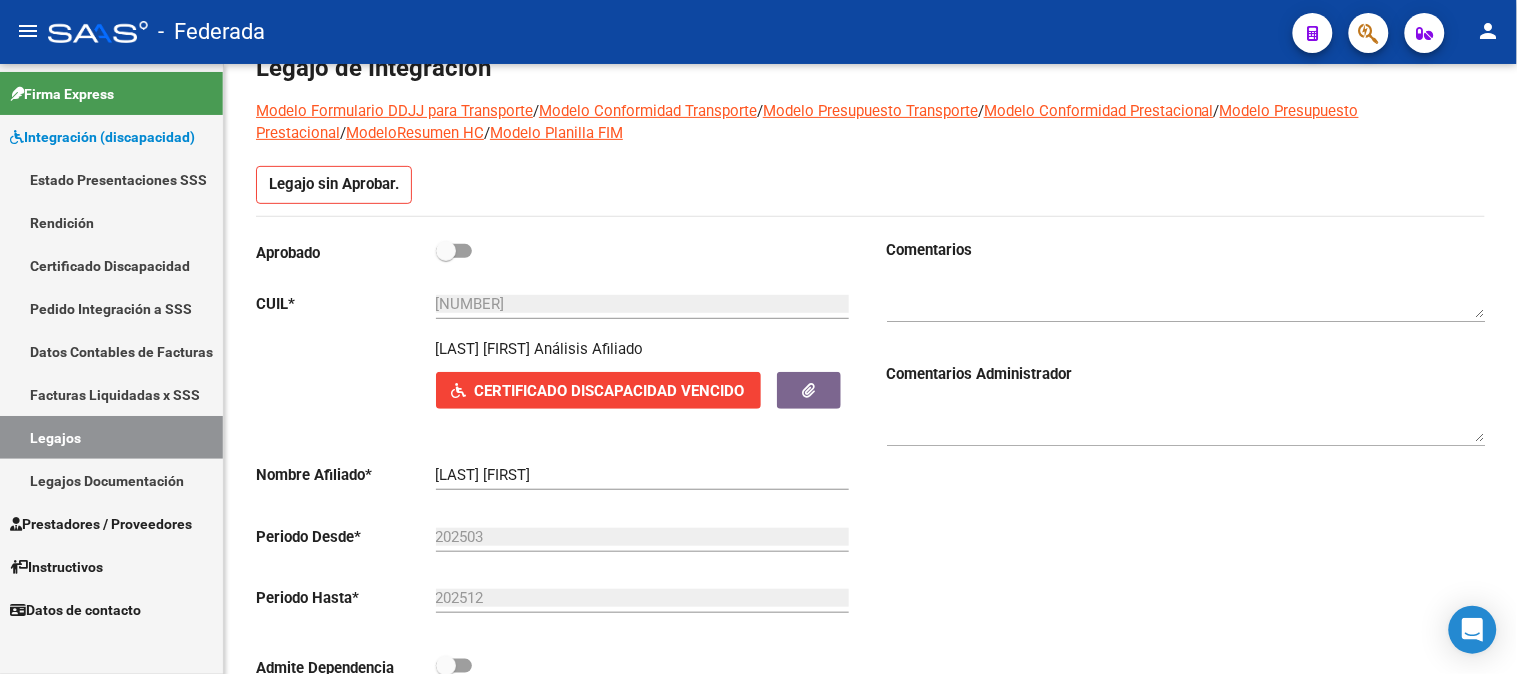 click at bounding box center (446, 251) 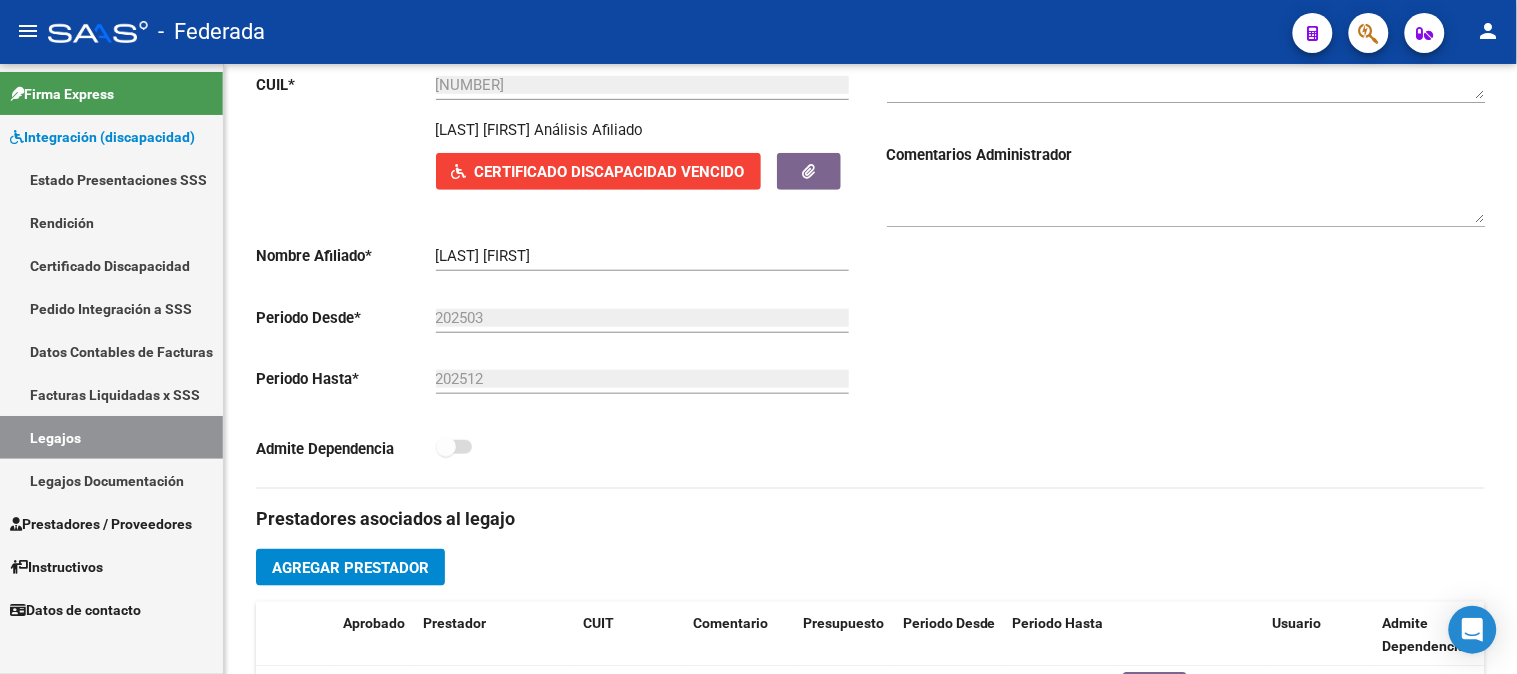 scroll, scrollTop: 330, scrollLeft: 0, axis: vertical 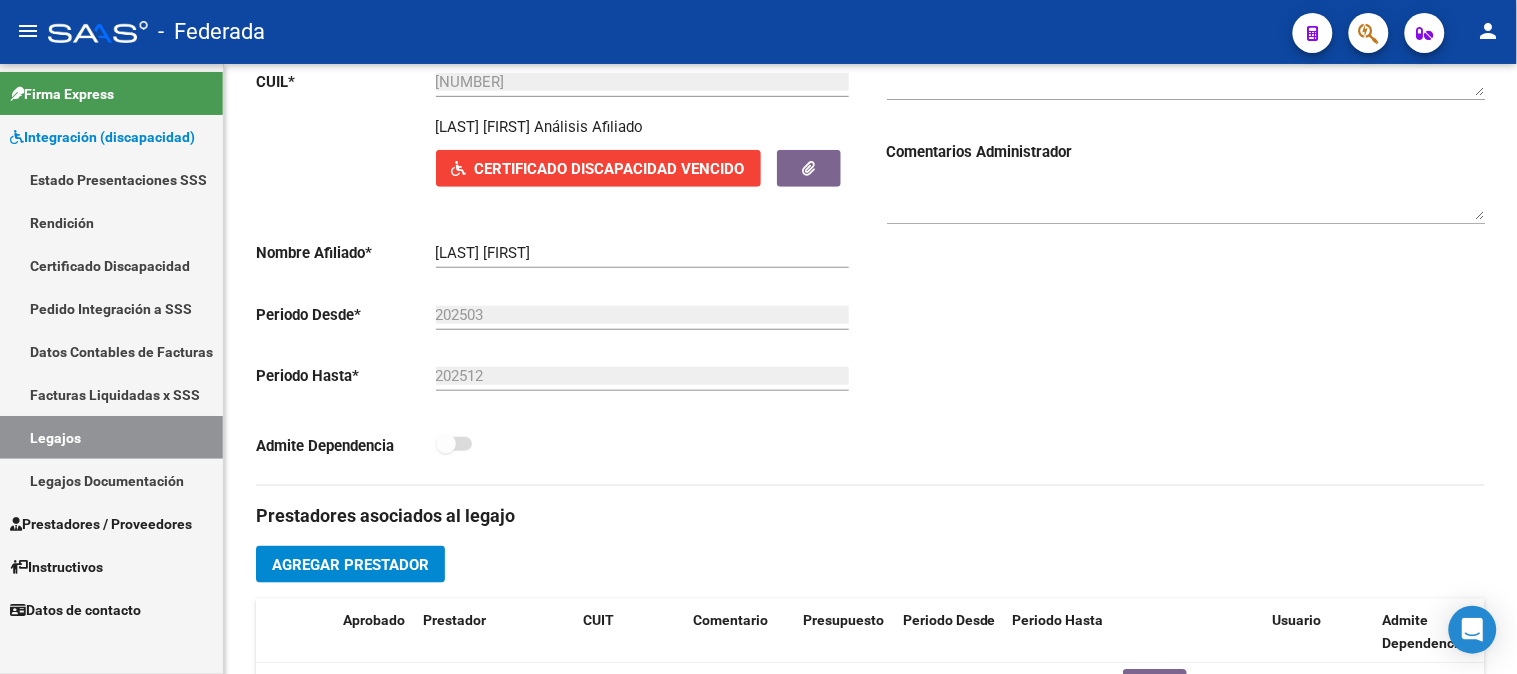 click at bounding box center [454, 444] 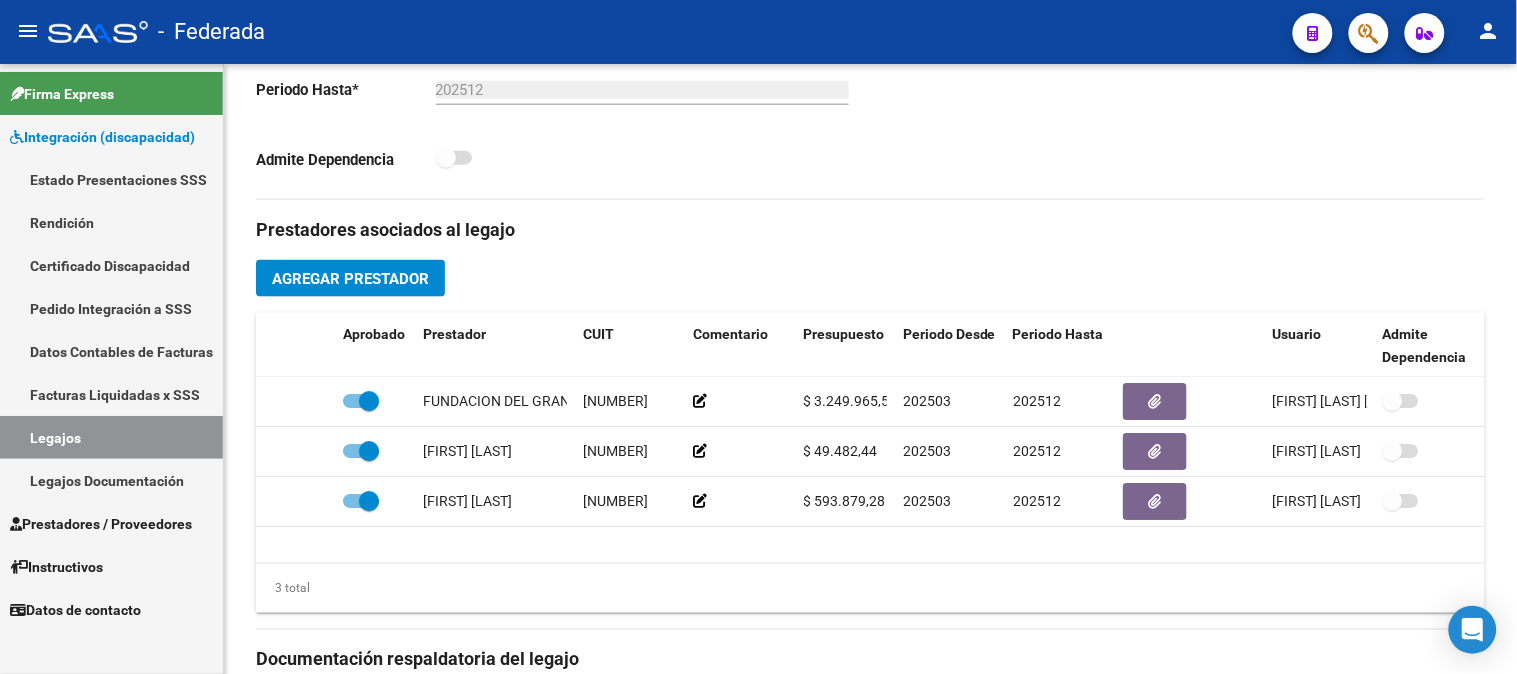 scroll, scrollTop: 663, scrollLeft: 0, axis: vertical 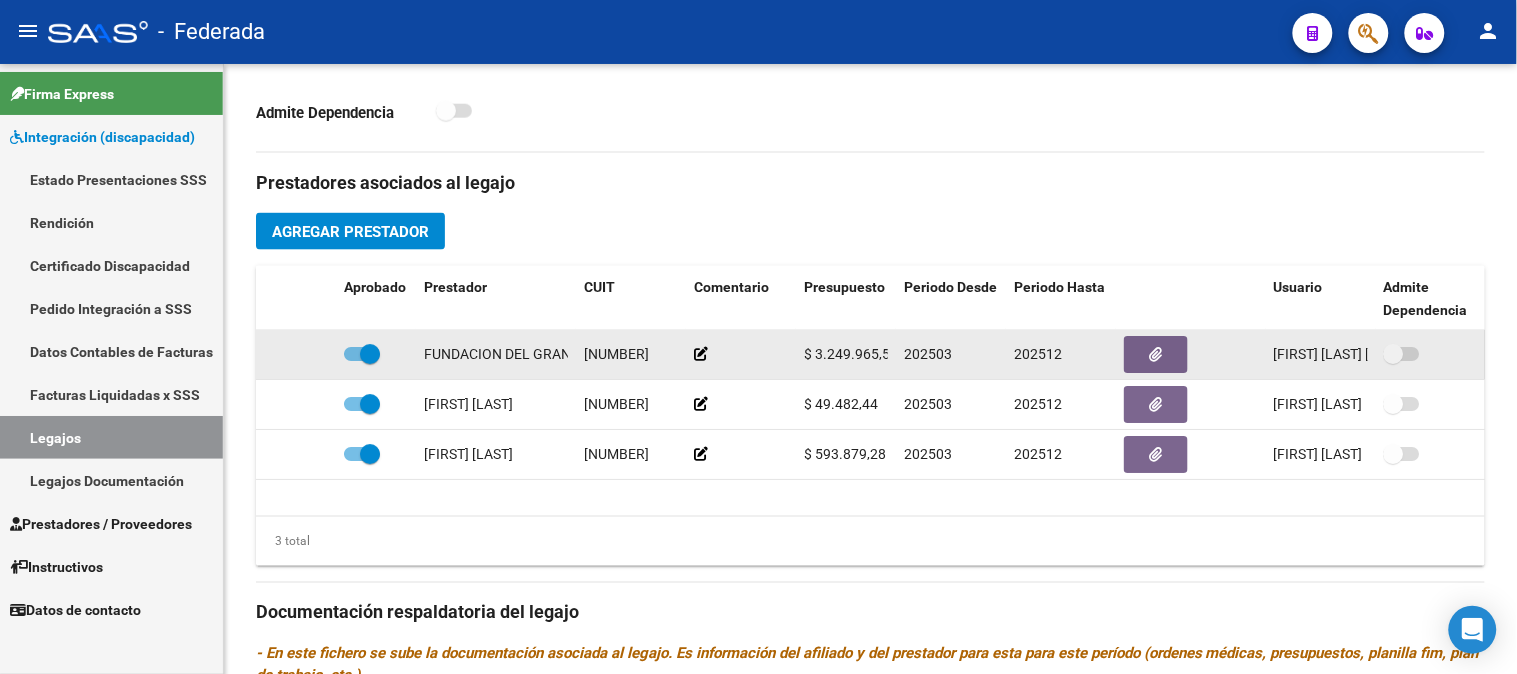 click at bounding box center [370, 354] 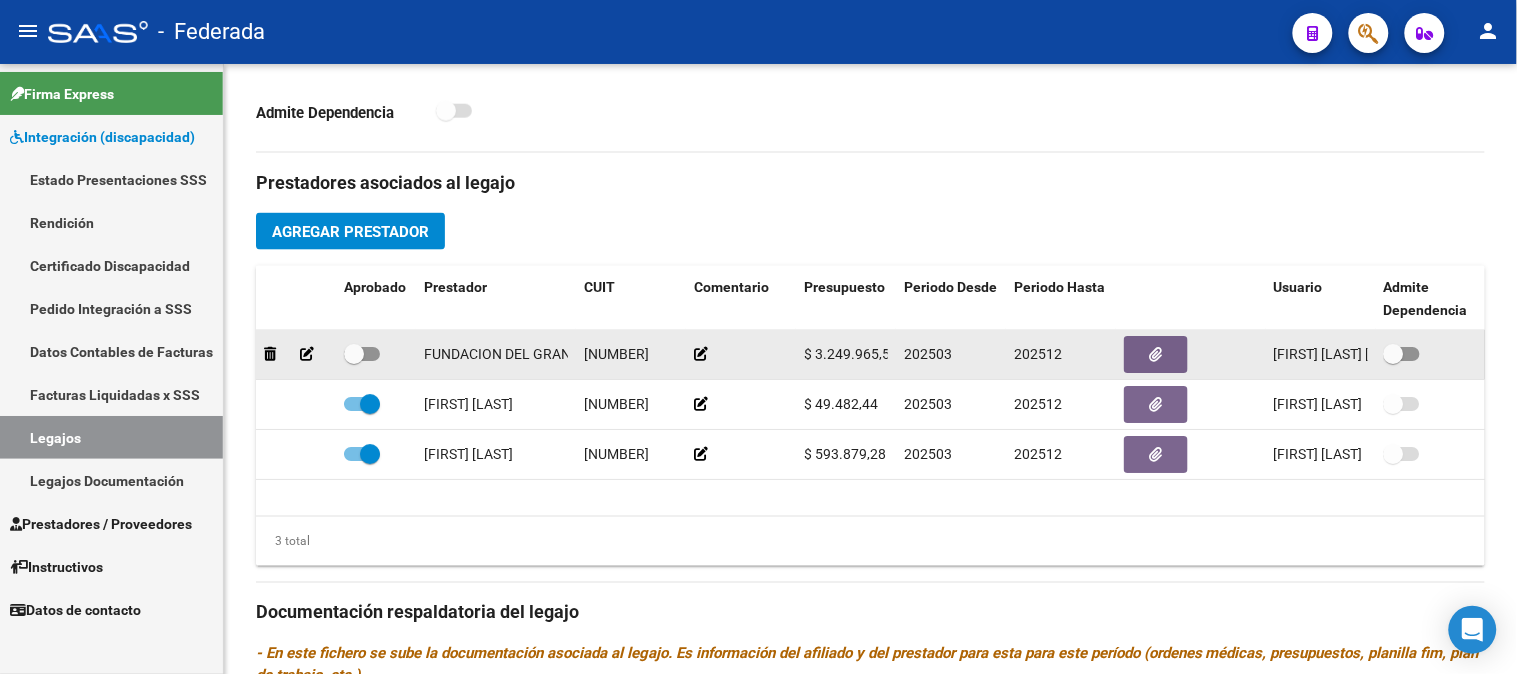 click at bounding box center [1394, 354] 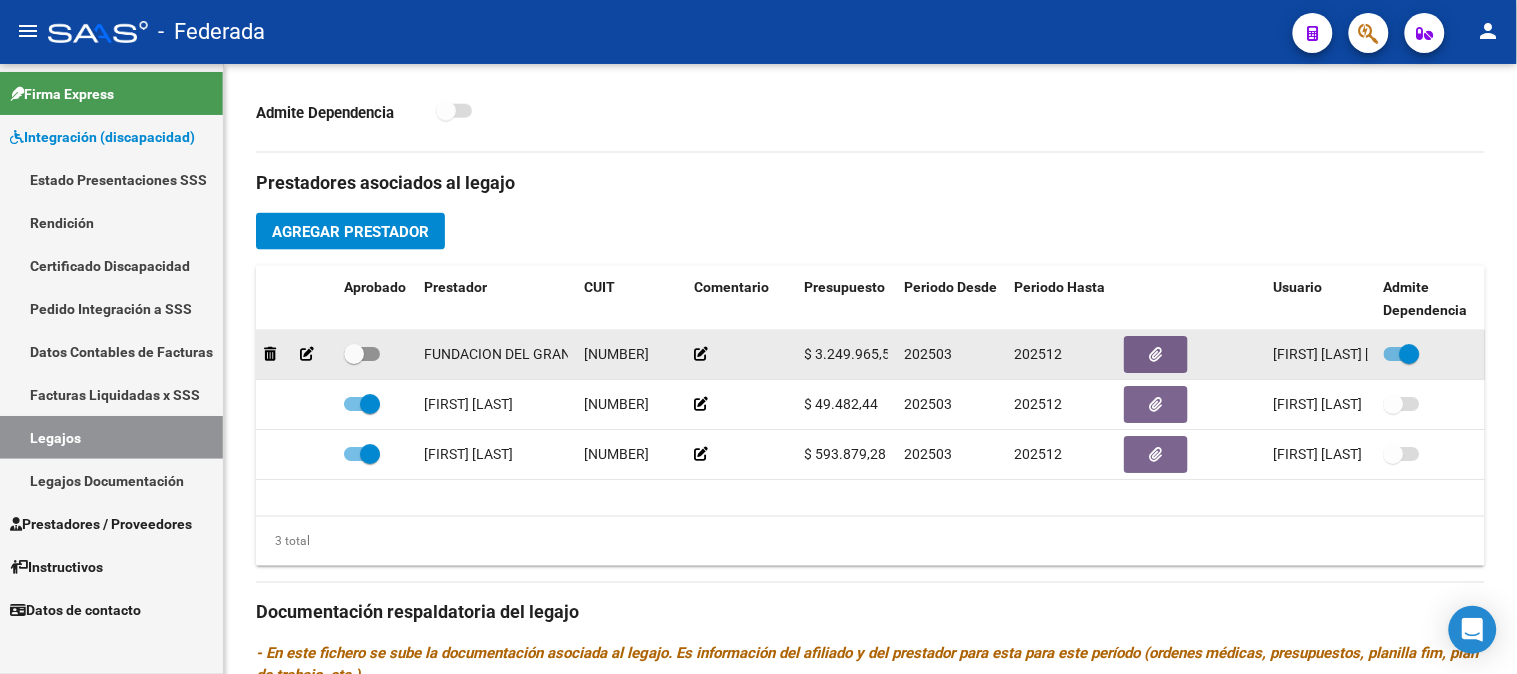 click at bounding box center [1410, 354] 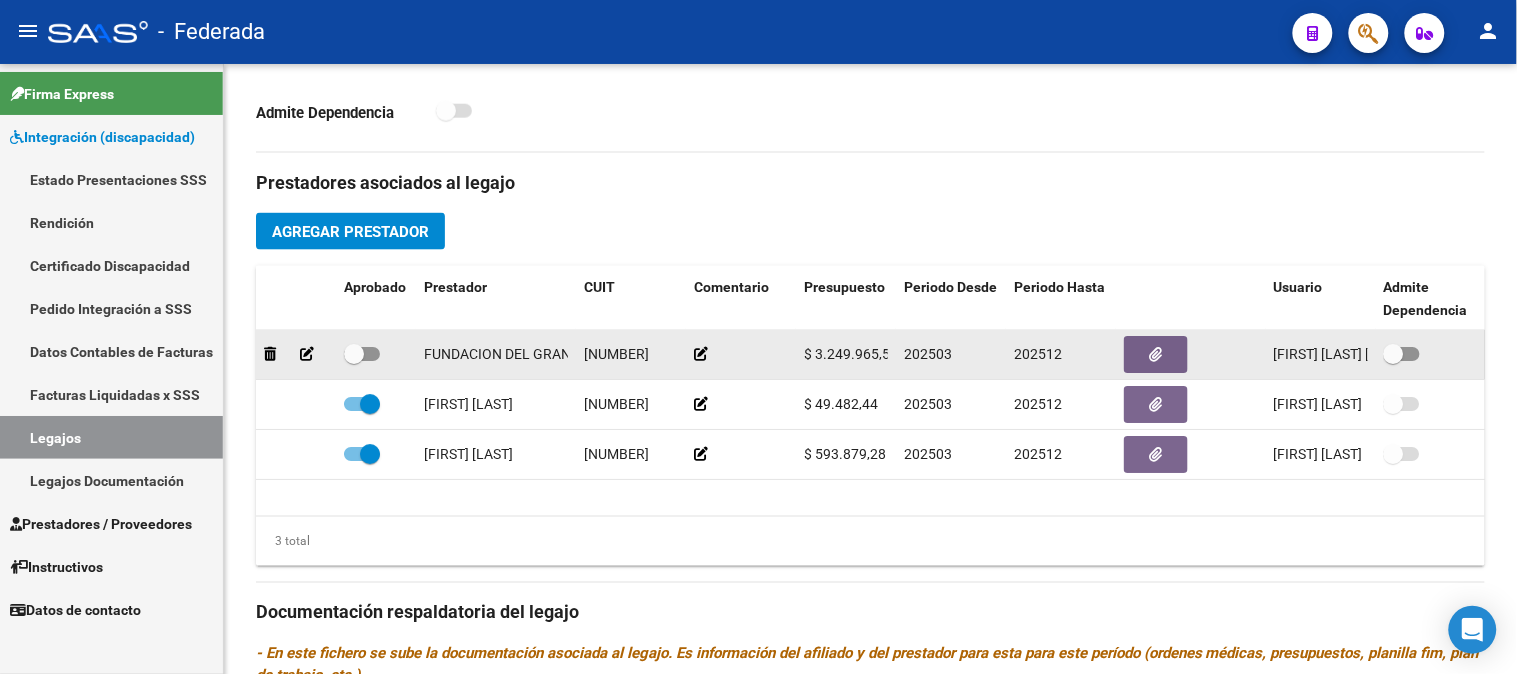 click at bounding box center [354, 354] 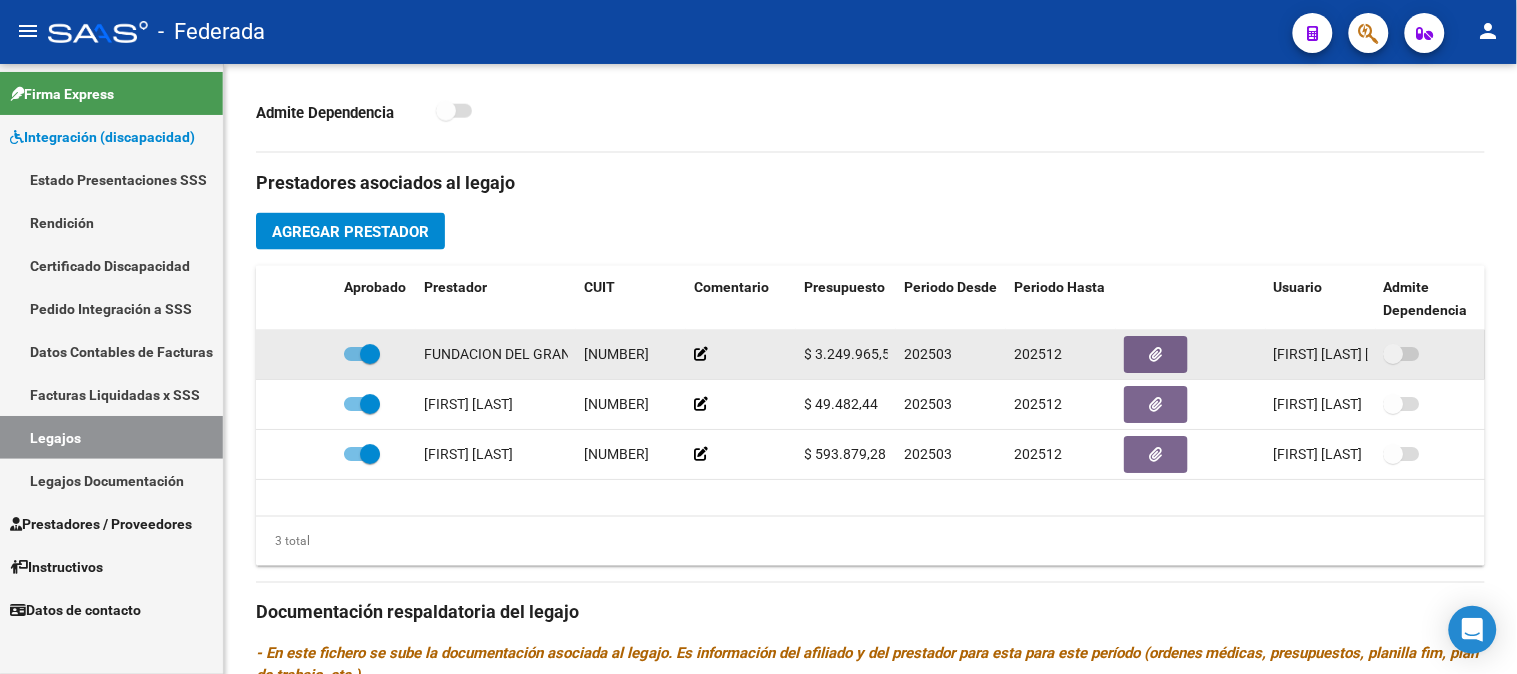 click at bounding box center (370, 354) 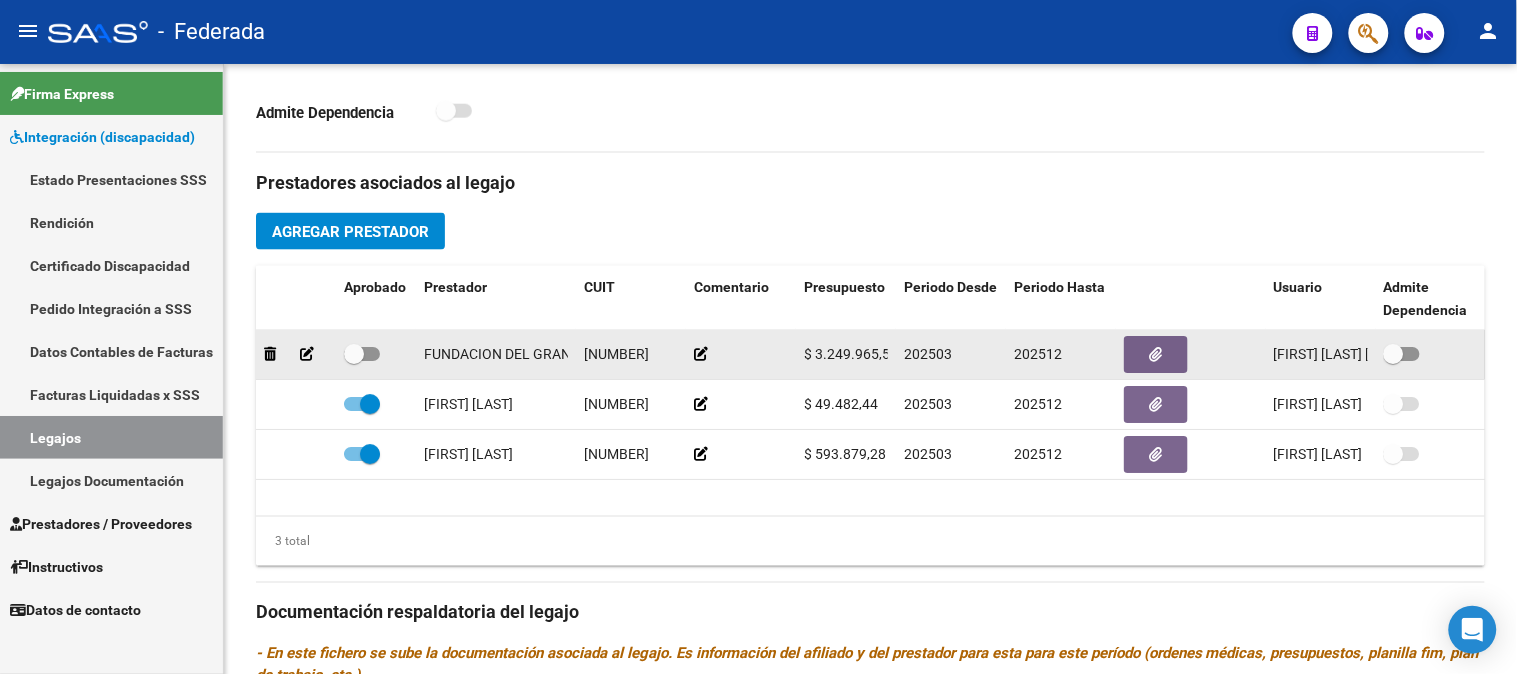 click at bounding box center (354, 354) 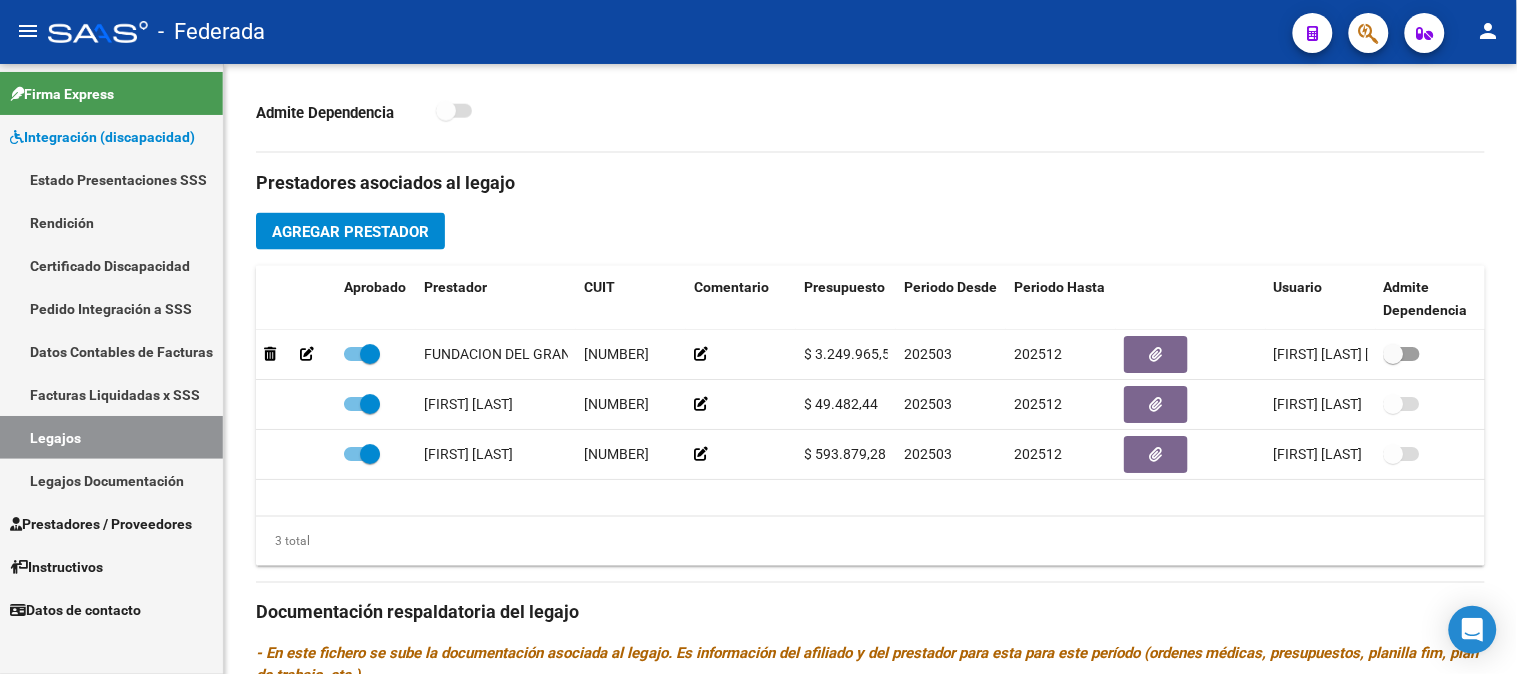 click on "Prestadores asociados al legajo Agregar Prestador Aprobado Prestador CUIT Comentario Presupuesto Periodo Desde Periodo Hasta Usuario Admite Dependencia   FUNDACION DEL GRAN ROSARIO 33707289959      $ 3.249.965,52  202503 202512 Gisel Ferrini   21/07/2025      VANUCCI NORA GRACIELA 27296134762      $ 49.482,44  202503 202512 Federico Antonio Pelosi   25/07/2025      GOBBI CARLOS NICOLAS 20276693671      $ 593.879,28  202503 202512 Federico Antonio Pelosi   30/07/2025    3 total Documentación respaldatoria del legajo - En este fichero se sube la documentación asociada al legajo. Es información del afiliado y del prestador para esta para este período (ordenes médicas, presupuestos, planilla fim, plan de trabajo, etc.) - Agregar Documentacion Aprobado Descripción Comentario Comentario Administrador Creado Acción    Presupuesto Vanucci Nora Graciela Psicopedagogía              Gisel Ferrini   21/07/2025 16:27     Registro Nacional Prestad Vanucci Nora Graciela" 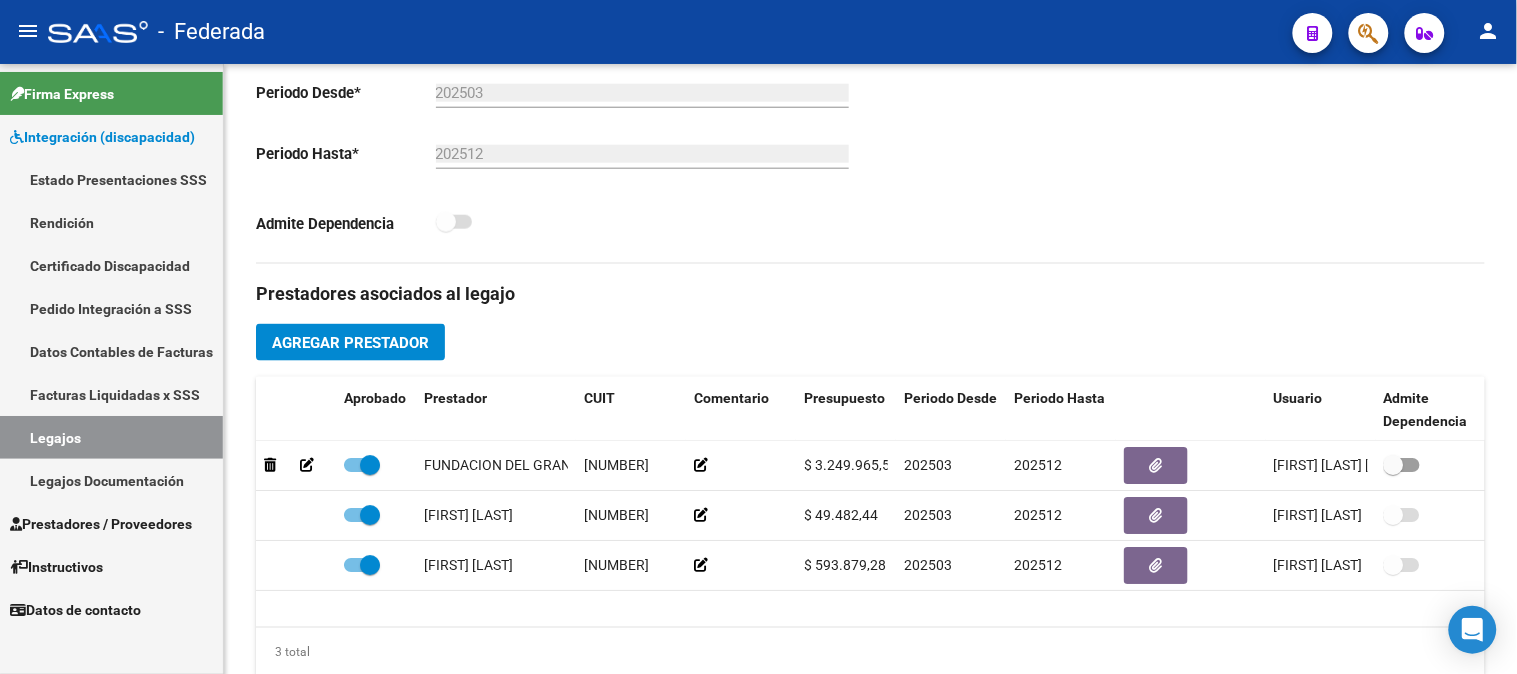 scroll, scrollTop: 663, scrollLeft: 0, axis: vertical 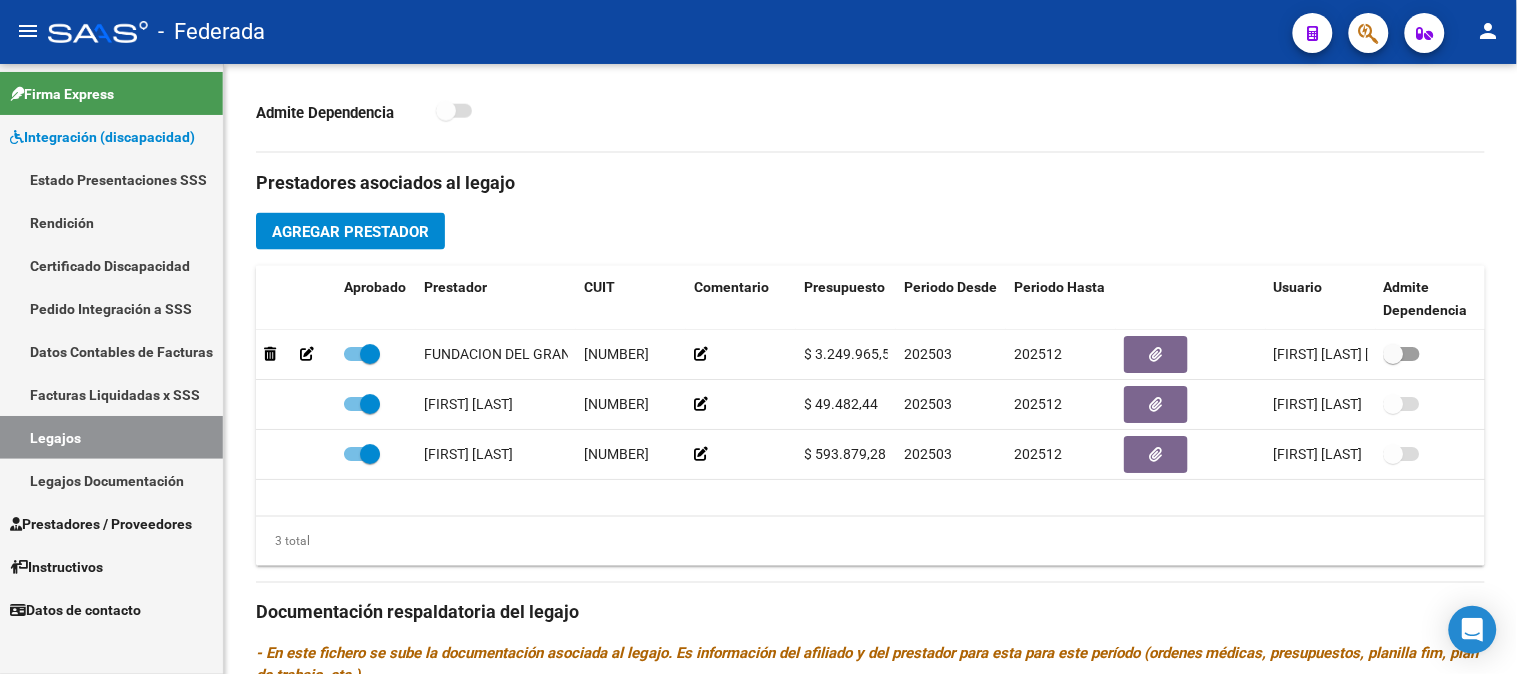 click on "Prestadores asociados al legajo Agregar Prestador Aprobado Prestador CUIT Comentario Presupuesto Periodo Desde Periodo Hasta Usuario Admite Dependencia   FUNDACION DEL GRAN ROSARIO 33707289959      $ 3.249.965,52  202503 202512 Gisel Ferrini   21/07/2025      VANUCCI NORA GRACIELA 27296134762      $ 49.482,44  202503 202512 Federico Antonio Pelosi   25/07/2025      GOBBI CARLOS NICOLAS 20276693671      $ 593.879,28  202503 202512 Federico Antonio Pelosi   30/07/2025    3 total Documentación respaldatoria del legajo - En este fichero se sube la documentación asociada al legajo. Es información del afiliado y del prestador para esta para este período (ordenes médicas, presupuestos, planilla fim, plan de trabajo, etc.) - Agregar Documentacion Aprobado Descripción Comentario Comentario Administrador Creado Acción    Presupuesto Vanucci Nora Graciela Psicopedagogía              Gisel Ferrini   21/07/2025 16:27     Registro Nacional Prestad Vanucci Nora Graciela" 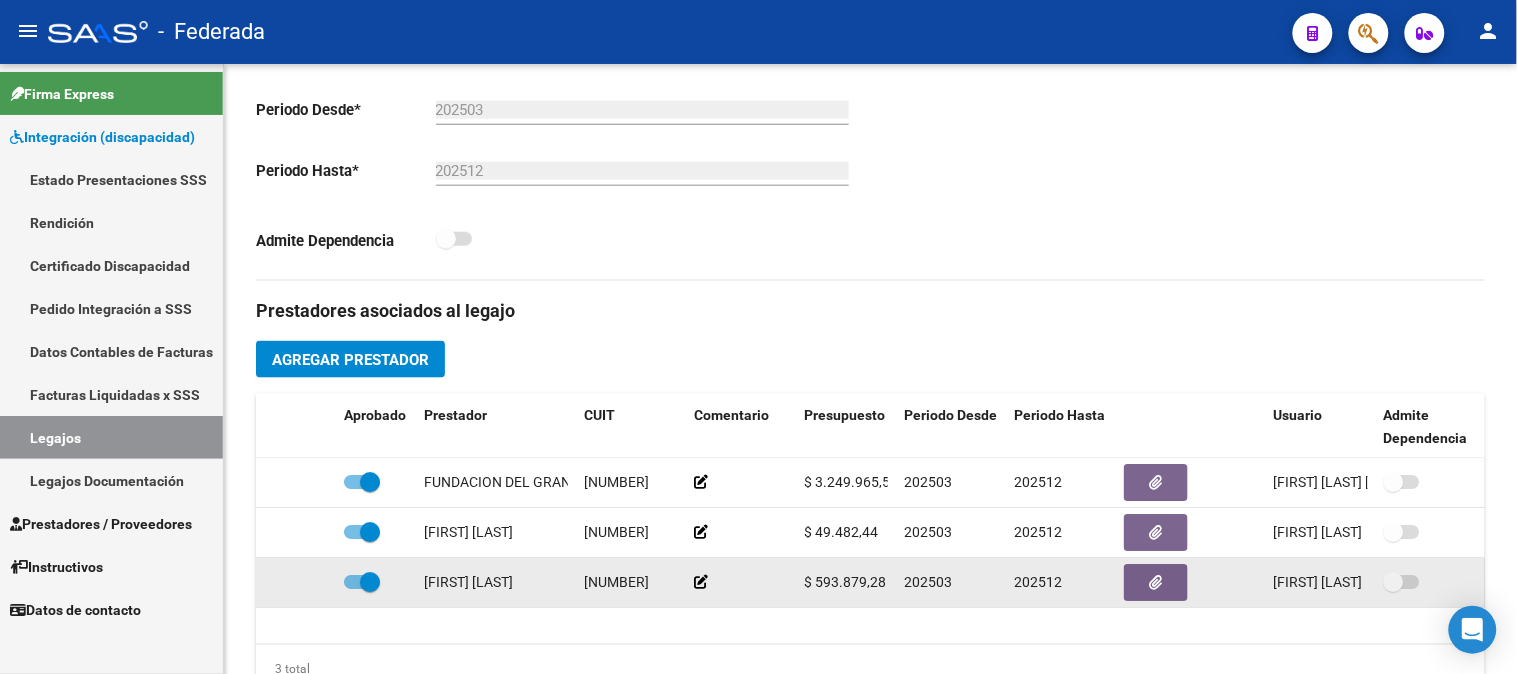 scroll, scrollTop: 663, scrollLeft: 0, axis: vertical 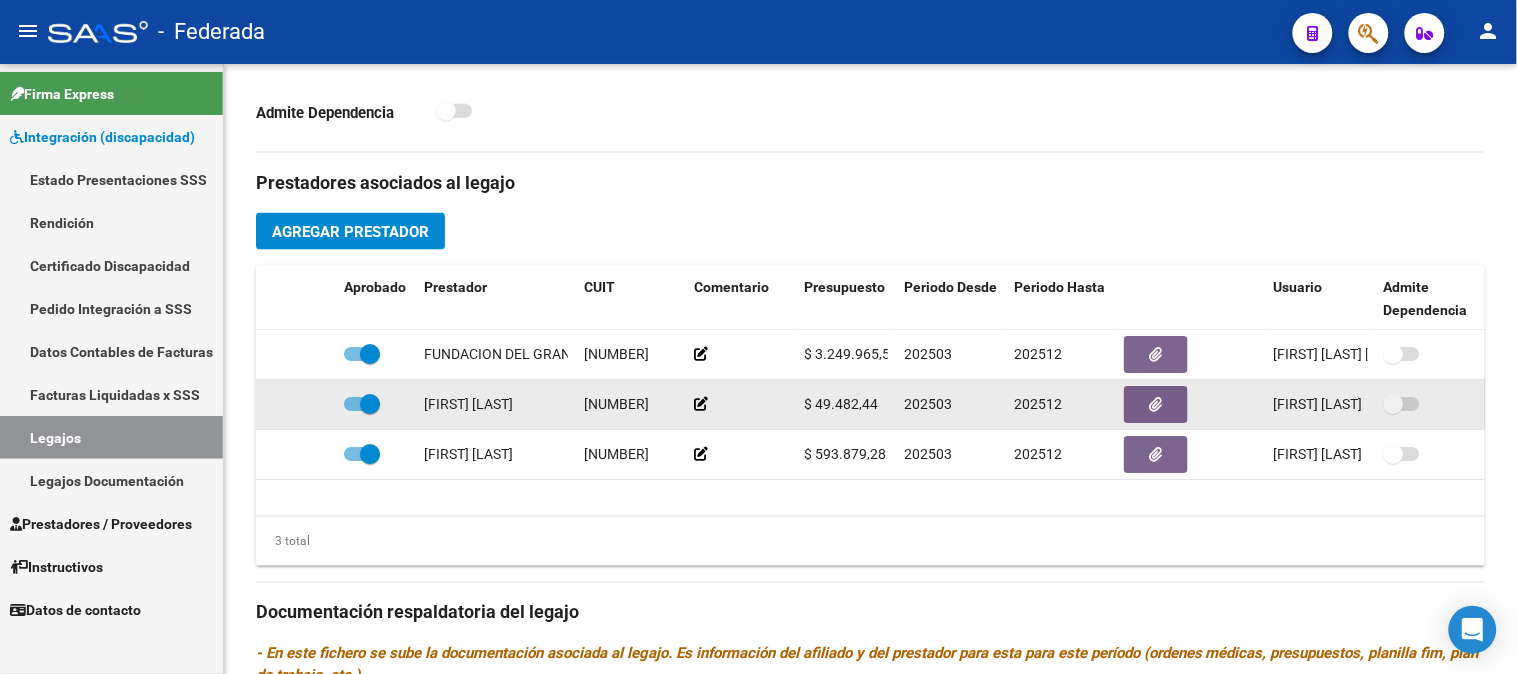 drag, startPoint x: 425, startPoint y: 405, endPoint x: 716, endPoint y: 406, distance: 291.0017 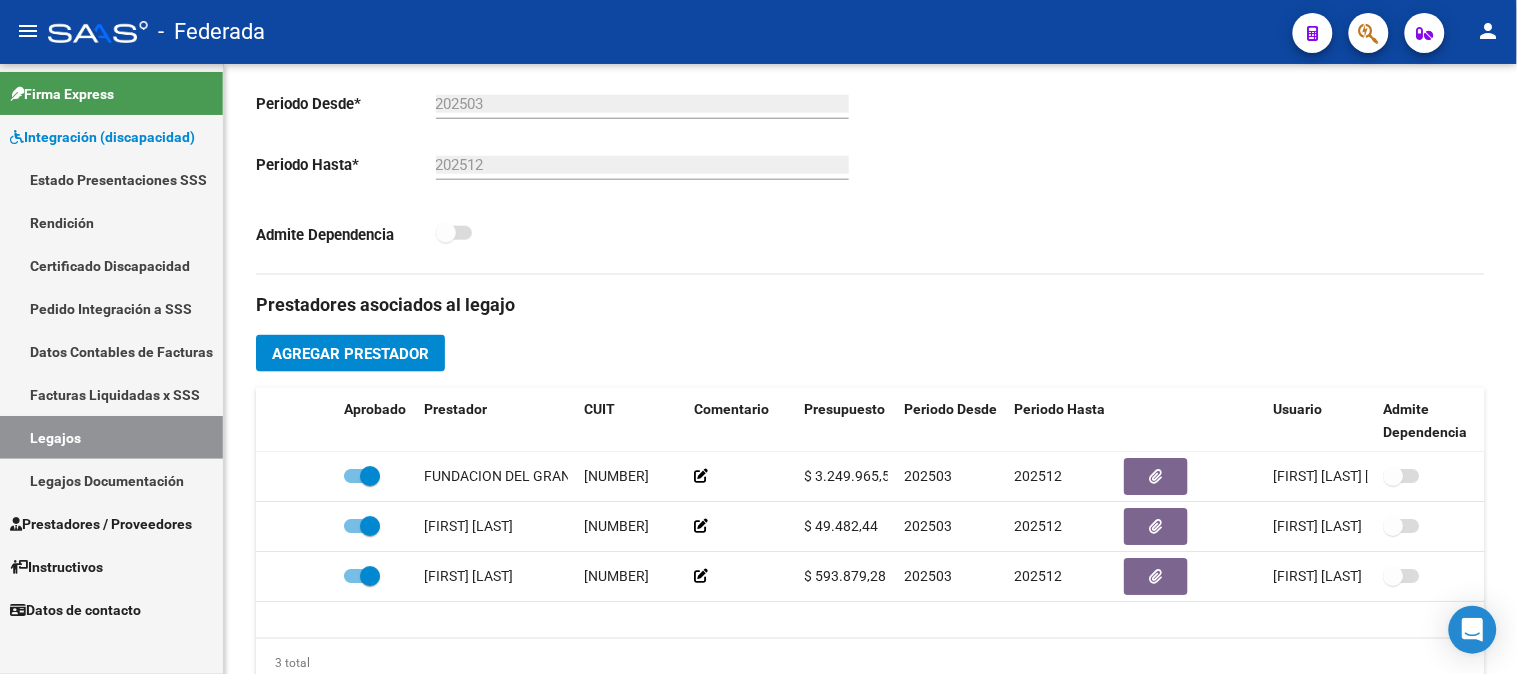 scroll, scrollTop: 663, scrollLeft: 0, axis: vertical 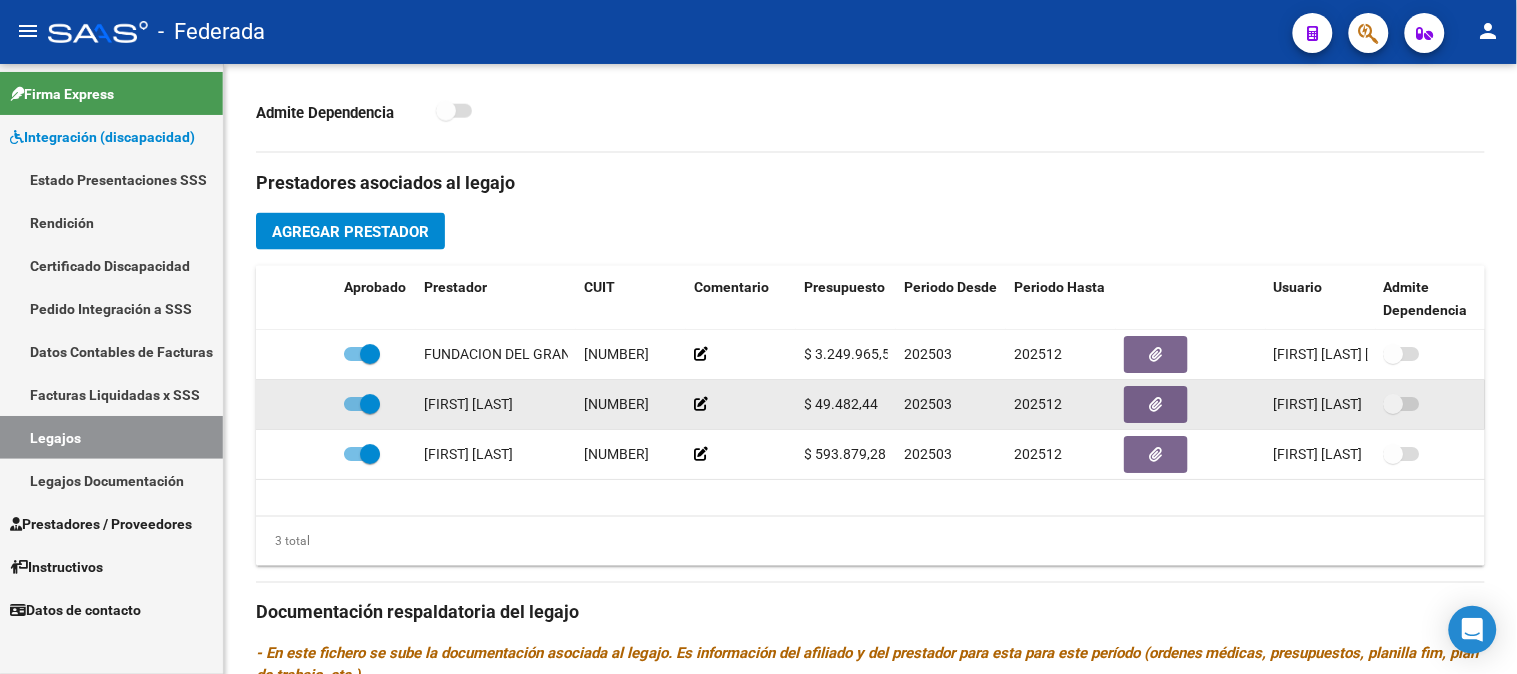 drag, startPoint x: 470, startPoint y: 408, endPoint x: 424, endPoint y: 403, distance: 46.270943 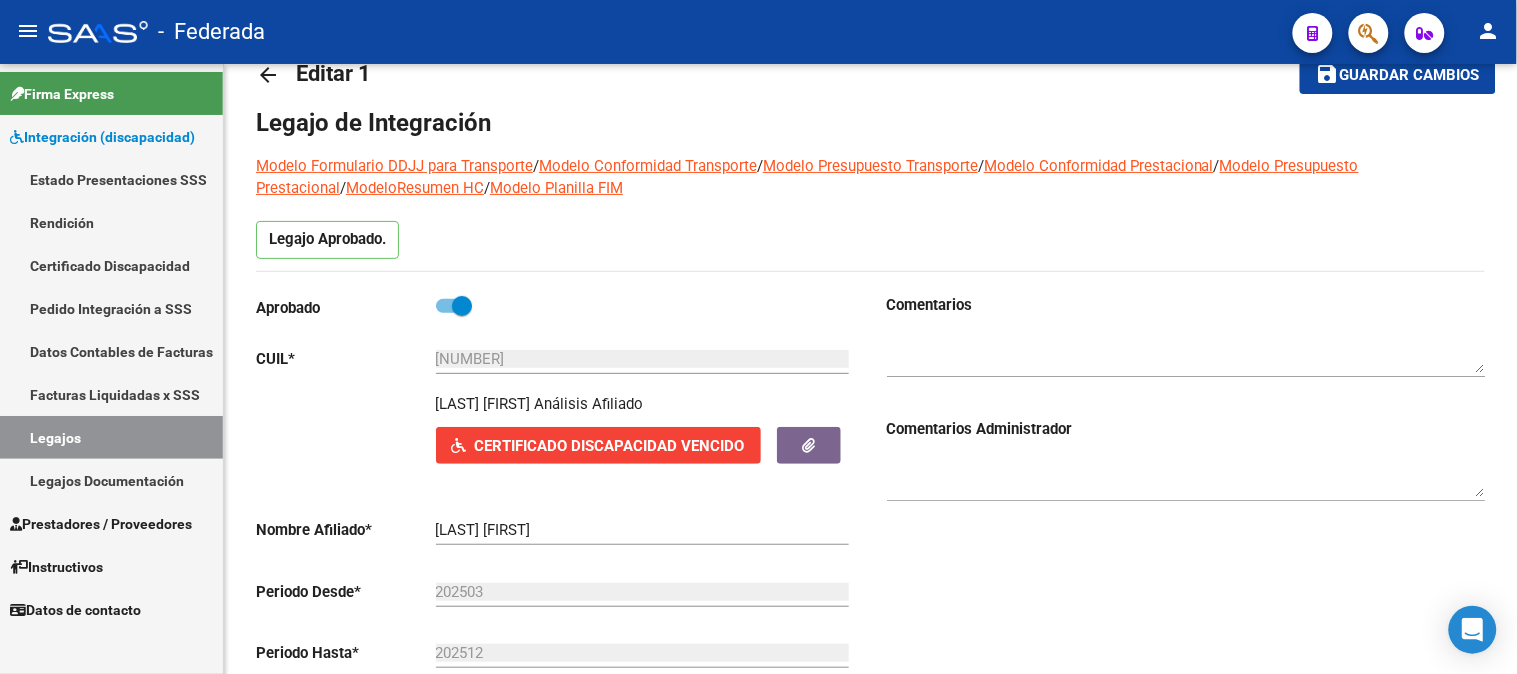 scroll, scrollTop: 0, scrollLeft: 0, axis: both 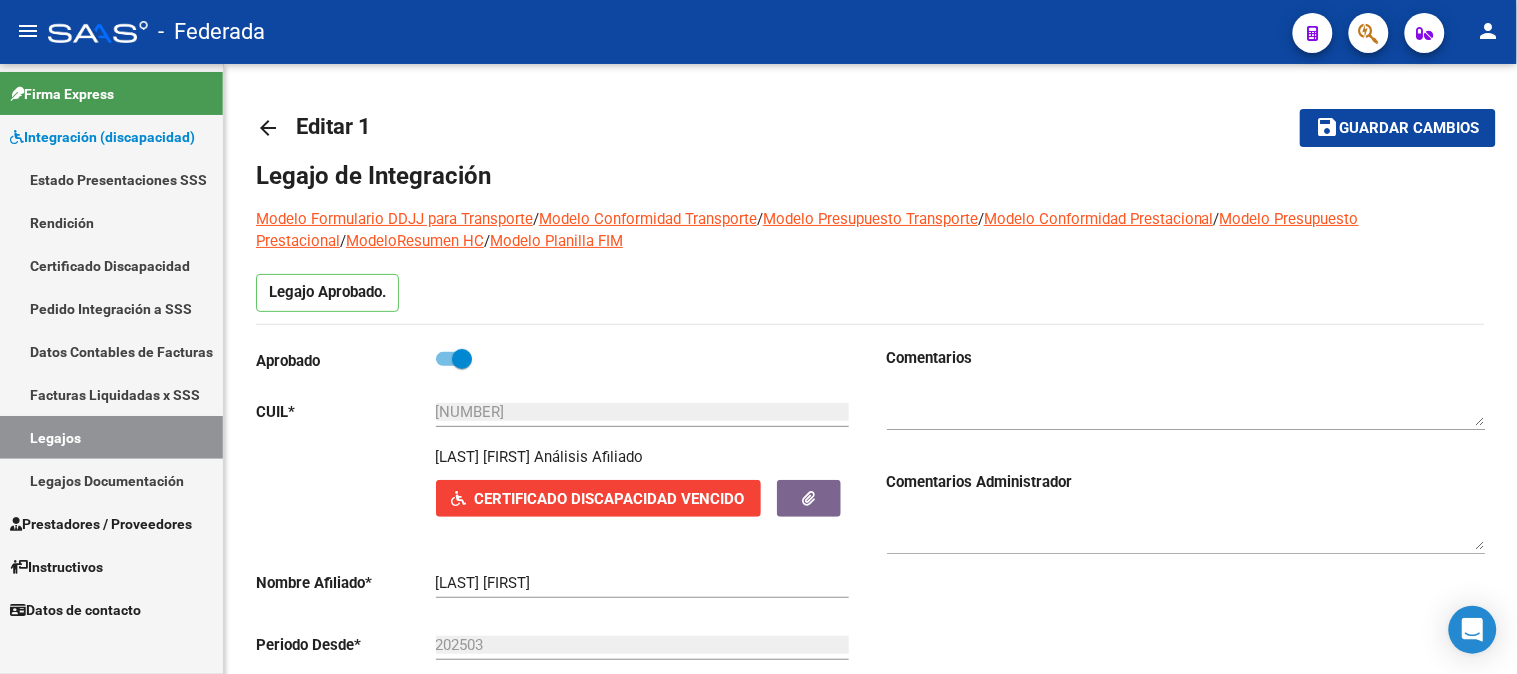 click on "arrow_back" 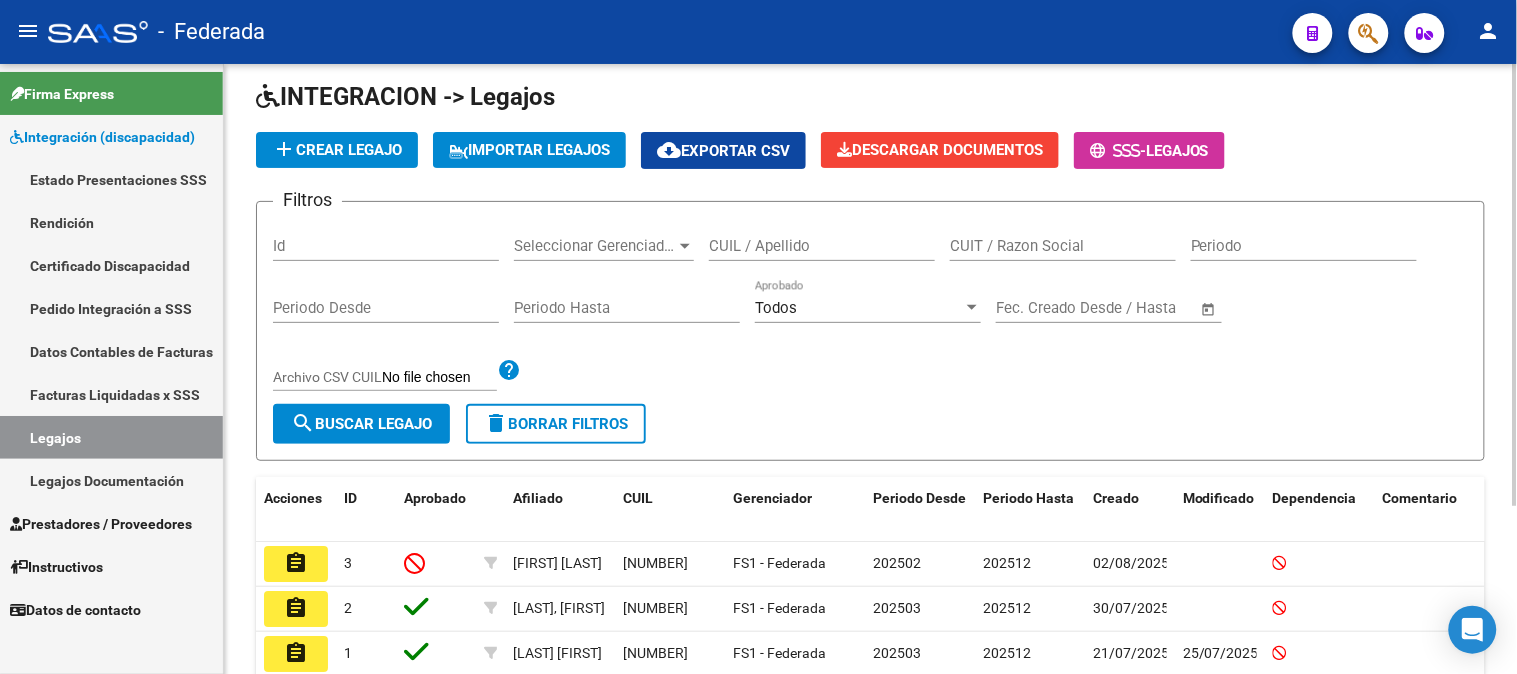 scroll, scrollTop: 120, scrollLeft: 0, axis: vertical 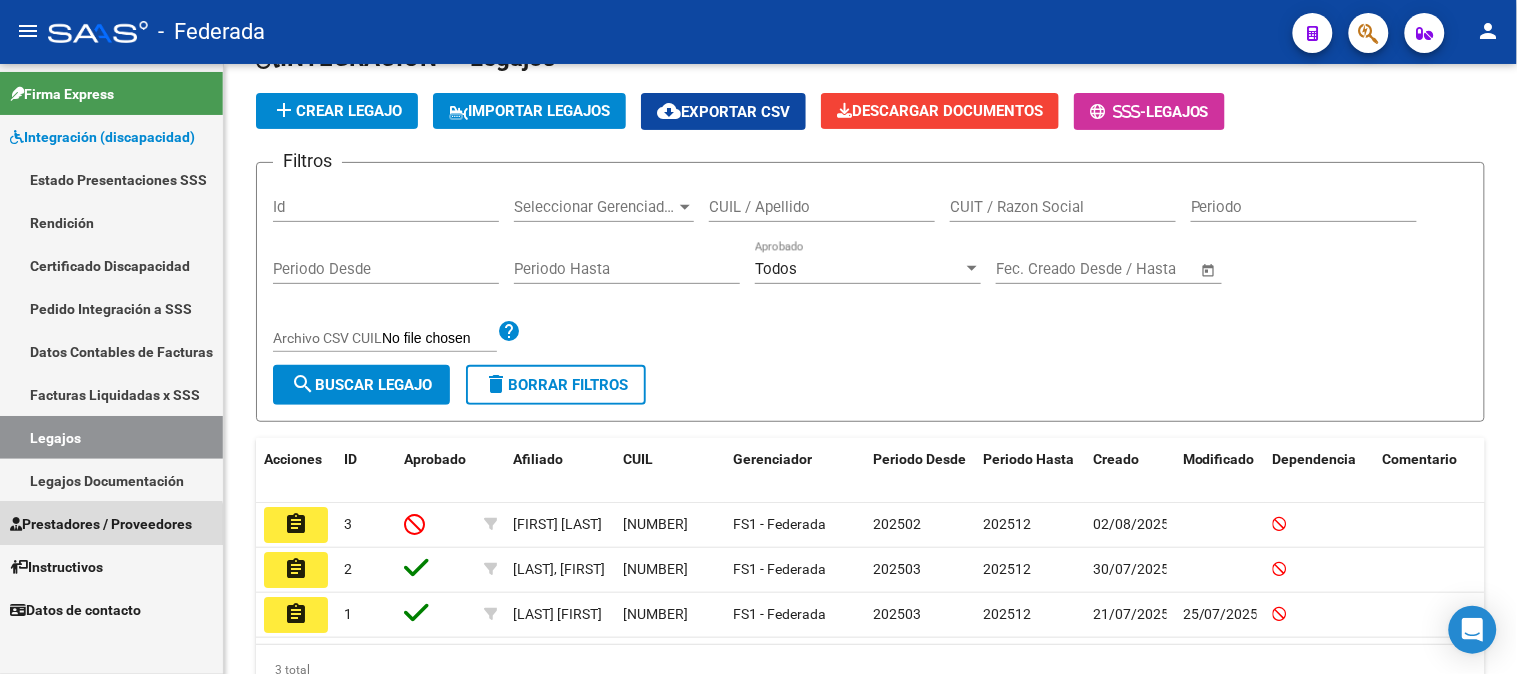 click on "Prestadores / Proveedores" at bounding box center (101, 524) 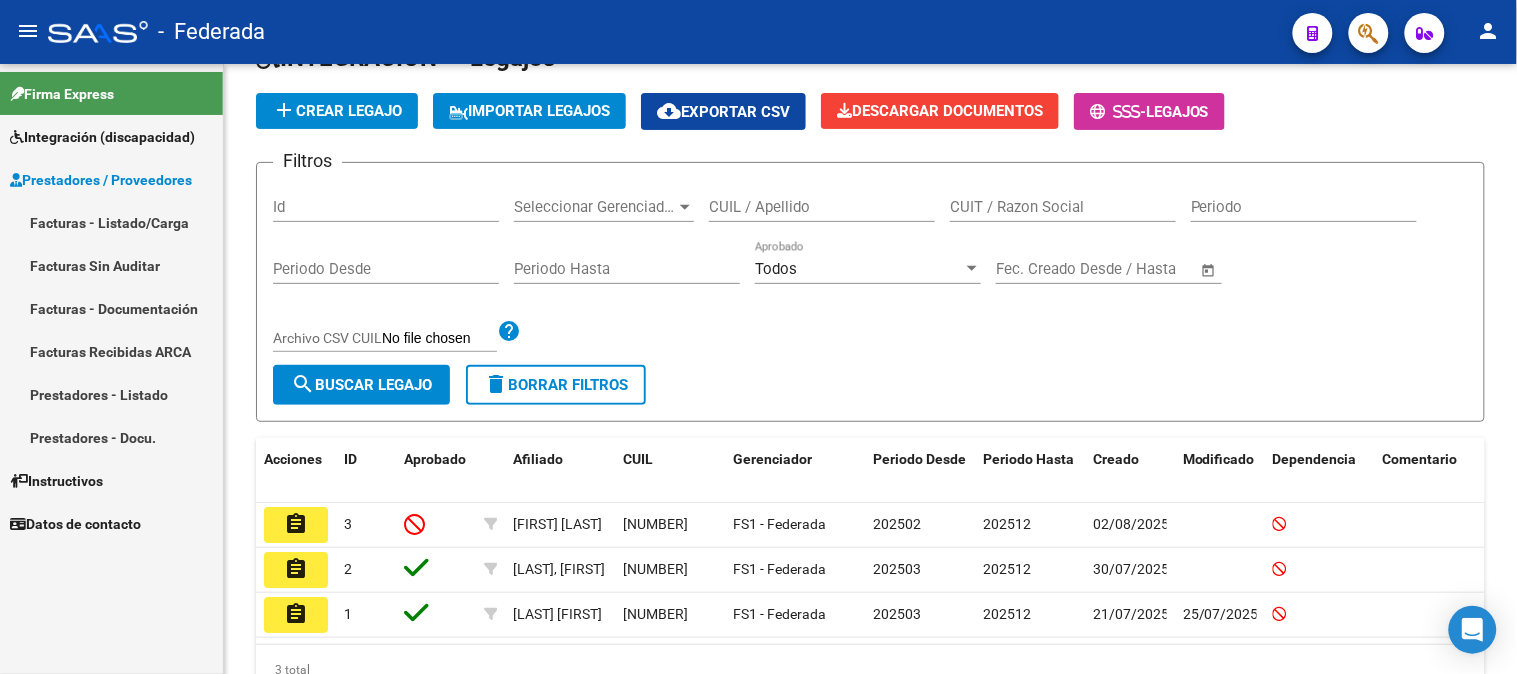 click on "Facturas - Listado/Carga" at bounding box center (111, 222) 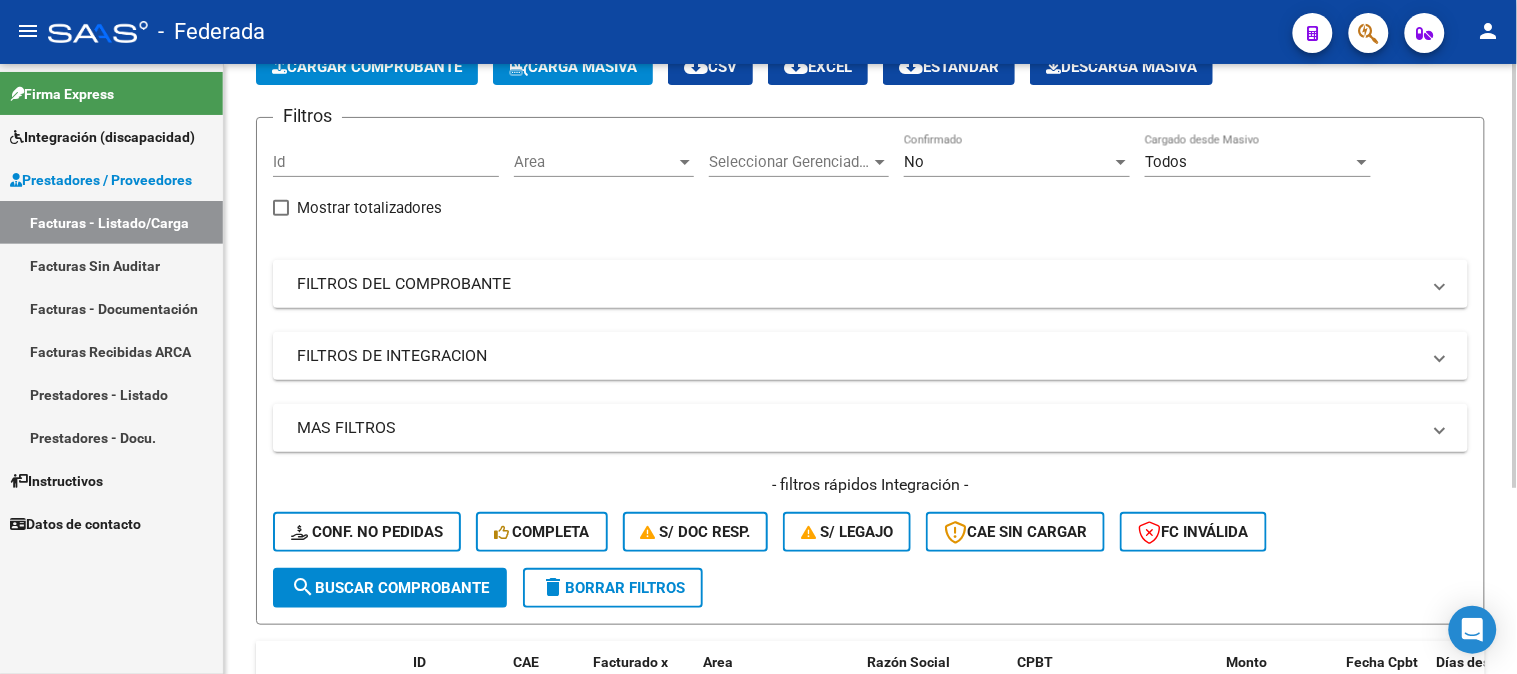 scroll, scrollTop: 8, scrollLeft: 0, axis: vertical 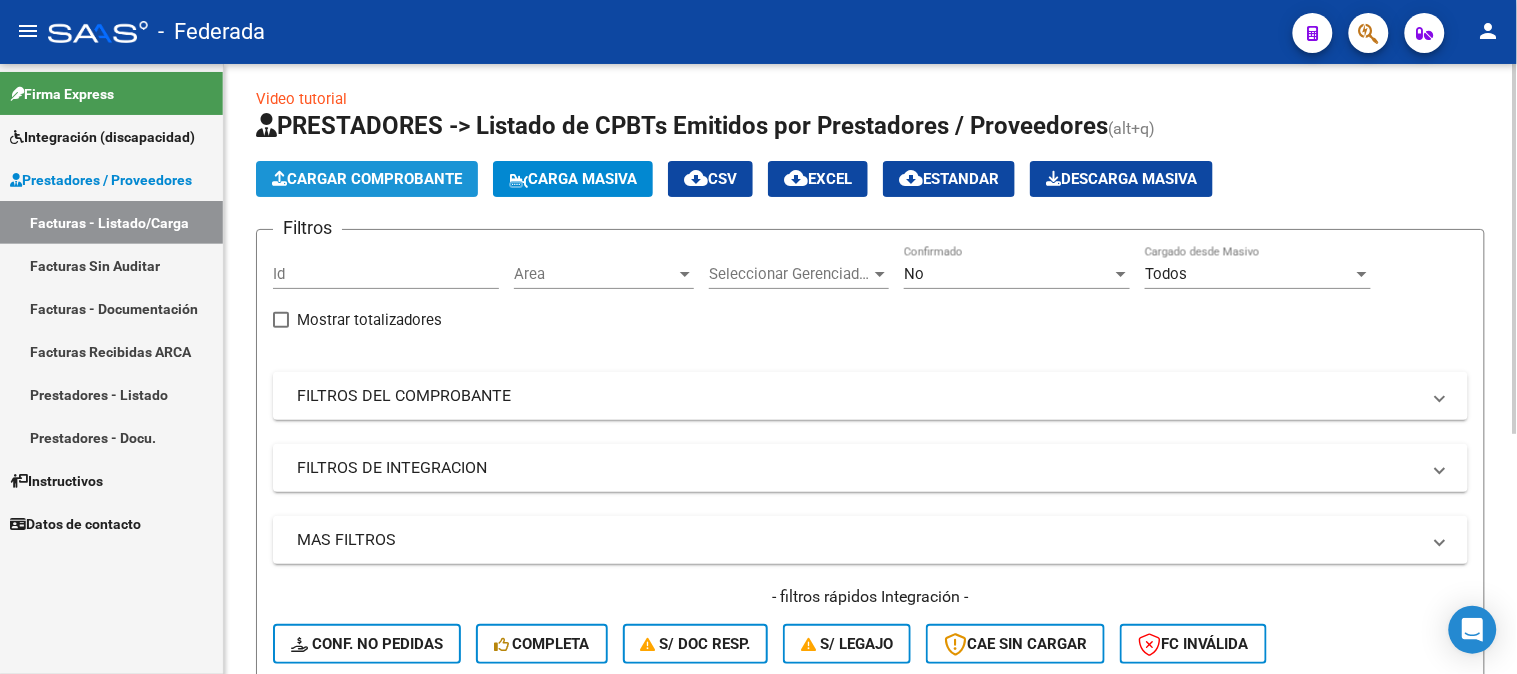 click on "Cargar Comprobante" 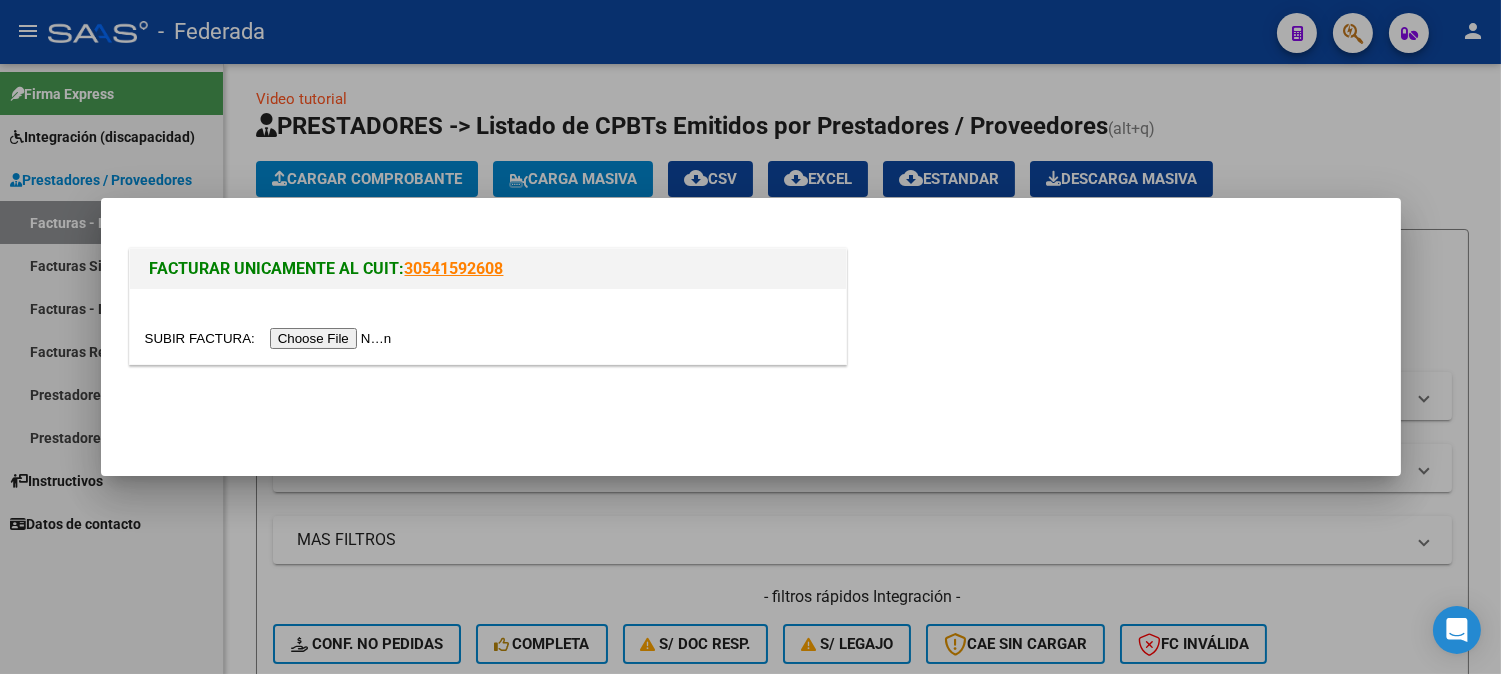 click at bounding box center (750, 337) 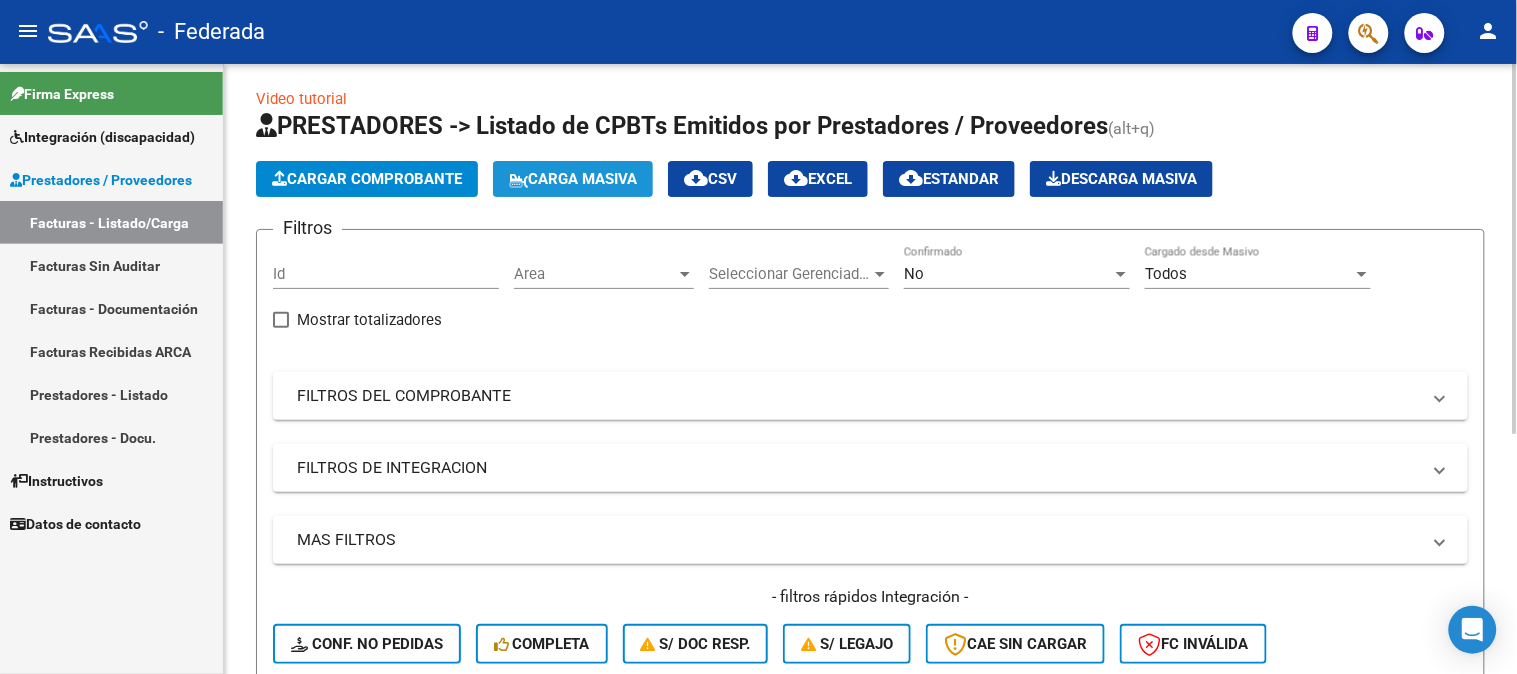 click on "Carga Masiva" 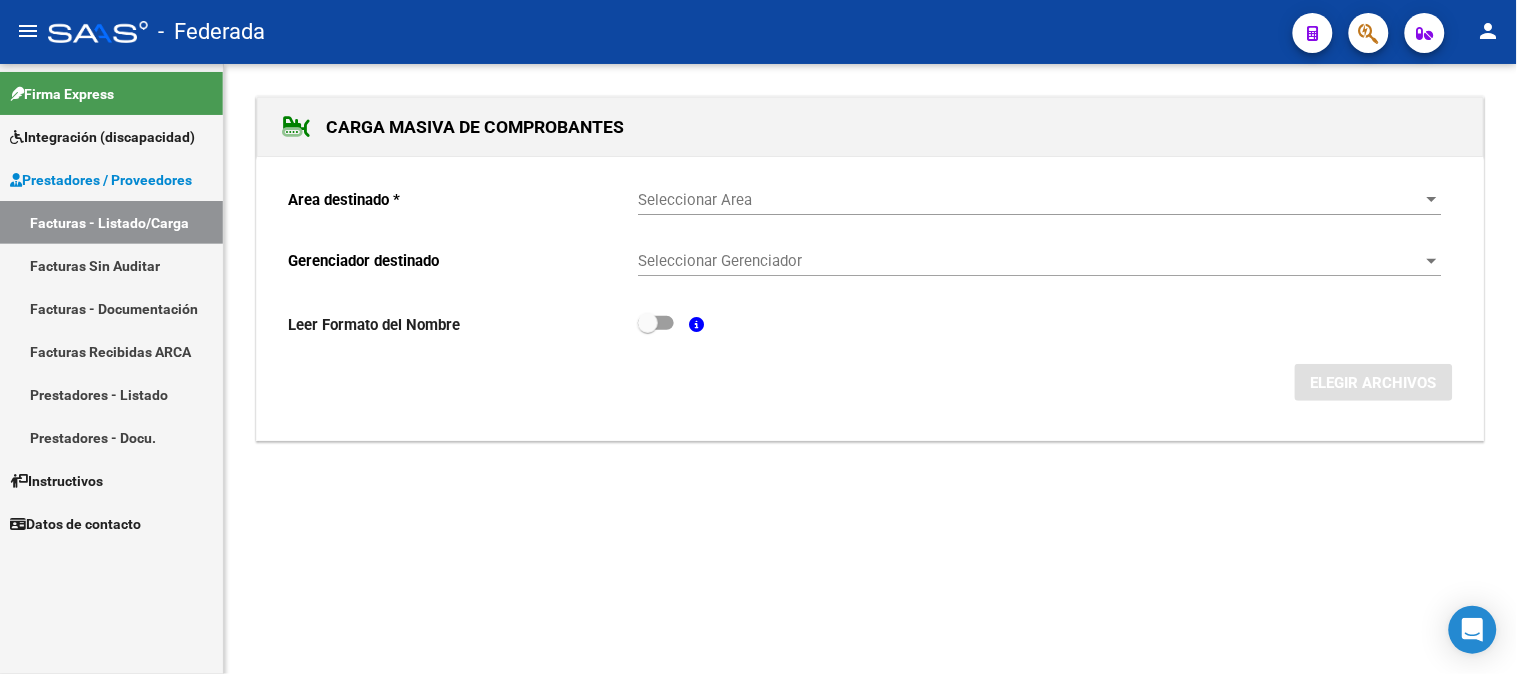 scroll, scrollTop: 0, scrollLeft: 0, axis: both 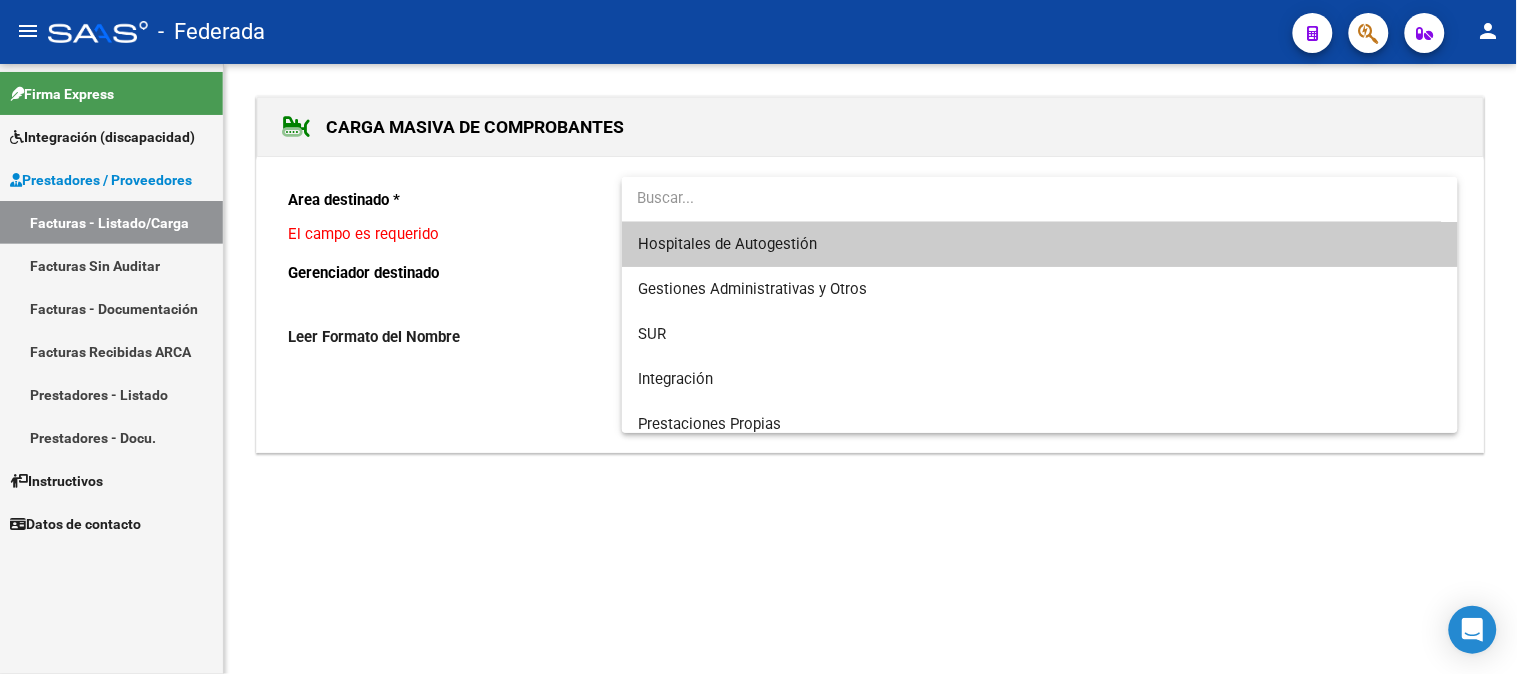 click at bounding box center (758, 337) 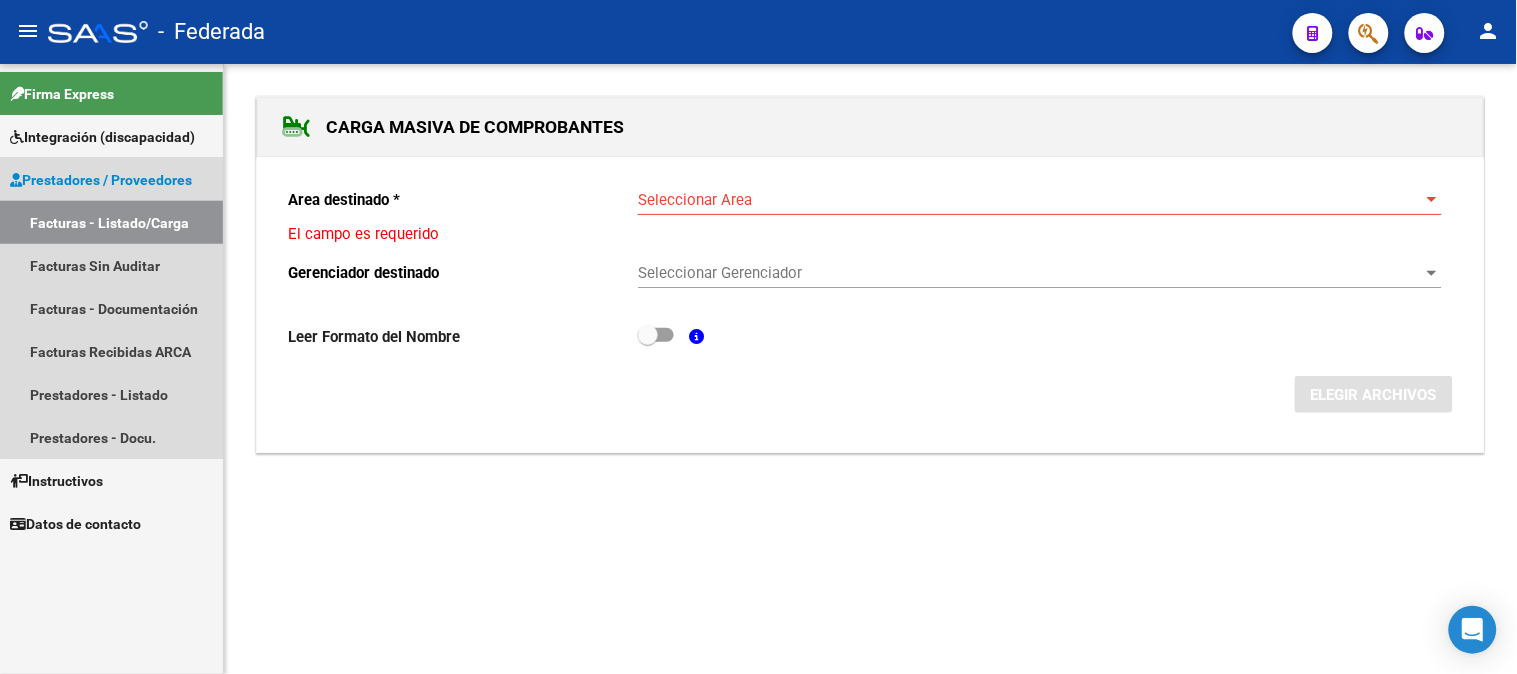 click on "Facturas - Listado/Carga" at bounding box center [111, 222] 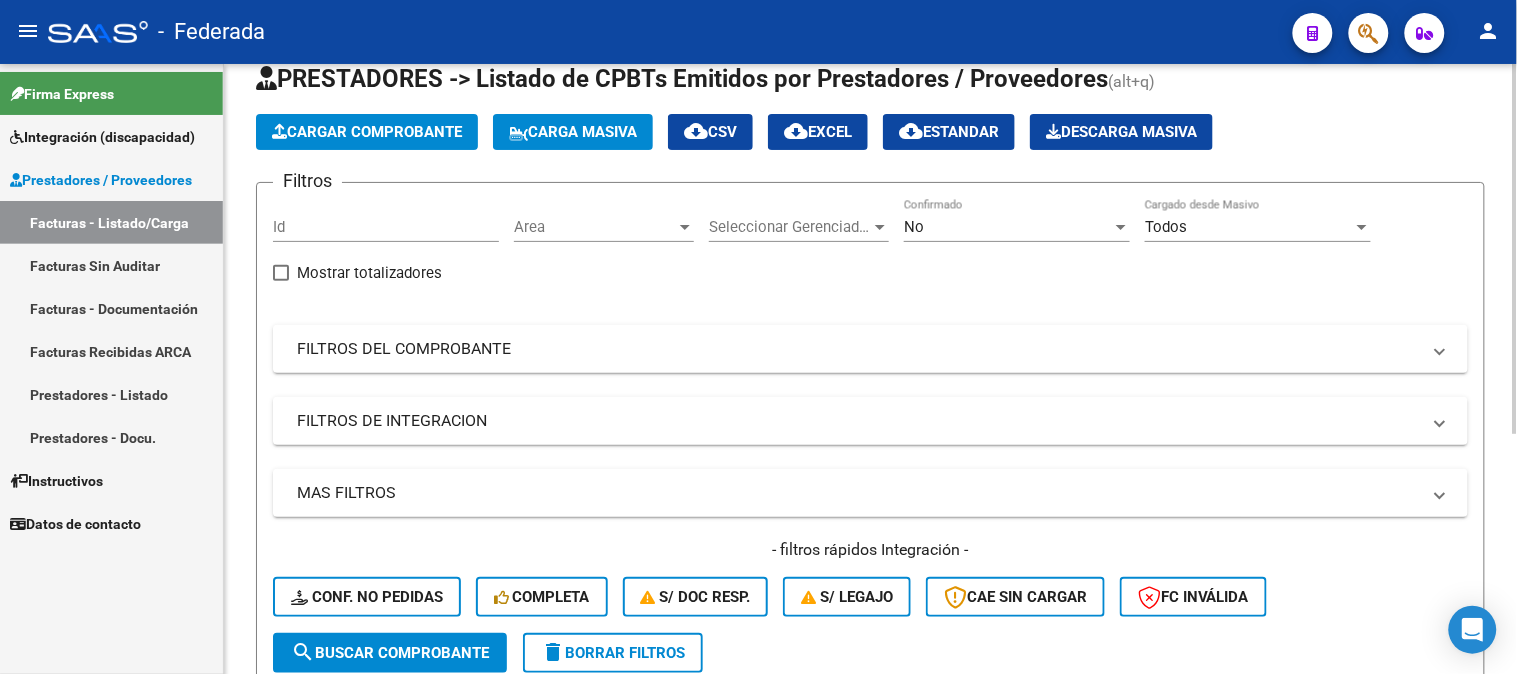 scroll, scrollTop: 0, scrollLeft: 0, axis: both 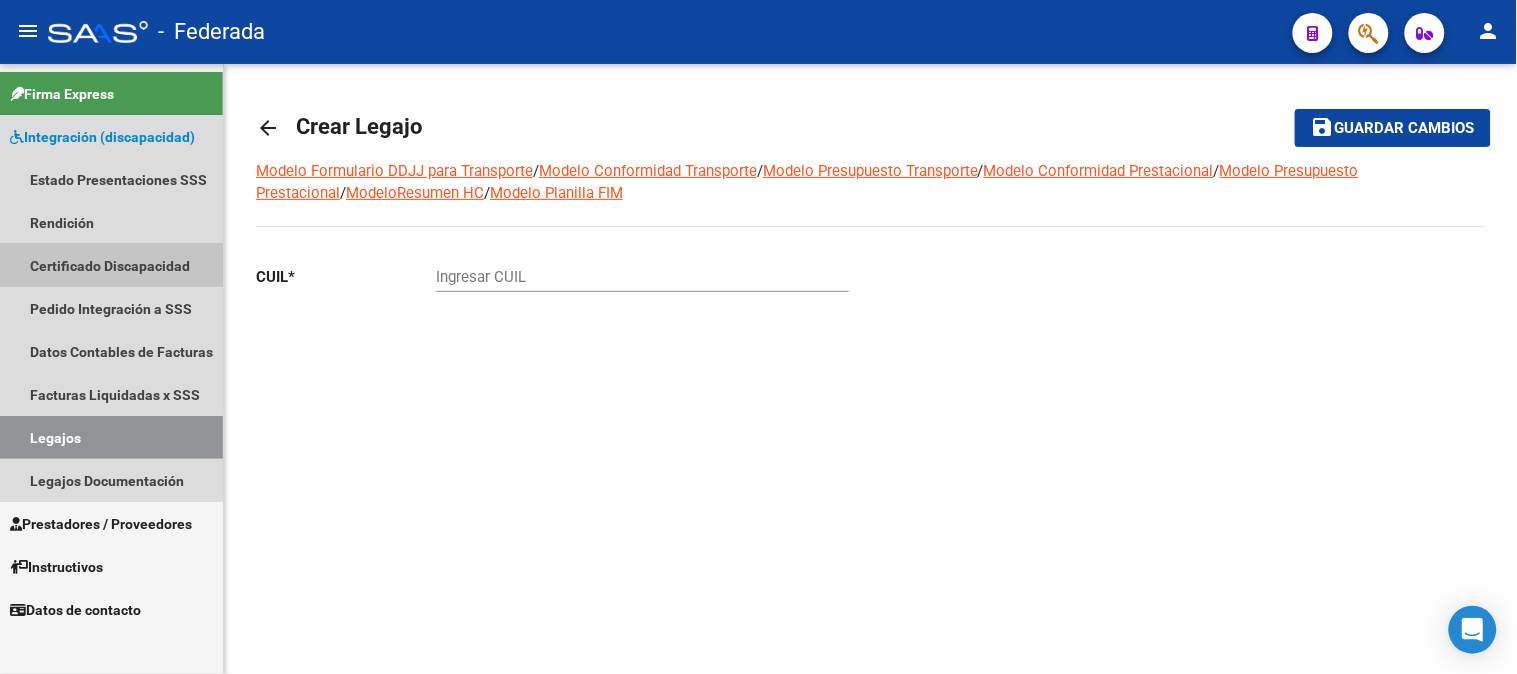 click on "Certificado Discapacidad" at bounding box center (111, 265) 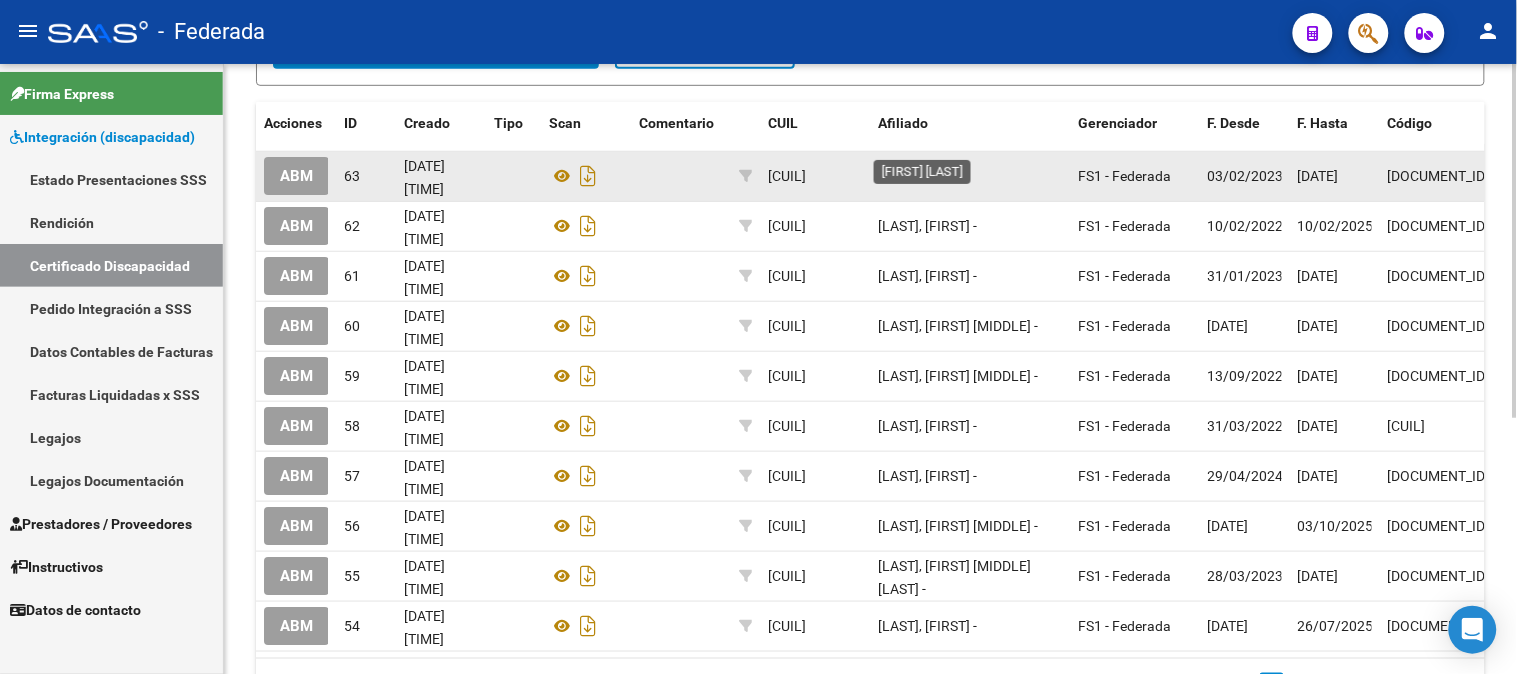 scroll, scrollTop: 441, scrollLeft: 0, axis: vertical 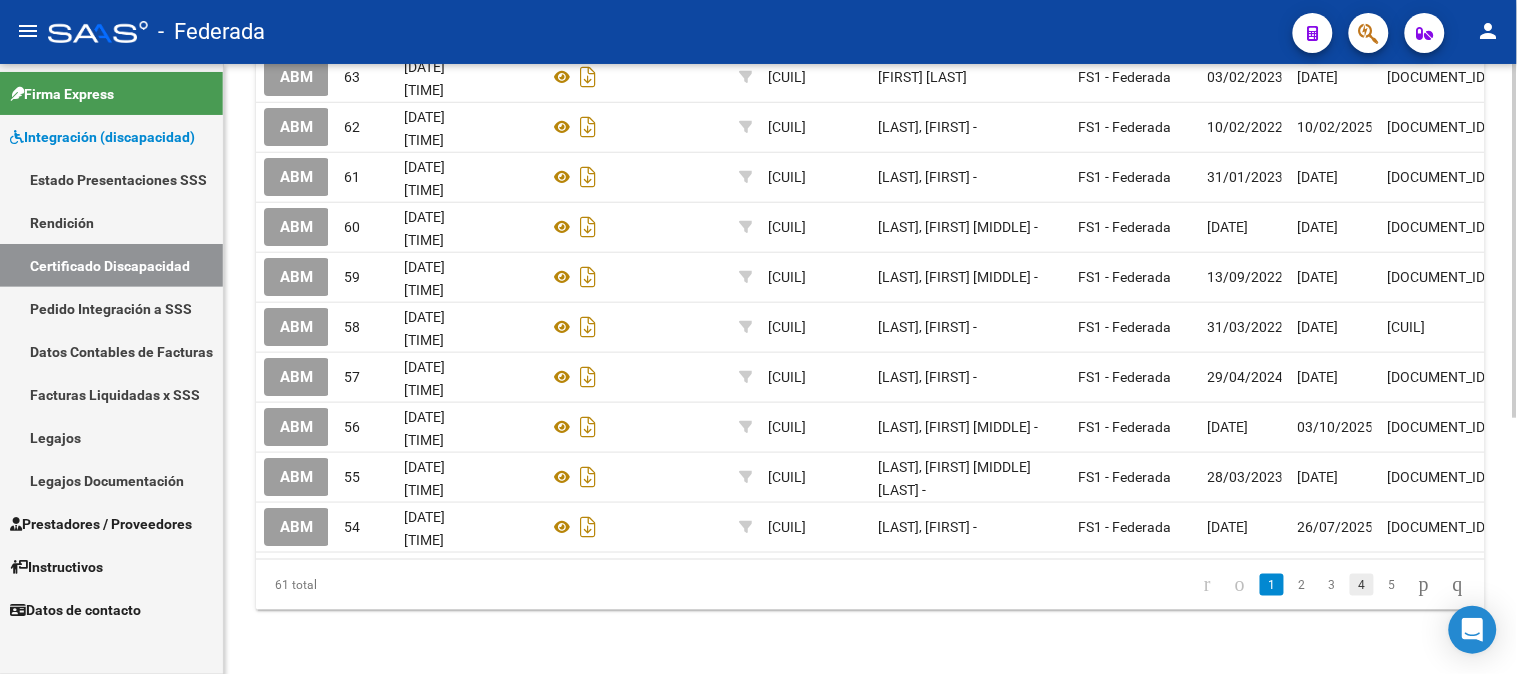 click on "4" 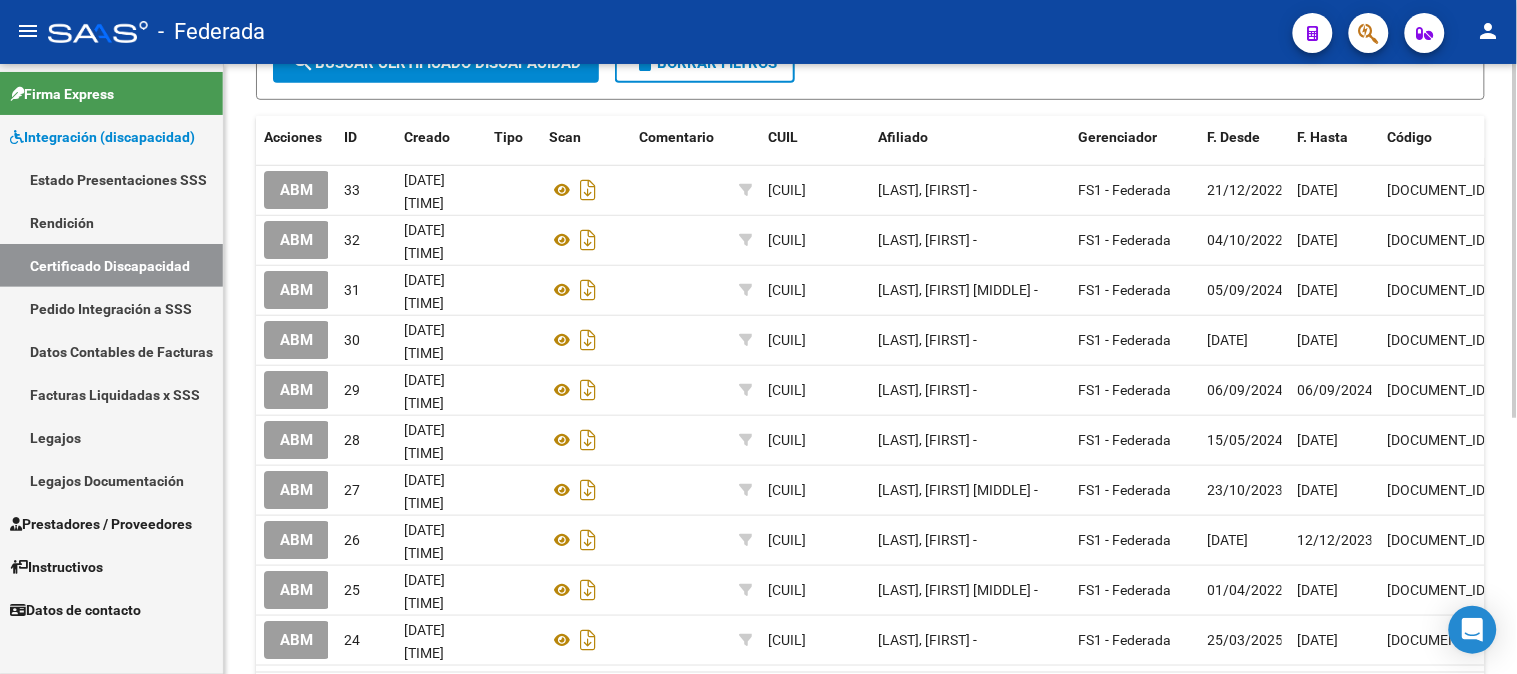 scroll, scrollTop: 441, scrollLeft: 0, axis: vertical 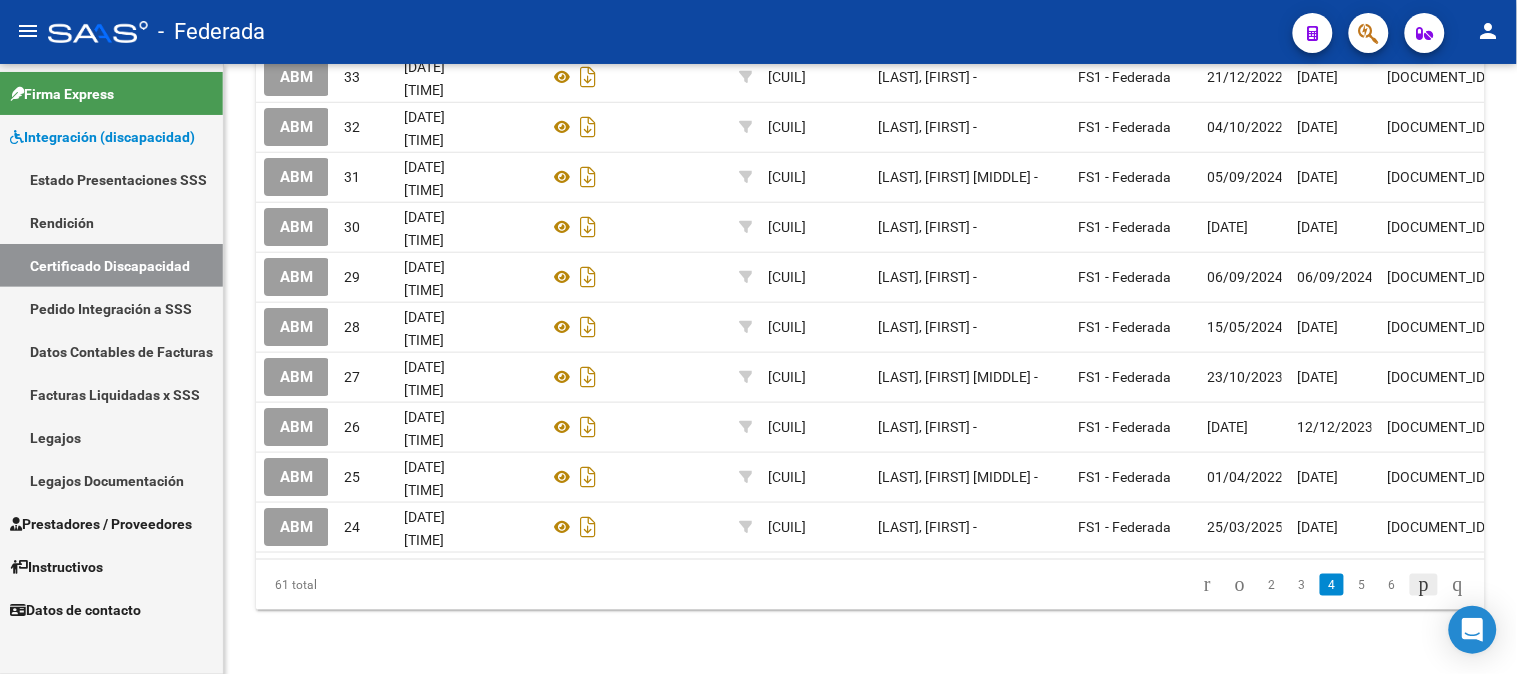 click 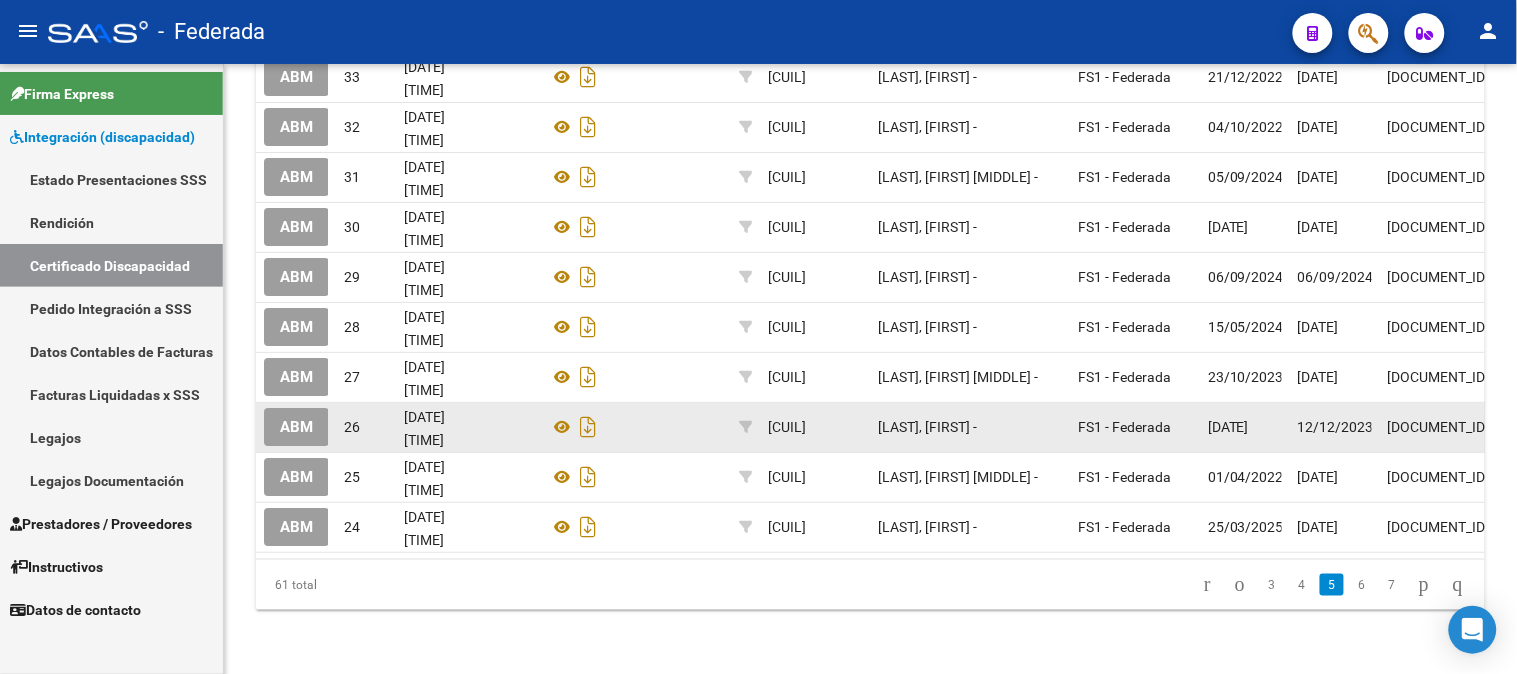 scroll, scrollTop: 441, scrollLeft: 0, axis: vertical 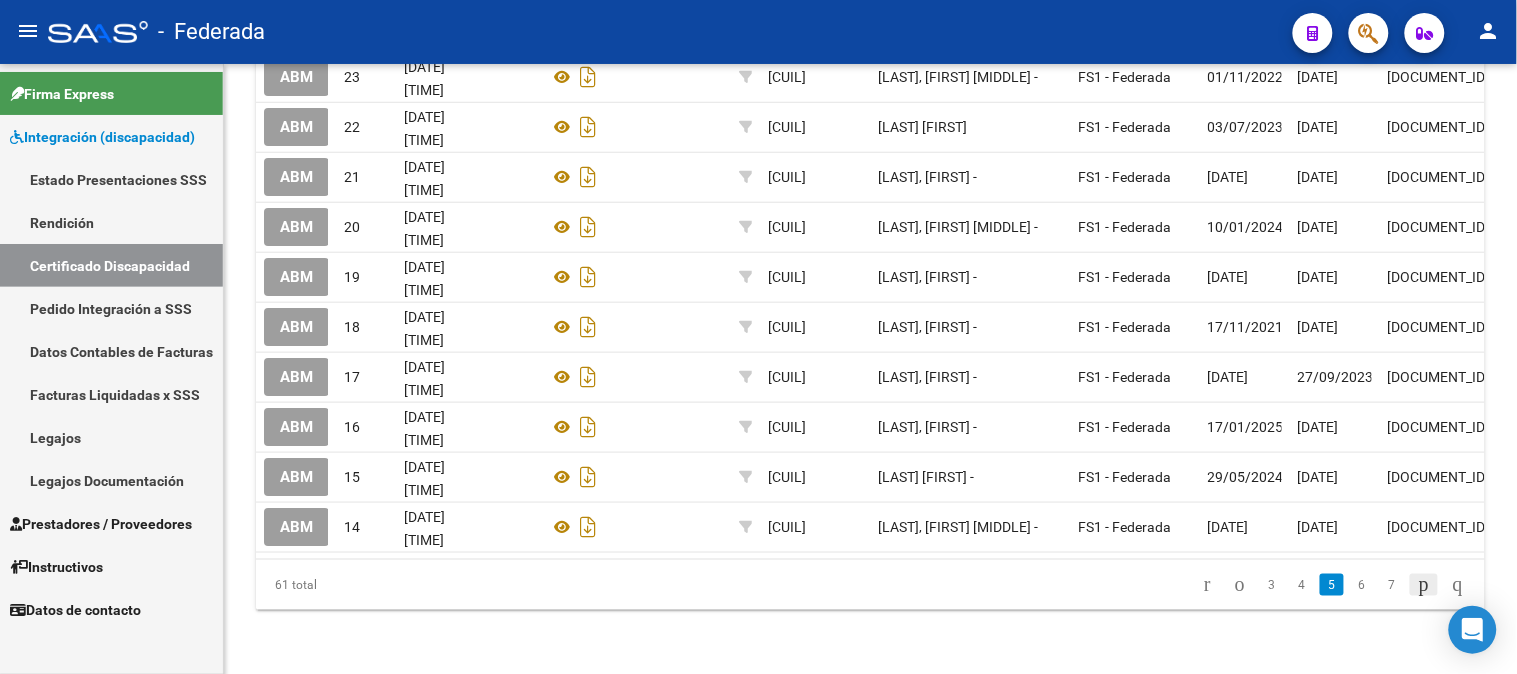 click 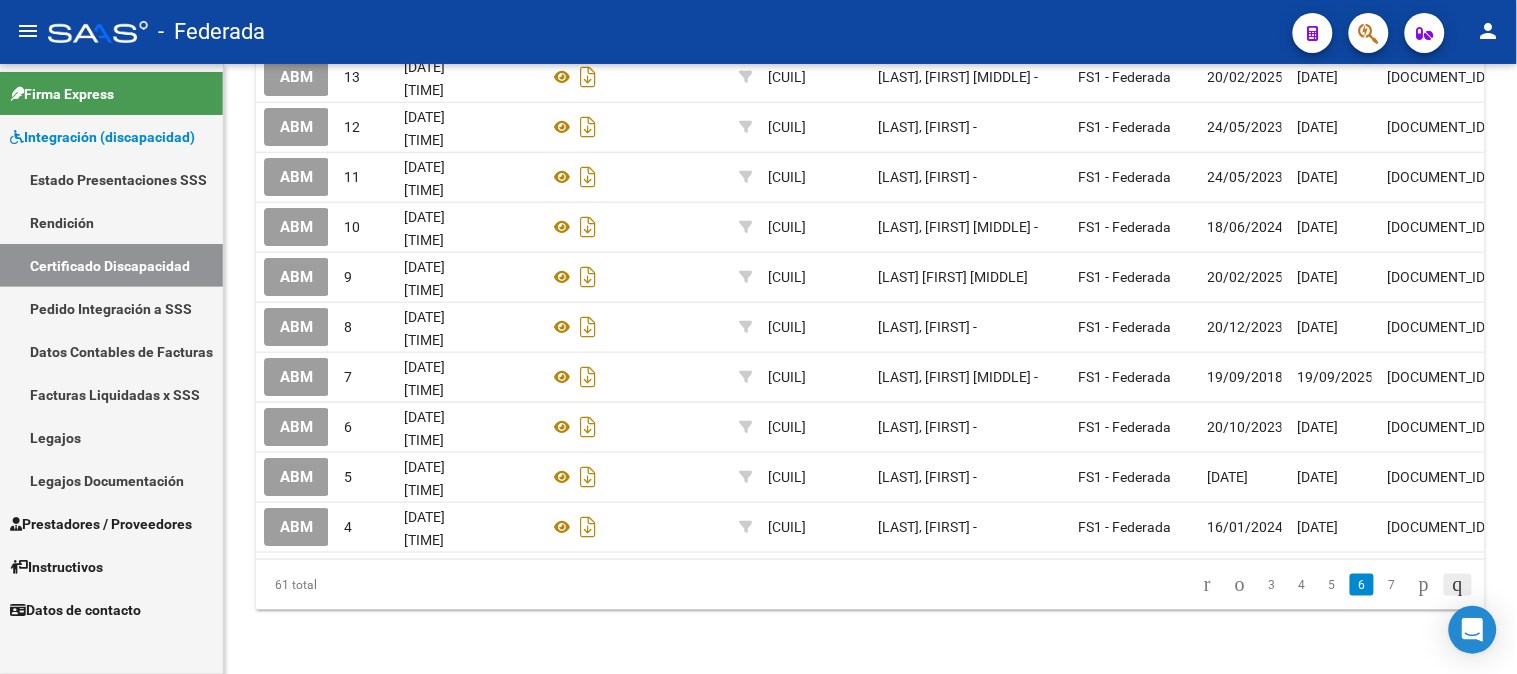 click 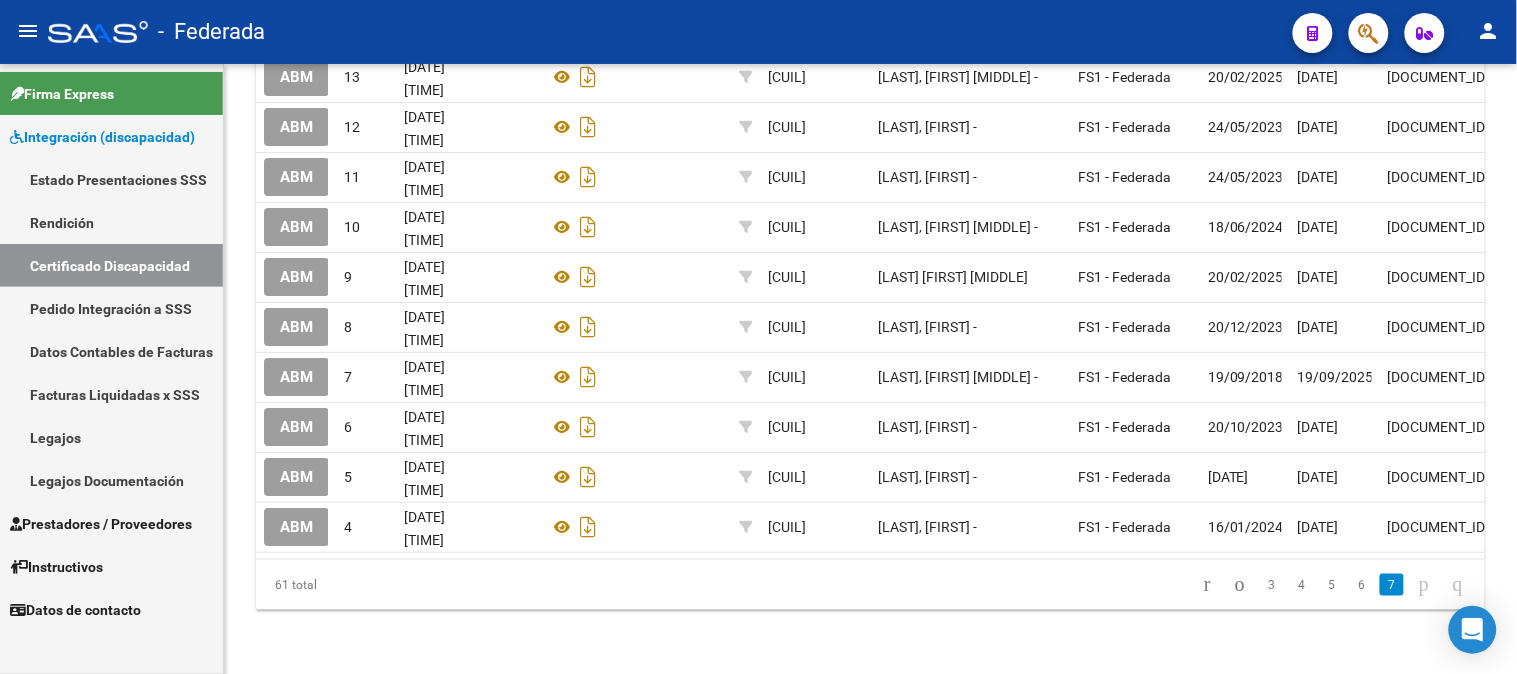scroll, scrollTop: 0, scrollLeft: 0, axis: both 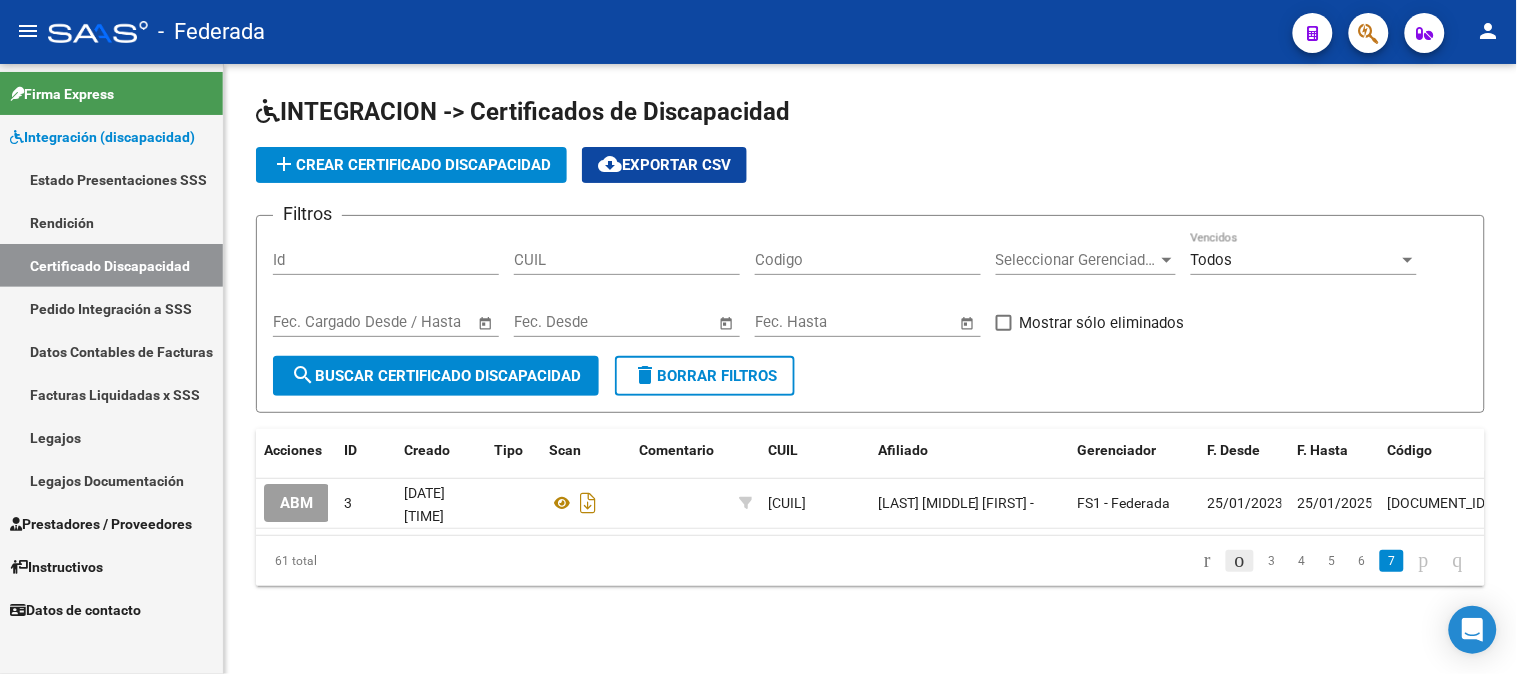click 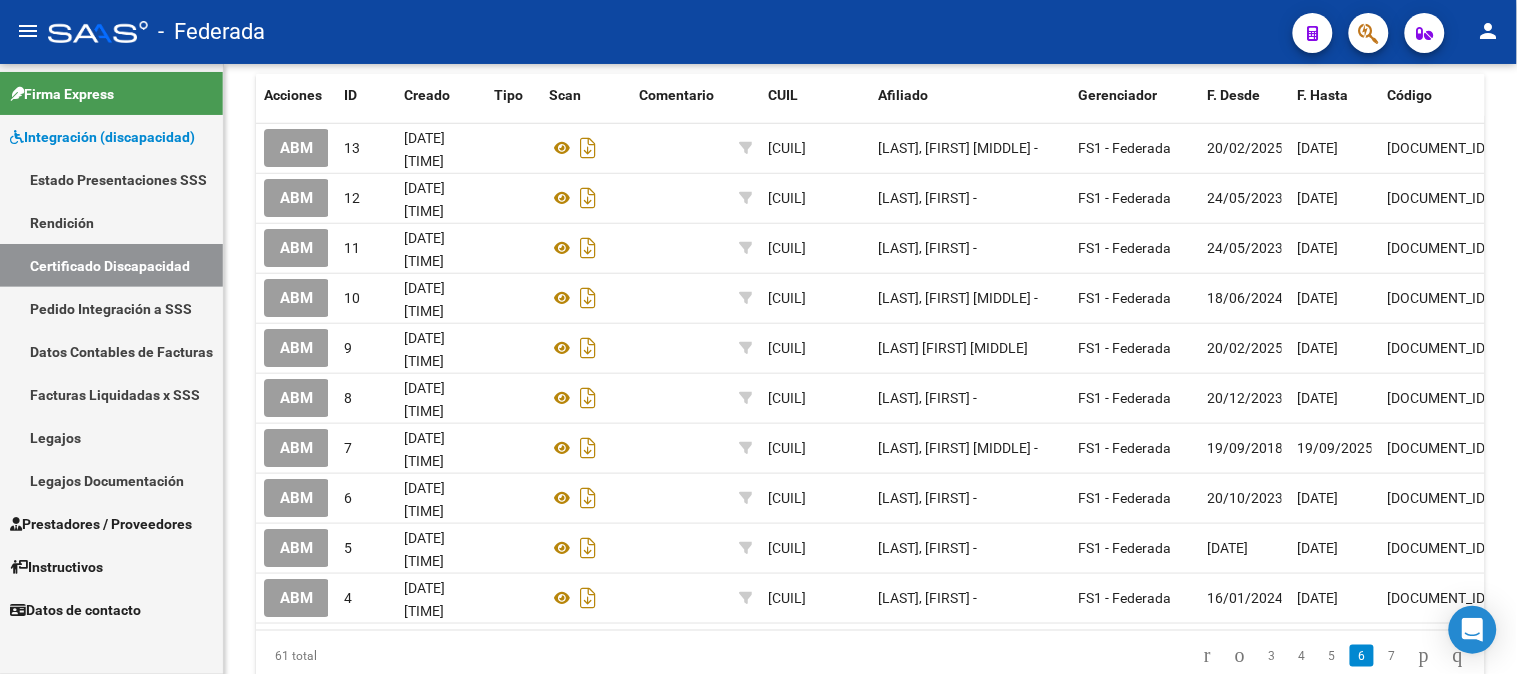 scroll, scrollTop: 441, scrollLeft: 0, axis: vertical 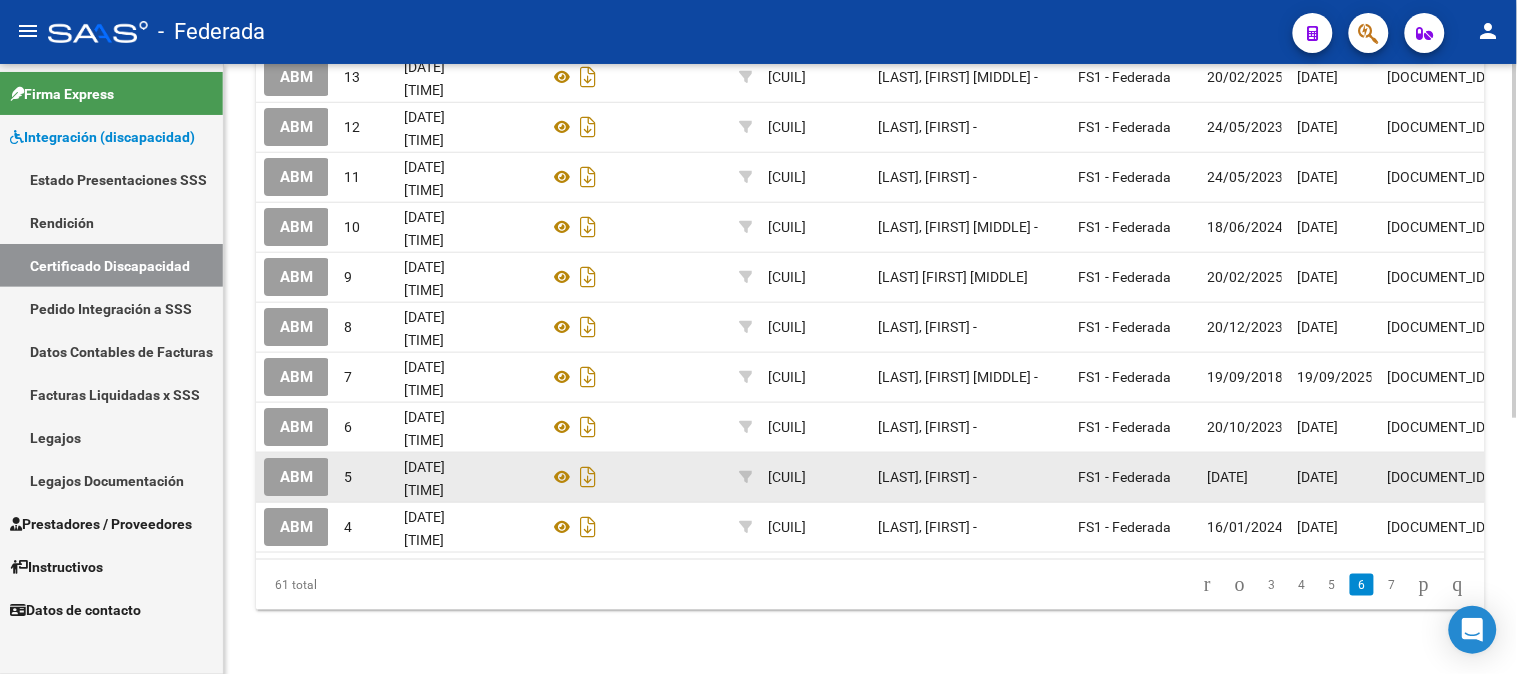 click on "[CUIL]" 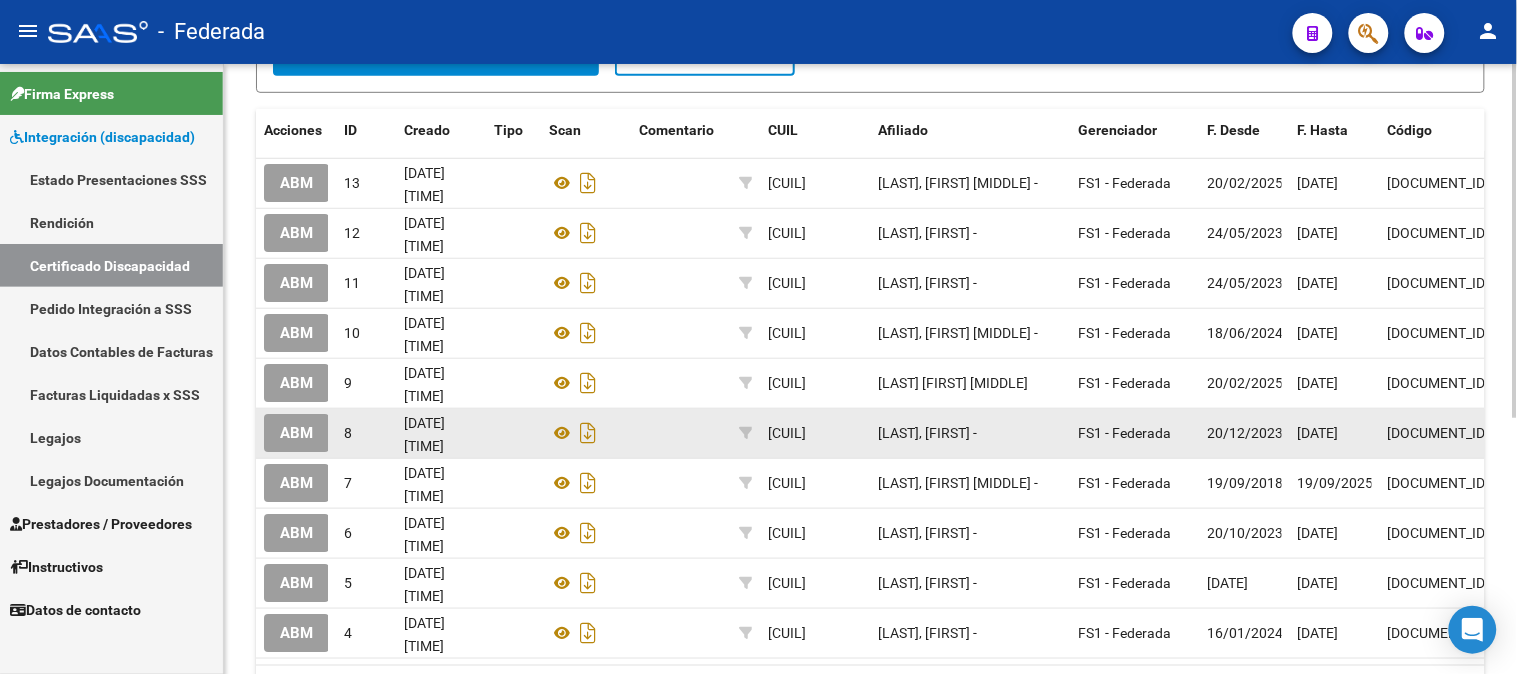 scroll, scrollTop: 441, scrollLeft: 0, axis: vertical 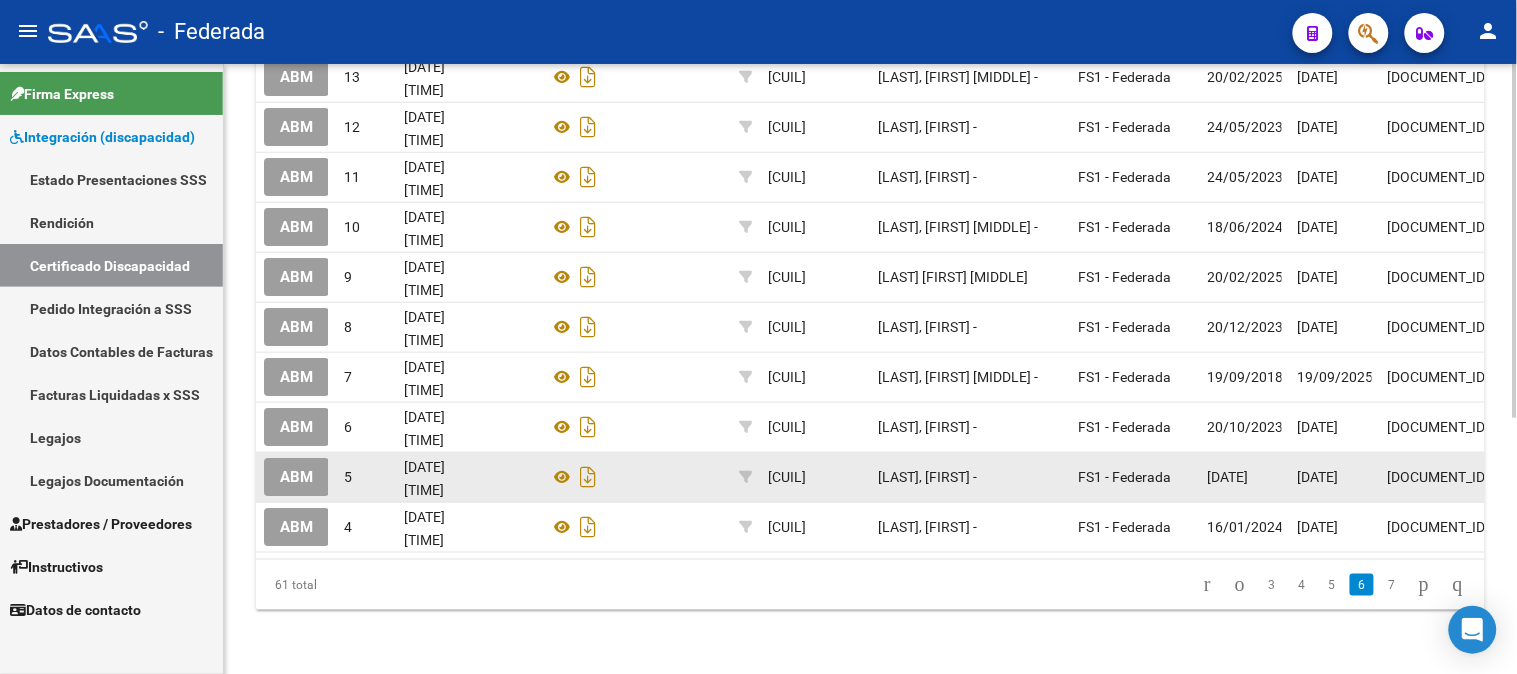 copy on "[CUIL]" 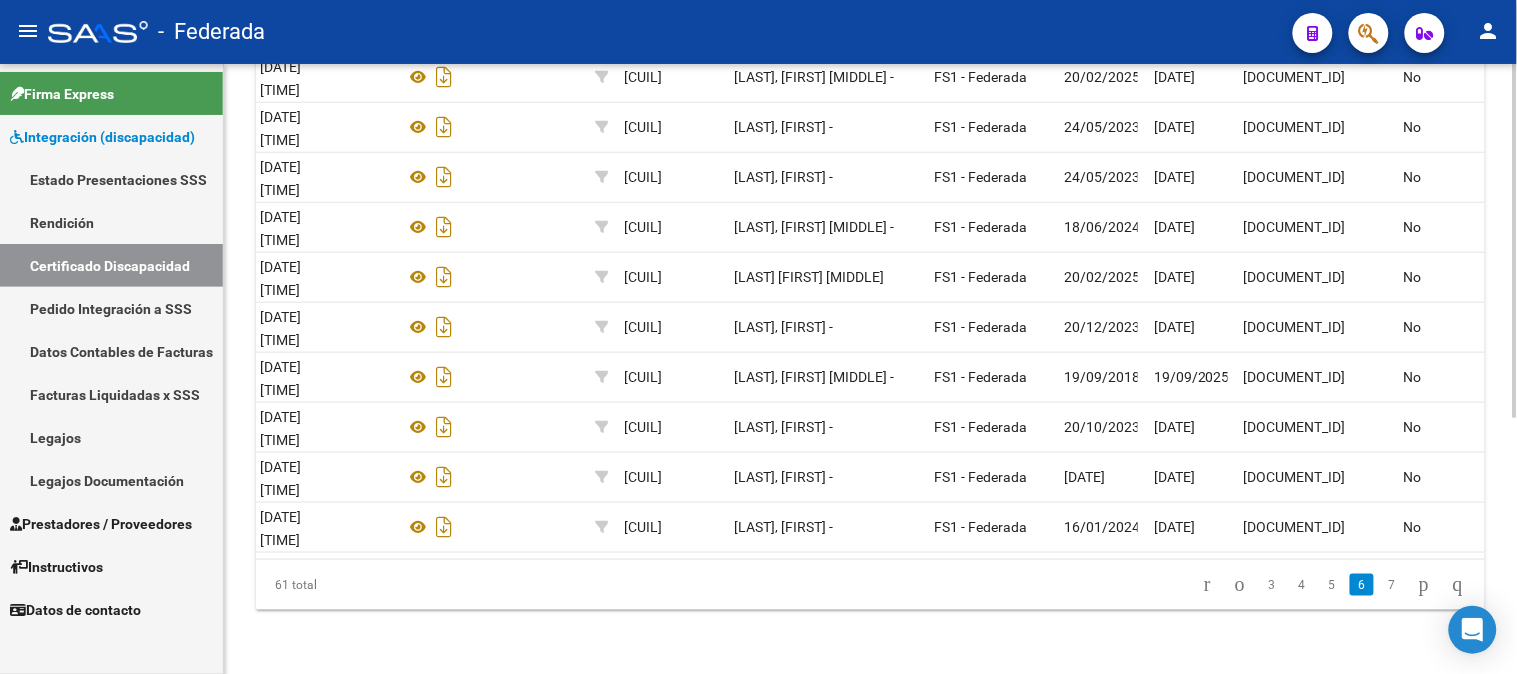 scroll, scrollTop: 0, scrollLeft: 0, axis: both 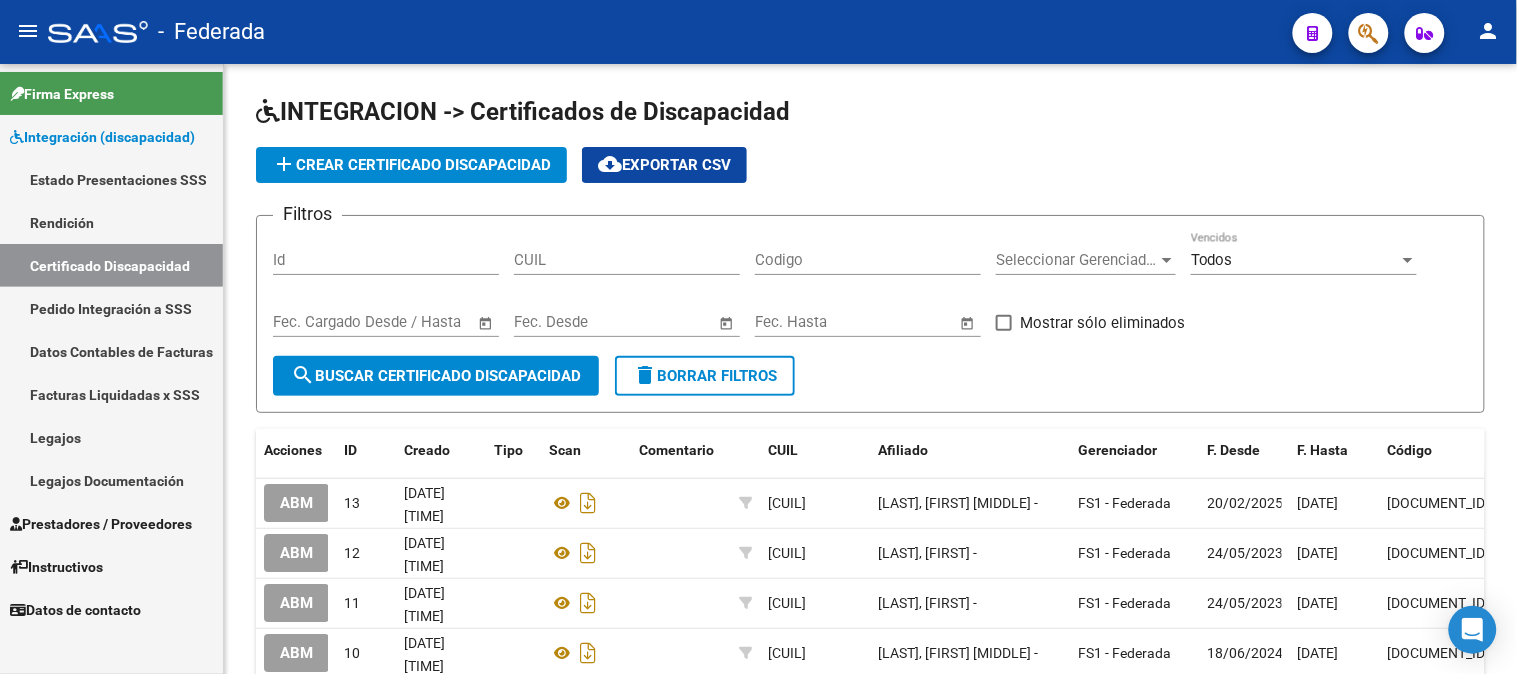 click on "Legajos" at bounding box center (111, 437) 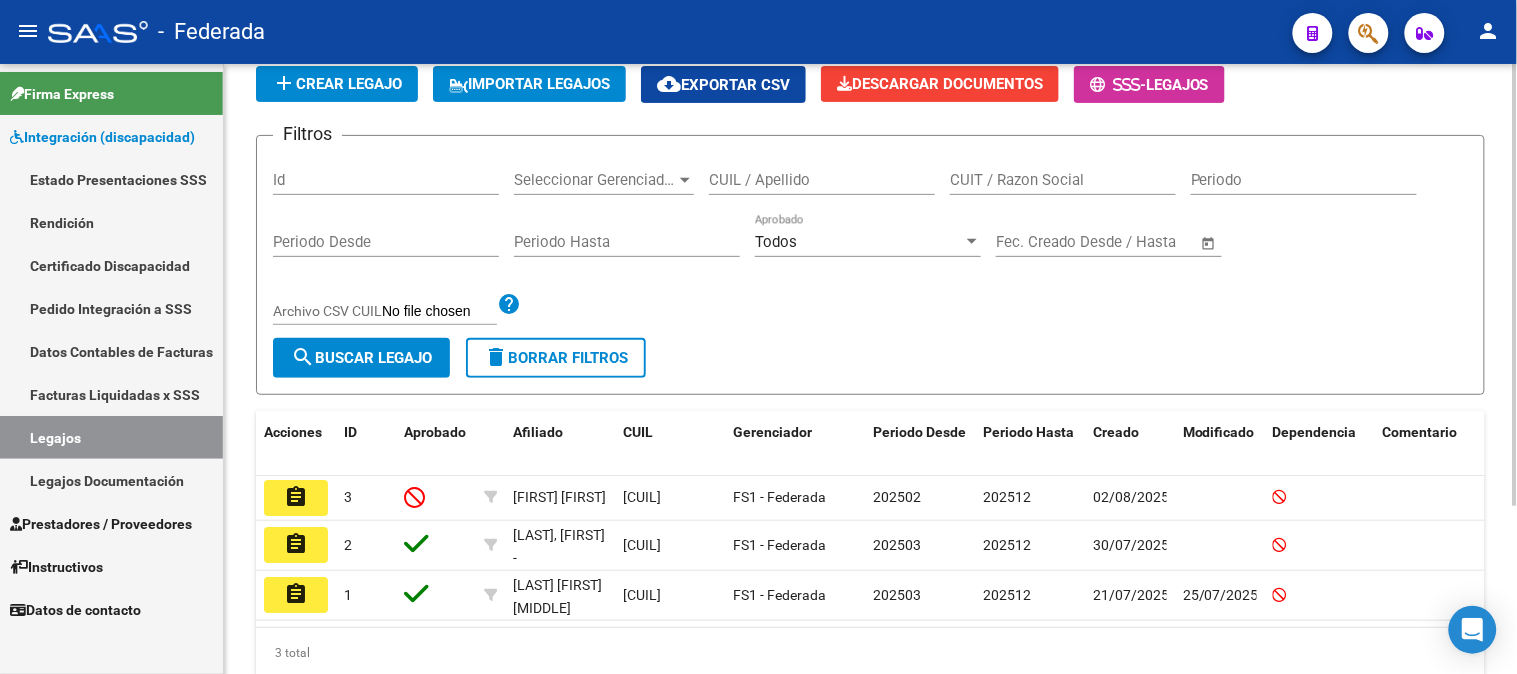 scroll, scrollTop: 178, scrollLeft: 0, axis: vertical 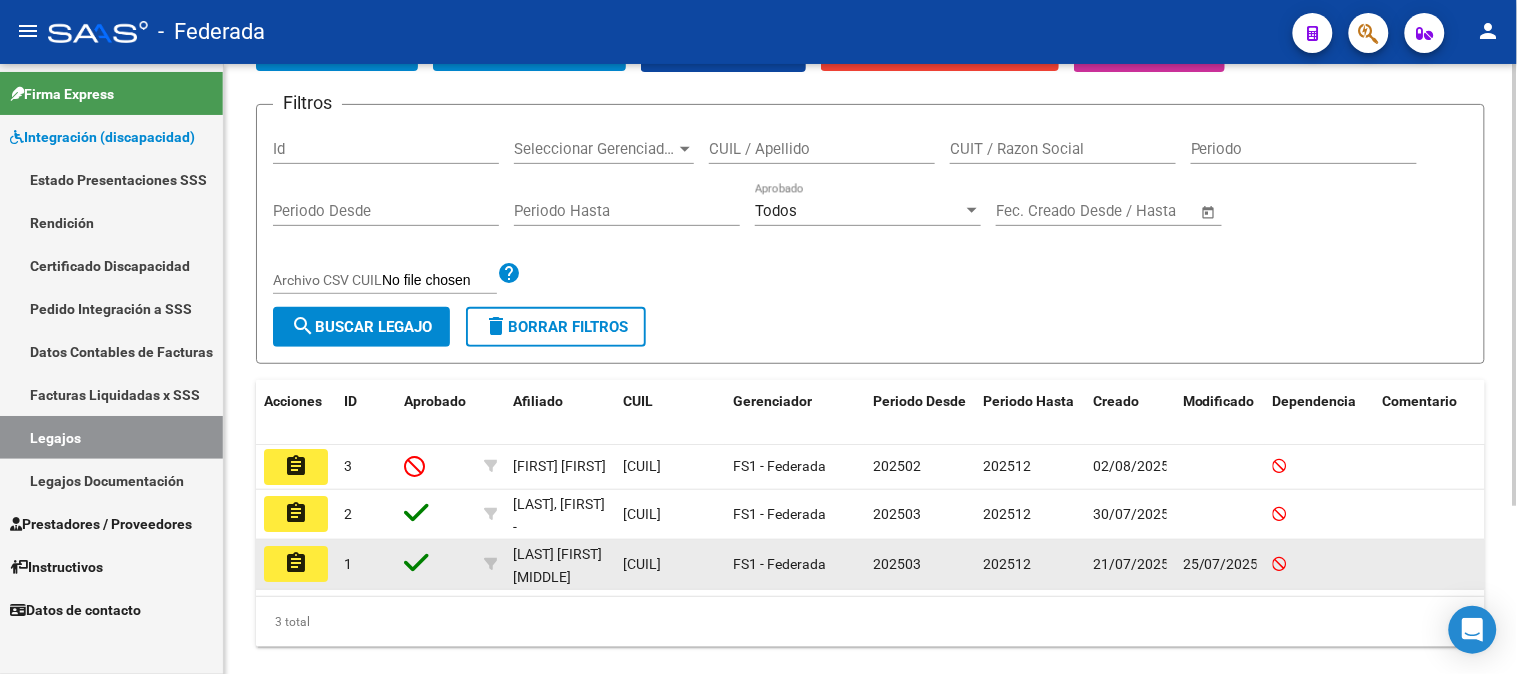 click on "assignment" 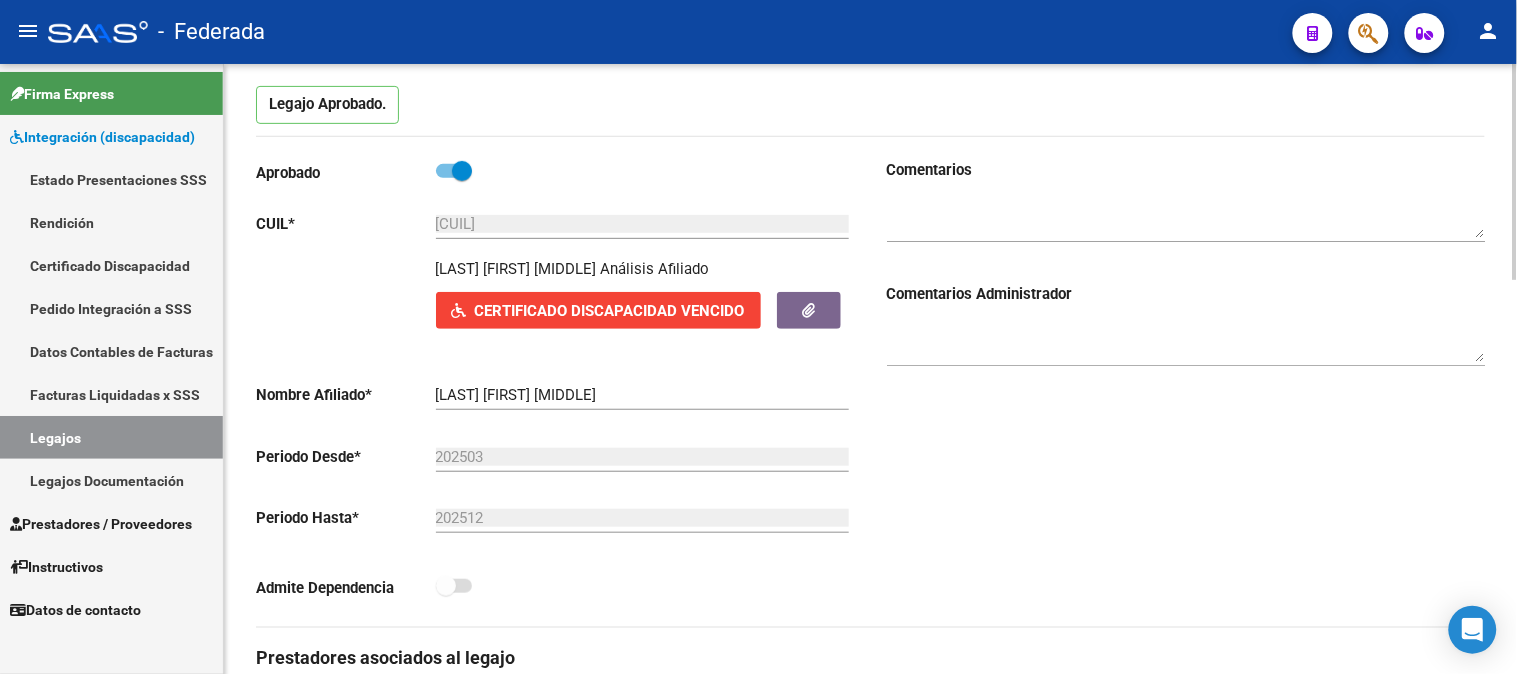 scroll, scrollTop: 222, scrollLeft: 0, axis: vertical 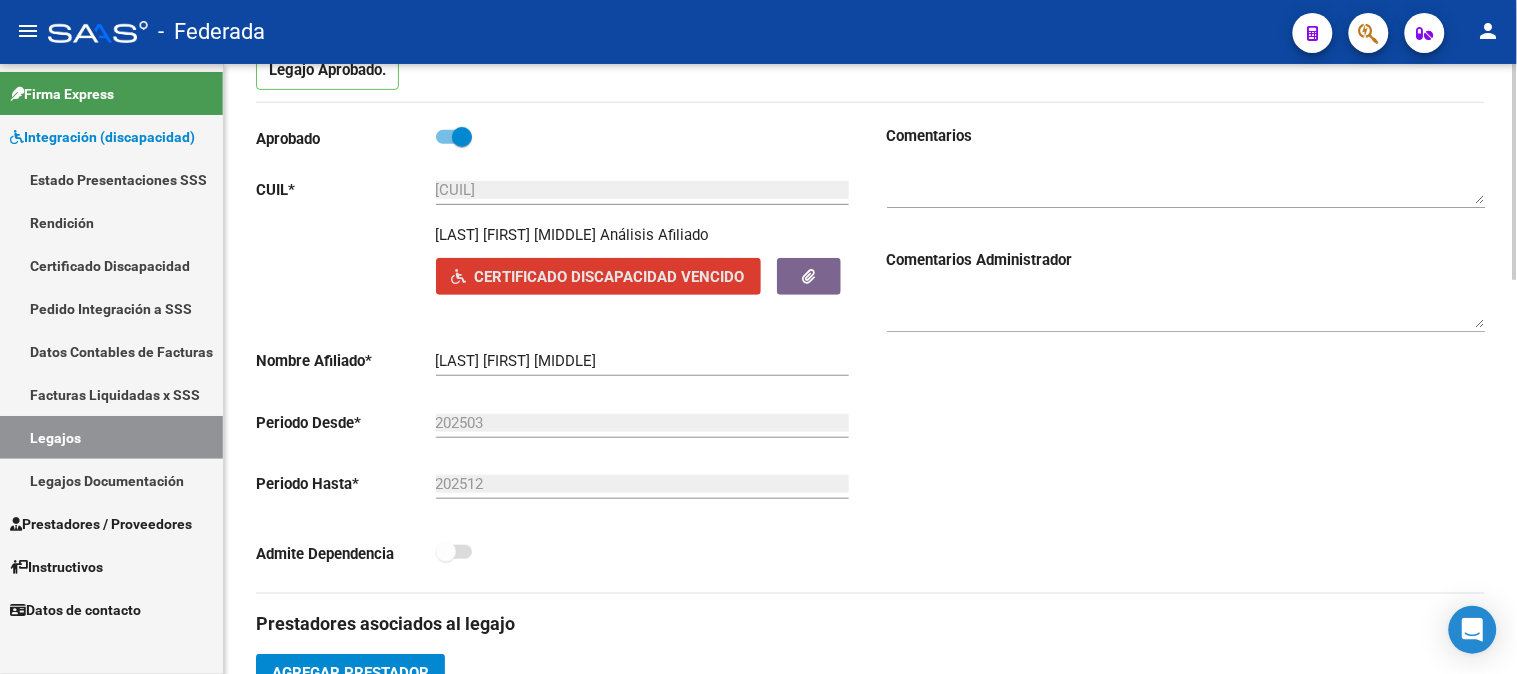 click on "Certificado Discapacidad Vencido" 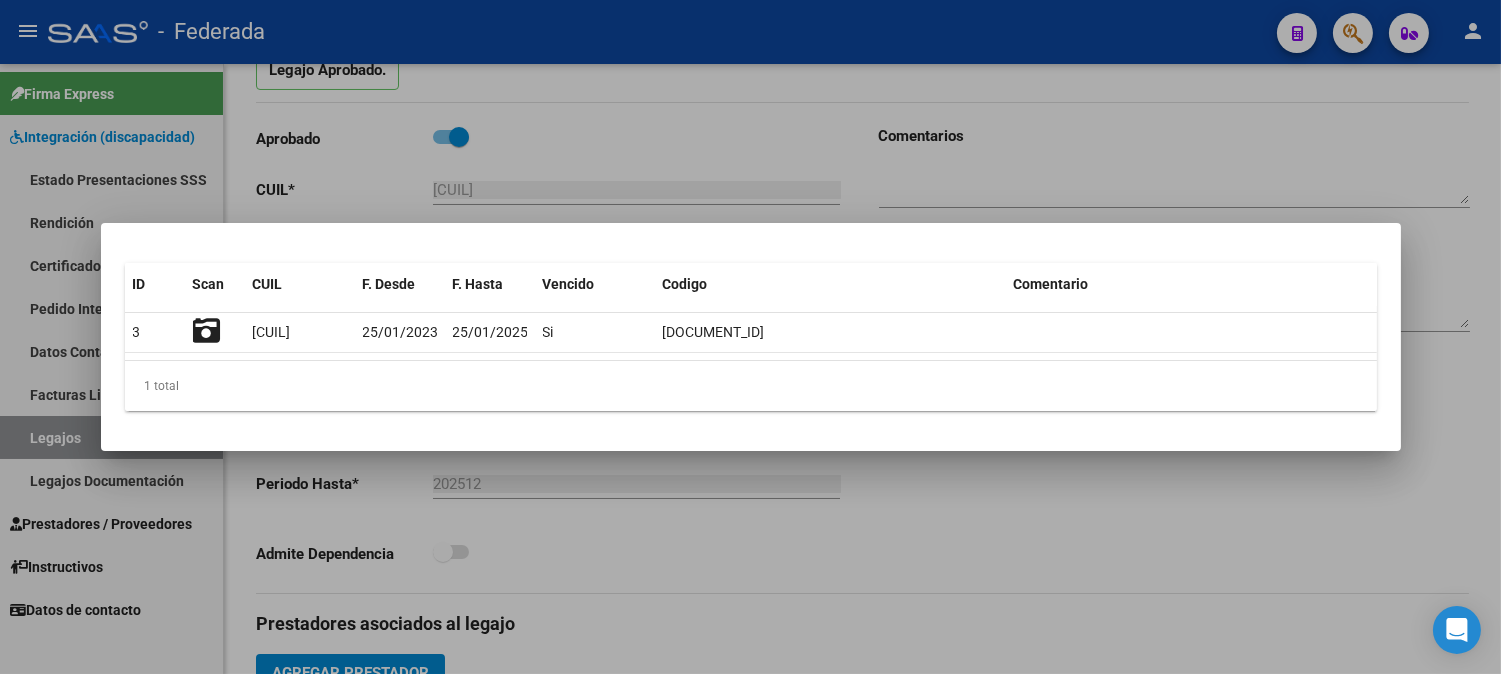 click at bounding box center (750, 337) 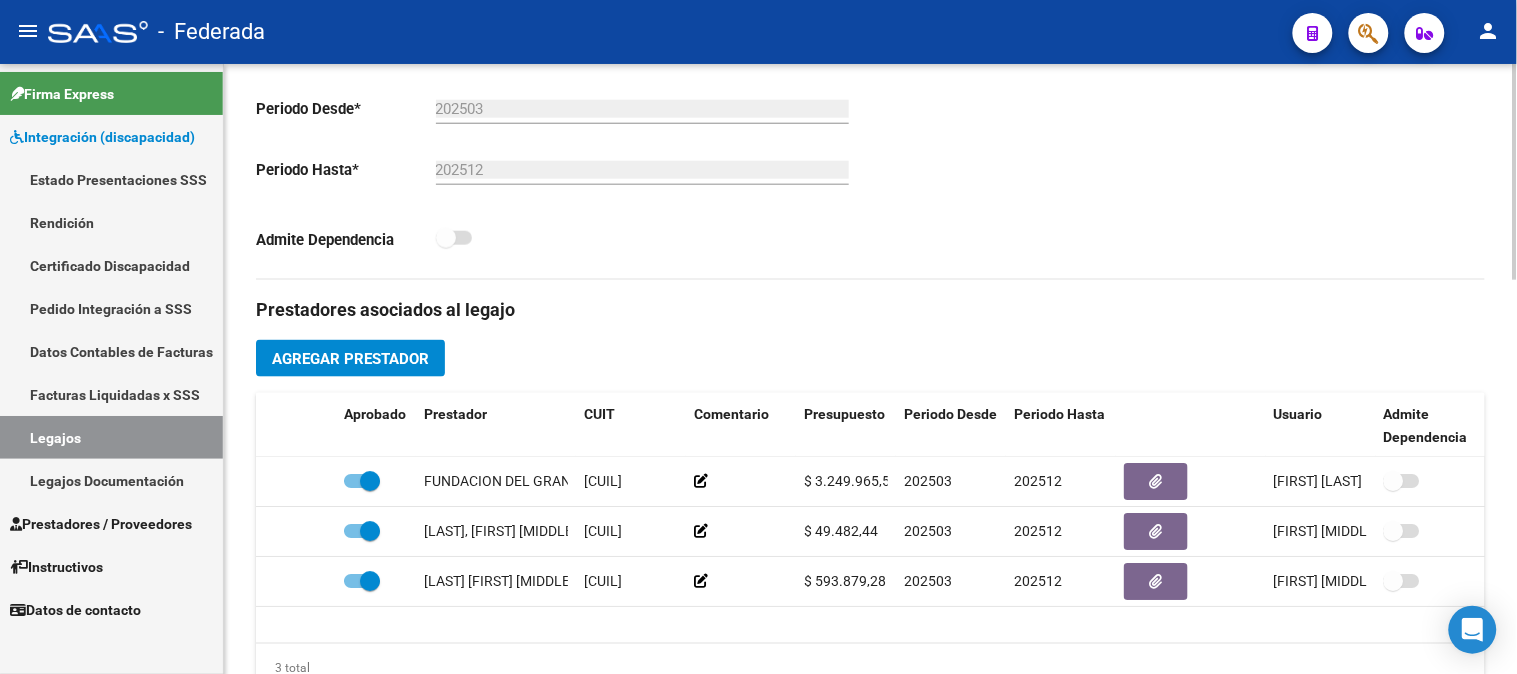 scroll, scrollTop: 666, scrollLeft: 0, axis: vertical 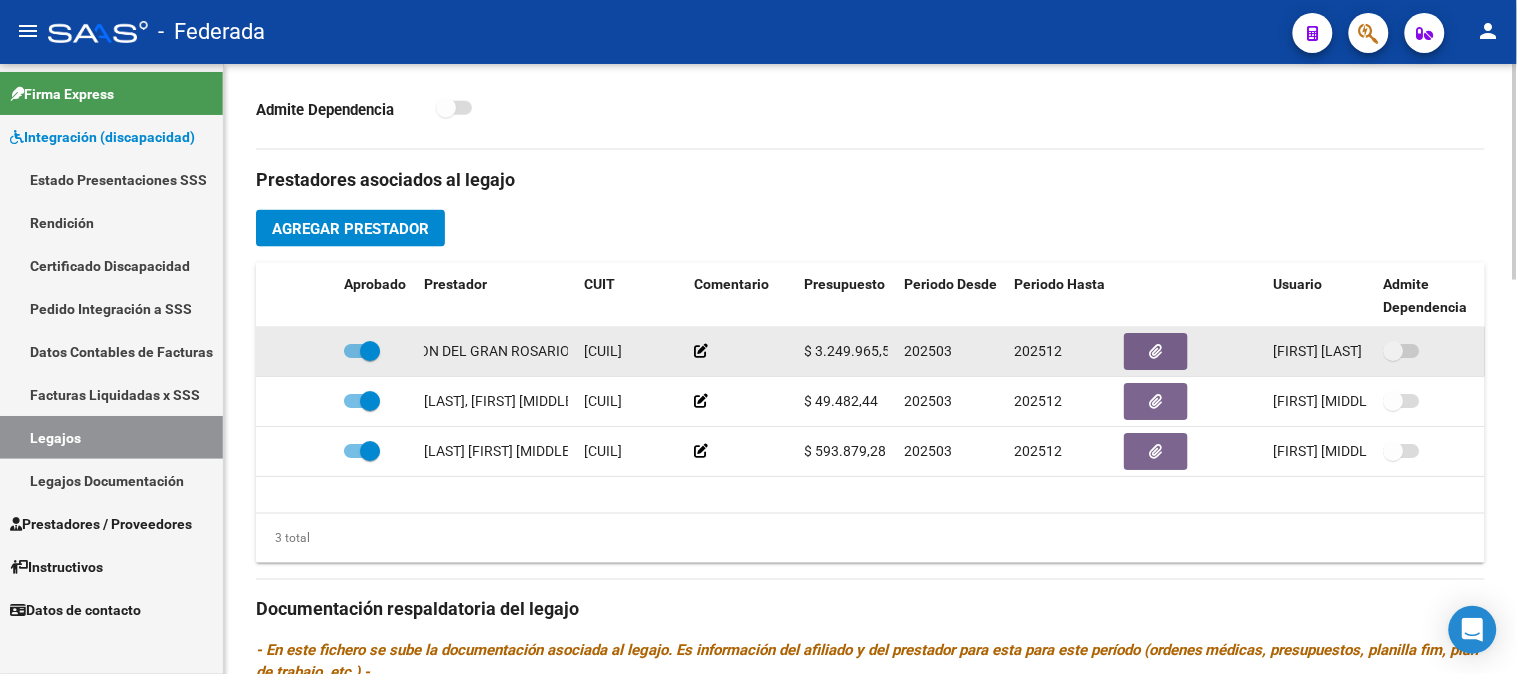 drag, startPoint x: 423, startPoint y: 347, endPoint x: 566, endPoint y: 366, distance: 144.25671 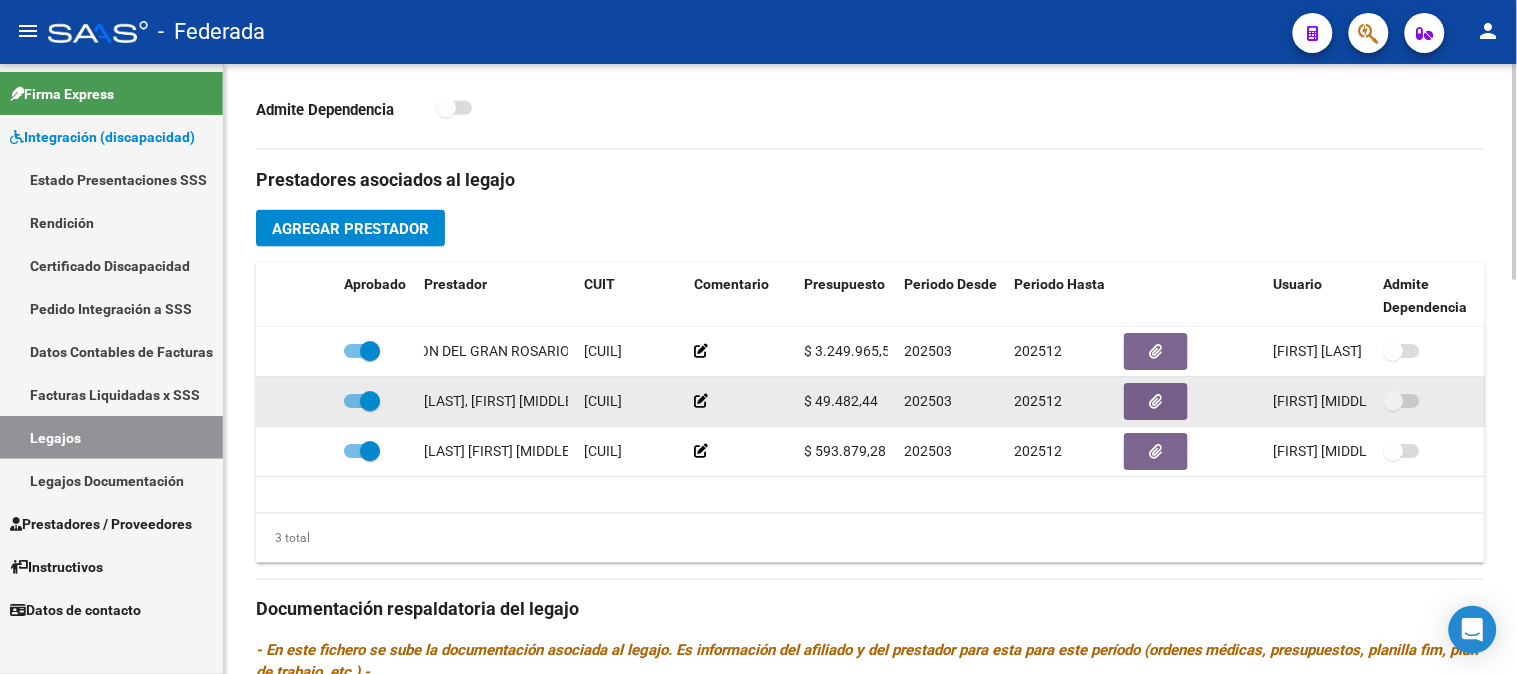 click on "[LAST], [FIRST] [MIDDLE]" 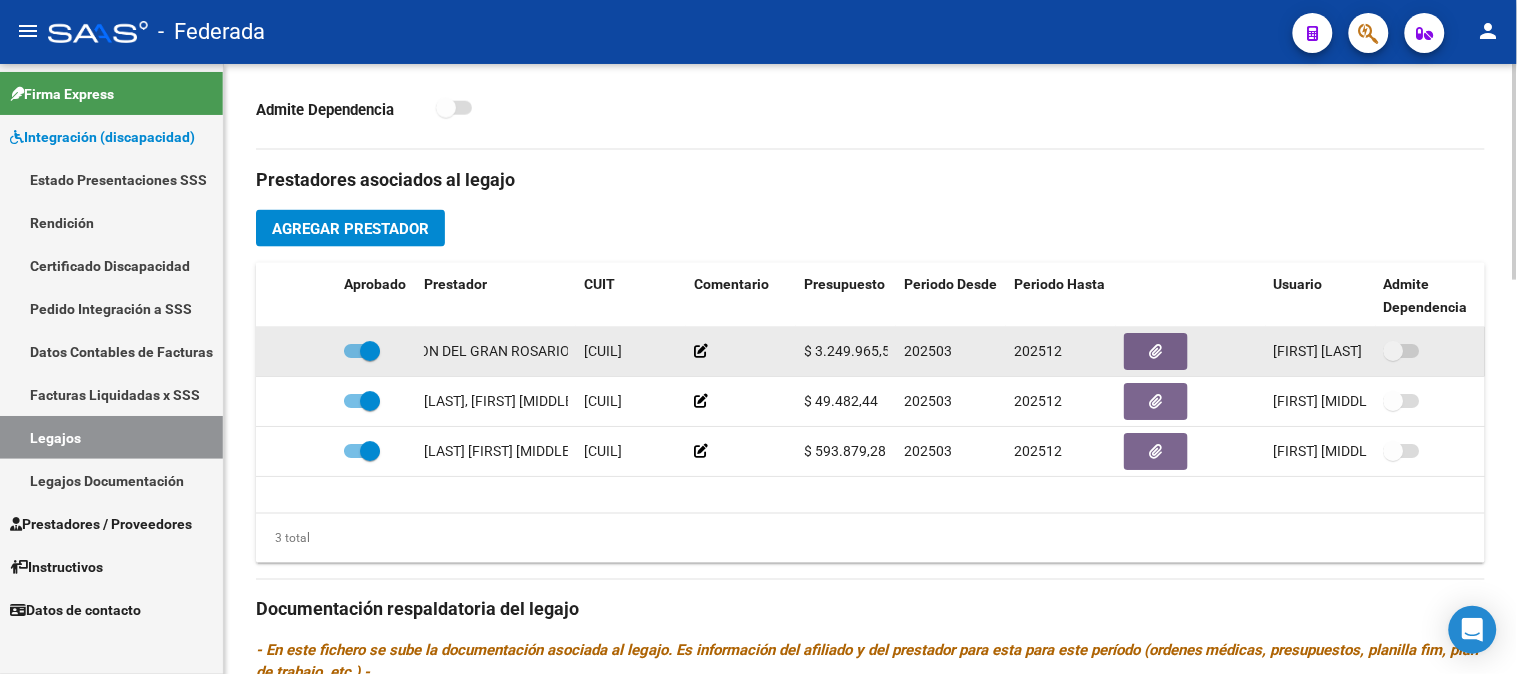 click on "FUNDACION DEL GRAN ROSARIO" 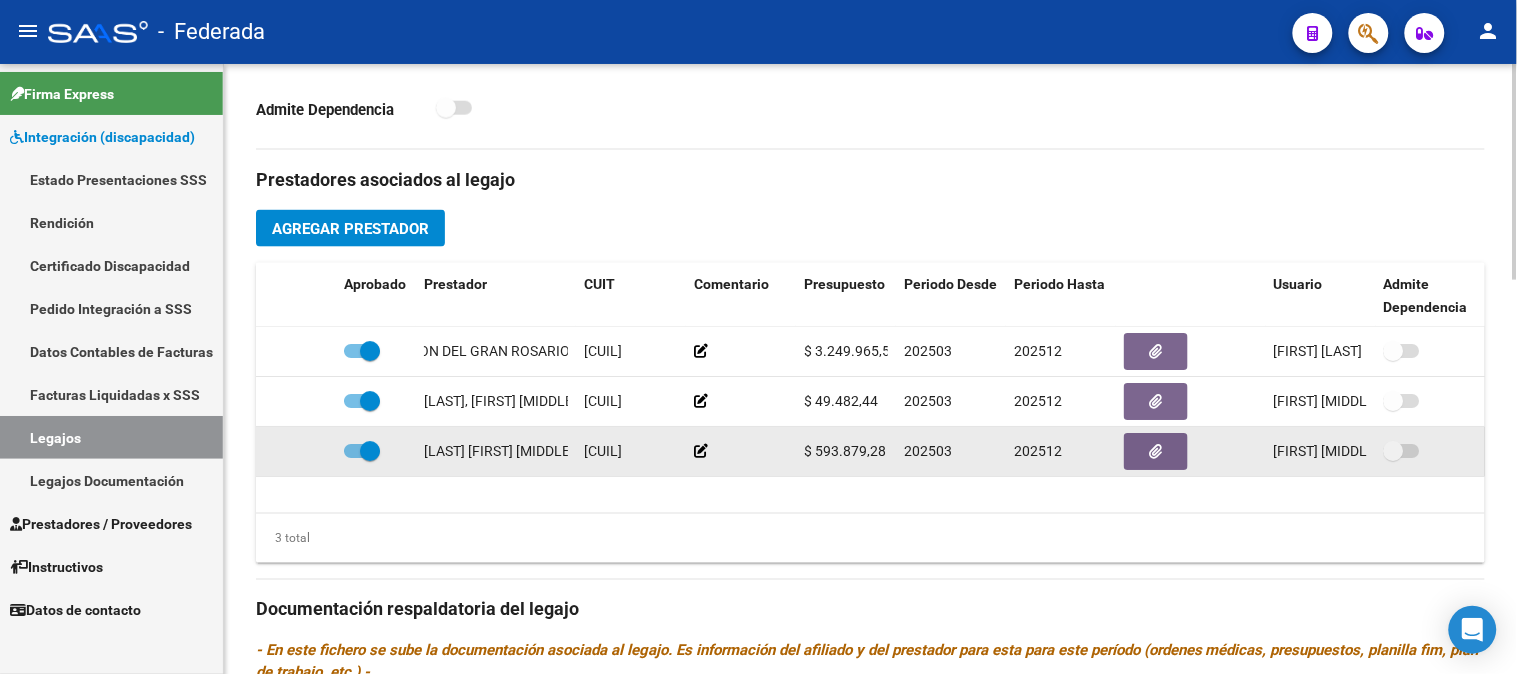 click on "[LAST] [FIRST] [MIDDLE]" 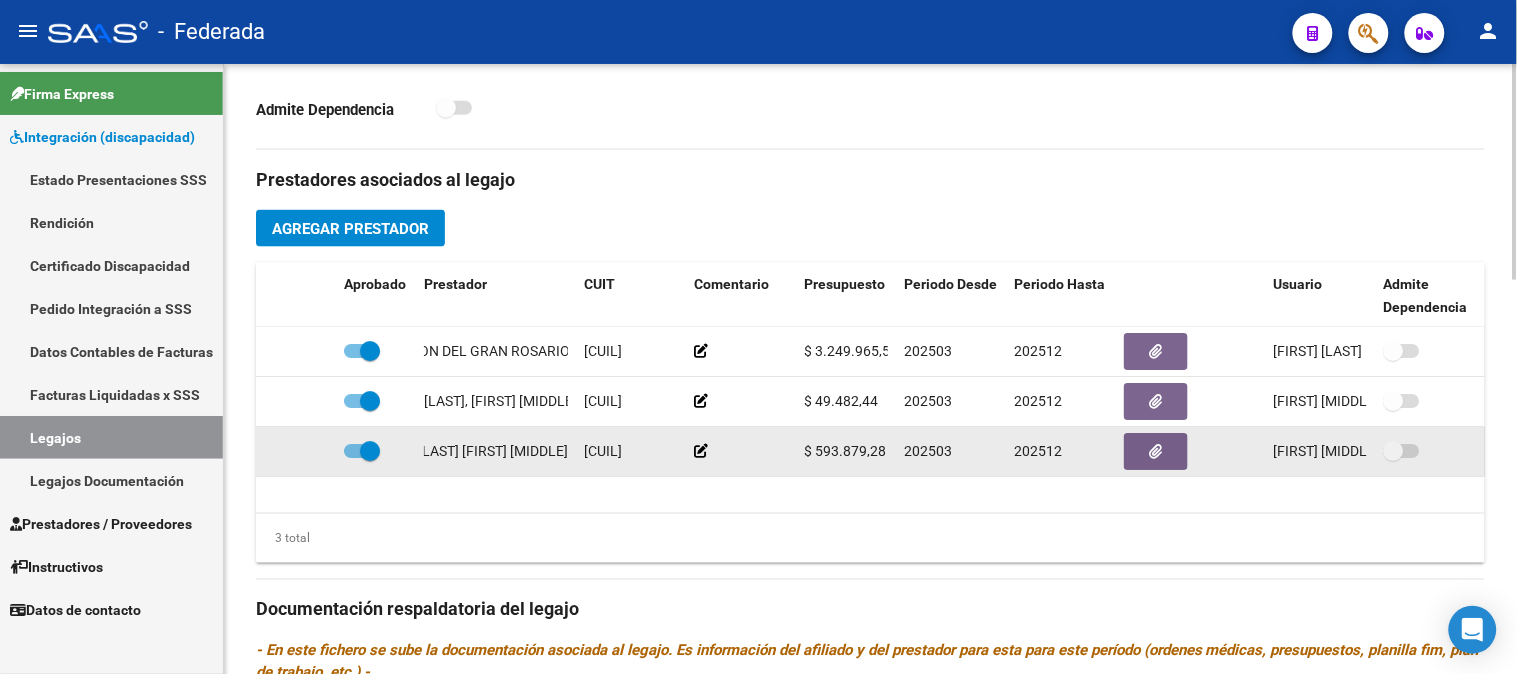 drag, startPoint x: 432, startPoint y: 455, endPoint x: 574, endPoint y: 460, distance: 142.088 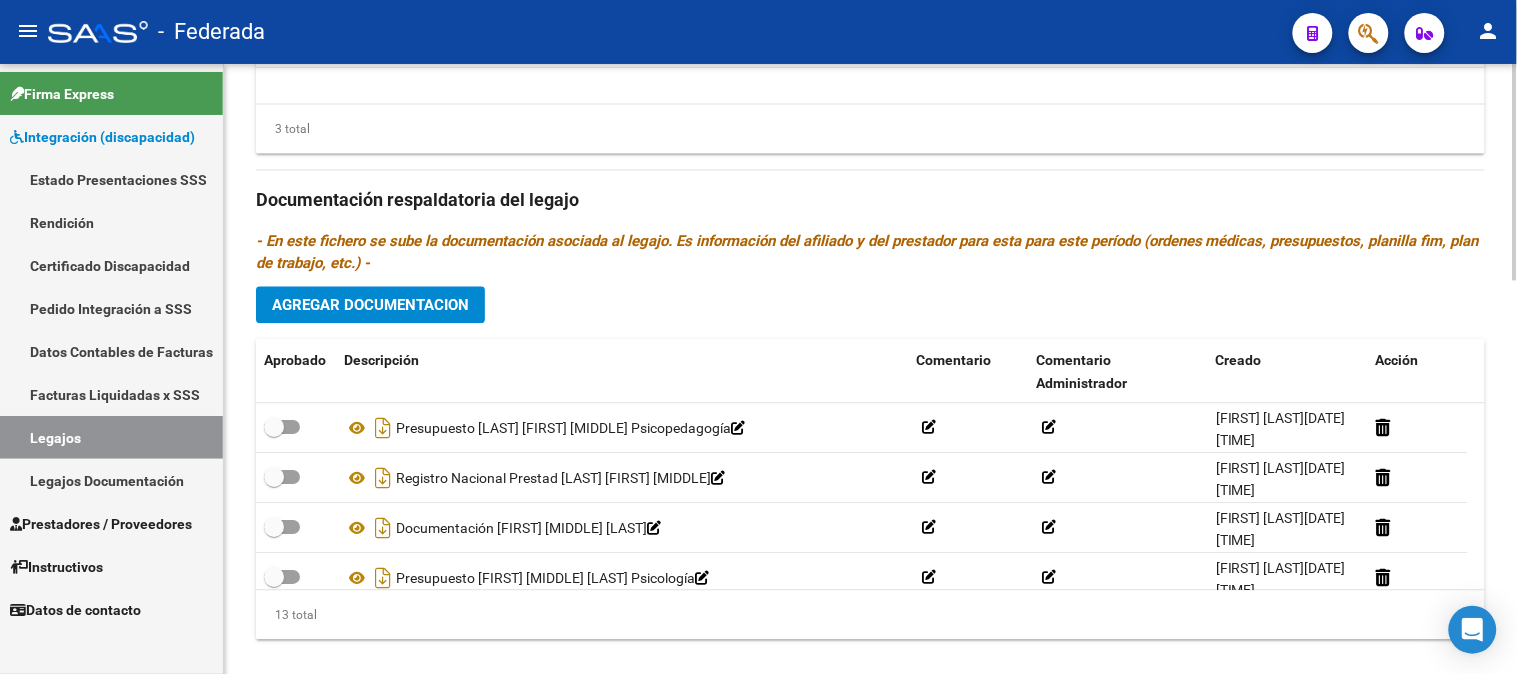 scroll, scrollTop: 1107, scrollLeft: 0, axis: vertical 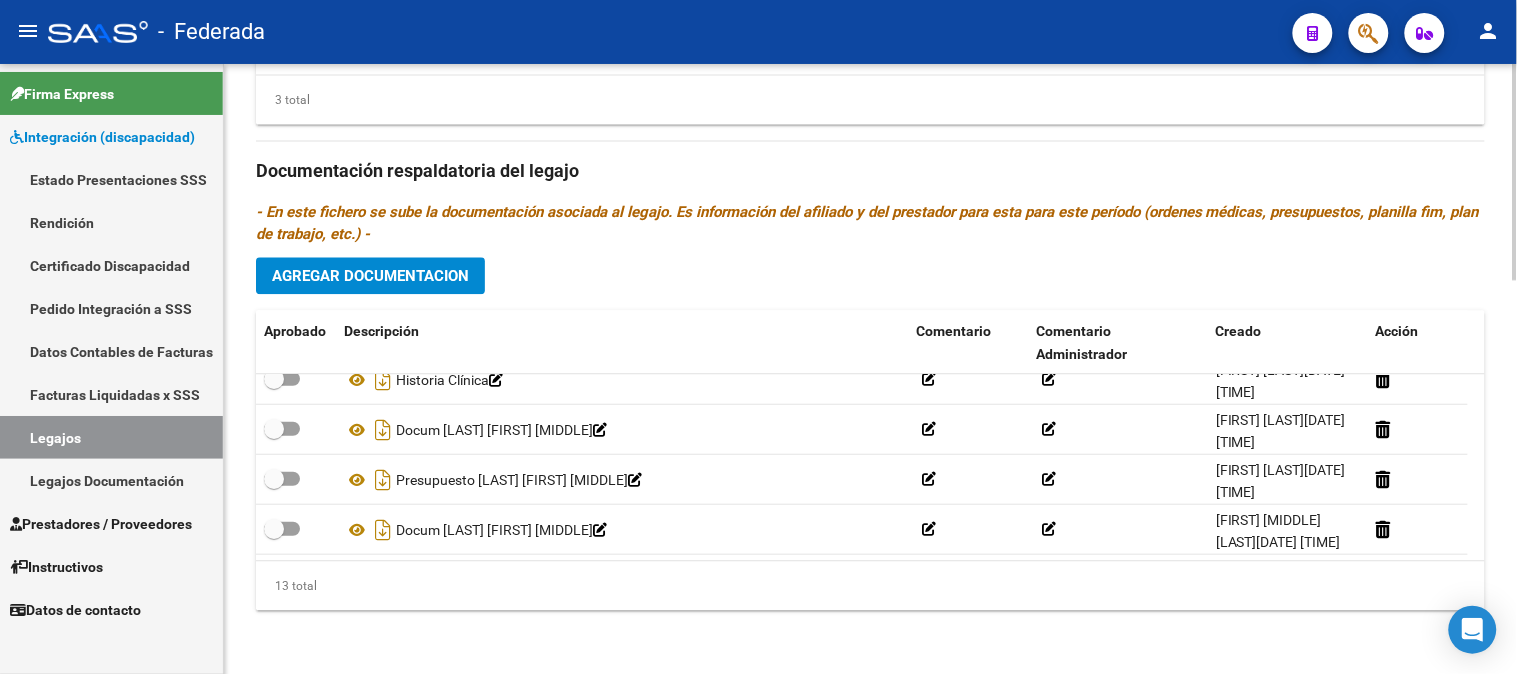 click on "arrow_back Editar 1    save Guardar cambios Legajo de Integración Modelo Formulario DDJJ para Transporte  /  Modelo Conformidad Transporte  /  Modelo Presupuesto Transporte  /  Modelo Conformidad Prestacional  /  Modelo Presupuesto Prestacional  /  ModeloResumen HC  /  Modelo Planilla FIM  Legajo Aprobado.  Aprobado   CUIL  *   [CUIL] Ingresar CUIL  [LAST] [FIRST] [MIDDLE]     Análisis Afiliado    Certificado Discapacidad Vencido ARCA Padrón Nombre Afiliado  *   [LAST] [FIRST] [MIDDLE] Ingresar el nombre  Periodo Desde  *   [PERIOD] Ej: 202203  Periodo Hasta  *   [PERIOD] Ej: 202212  Admite Dependencia   Comentarios                                  Comentarios Administrador  Prestadores asociados al legajo Agregar Prestador Aprobado Prestador CUIT Comentario Presupuesto Periodo Desde Periodo Hasta Usuario Admite Dependencia   FUNDACION DEL GRAN ROSARIO [CUIL]      $ 3.249.965,52  [PERIOD] [PERIOD] [FIRST] [LAST]   [DATE]      VANUCCI NORA GRACIELA [CUIL]      $ 49.482,44  [PERIOD] [PERIOD]" 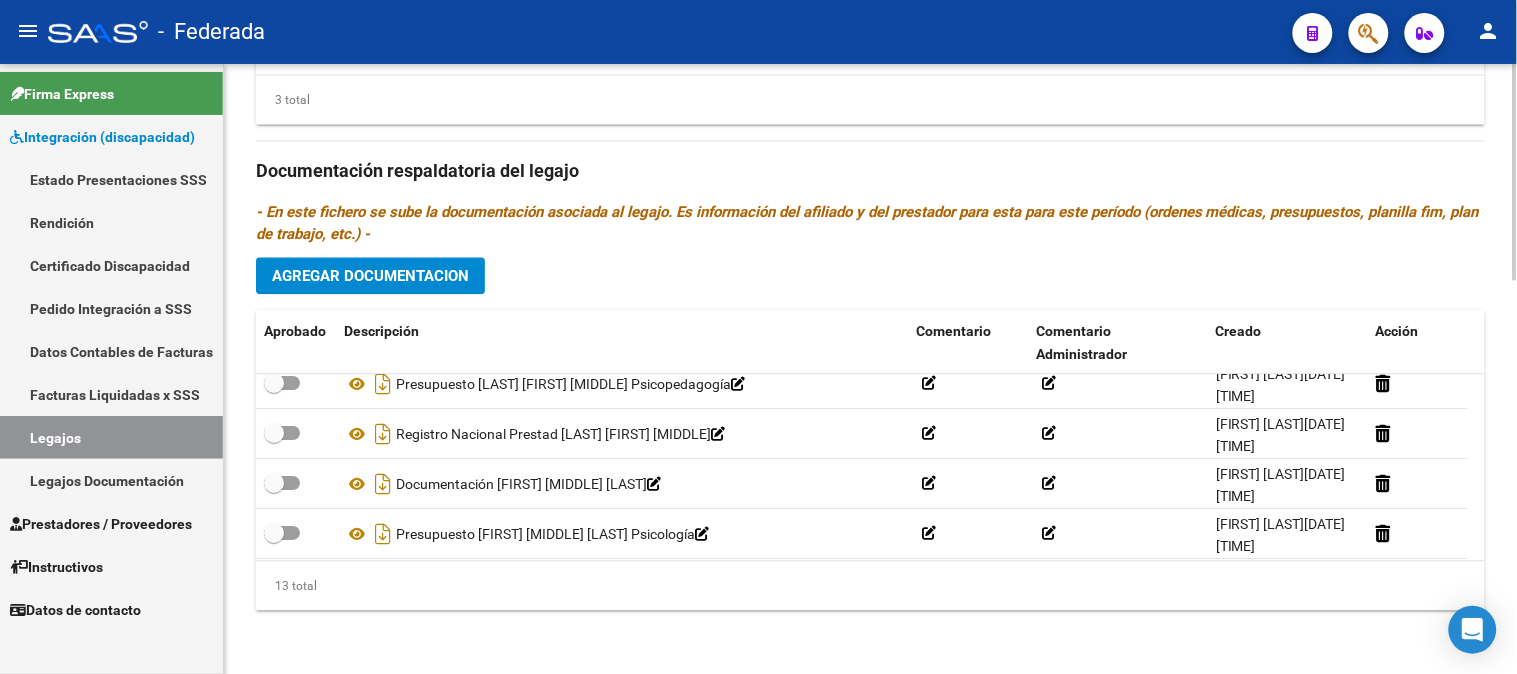 scroll, scrollTop: 0, scrollLeft: 0, axis: both 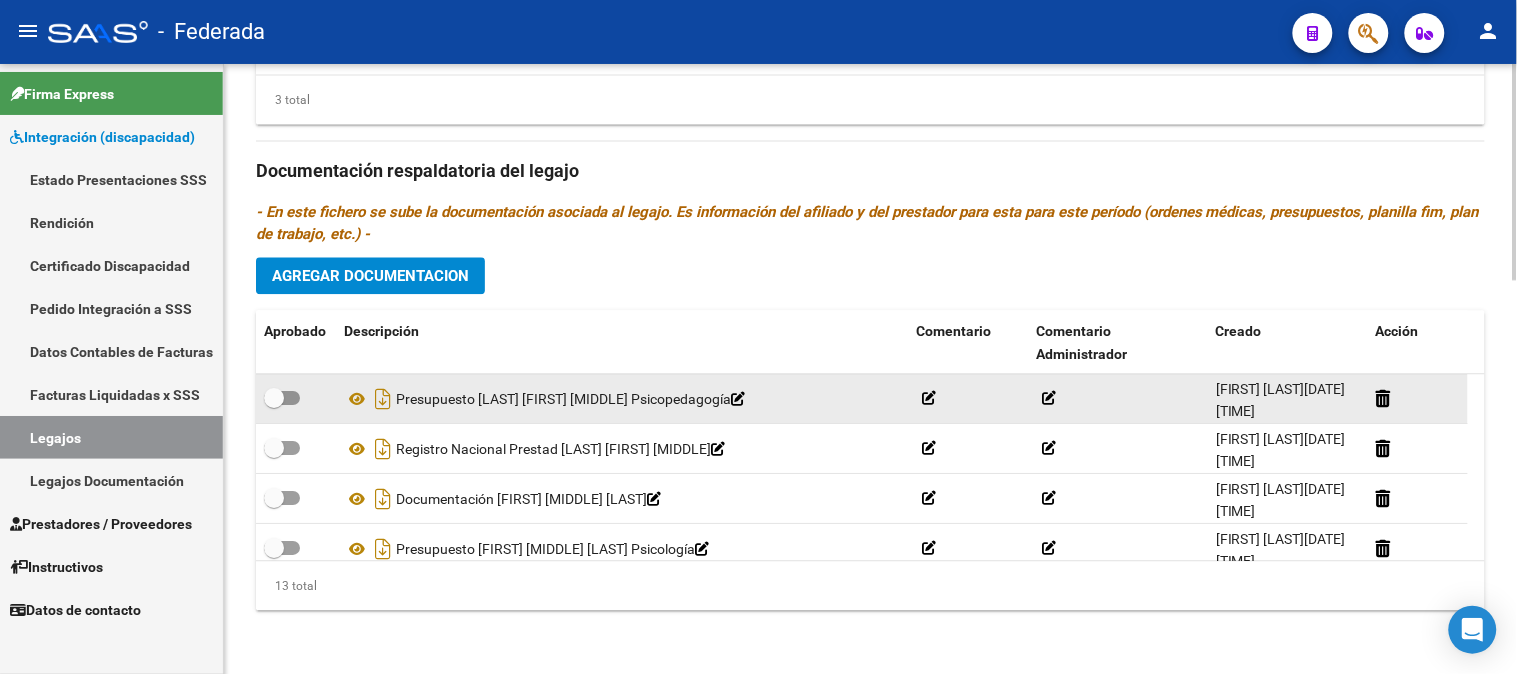 drag, startPoint x: 484, startPoint y: 402, endPoint x: 550, endPoint y: 401, distance: 66.007576 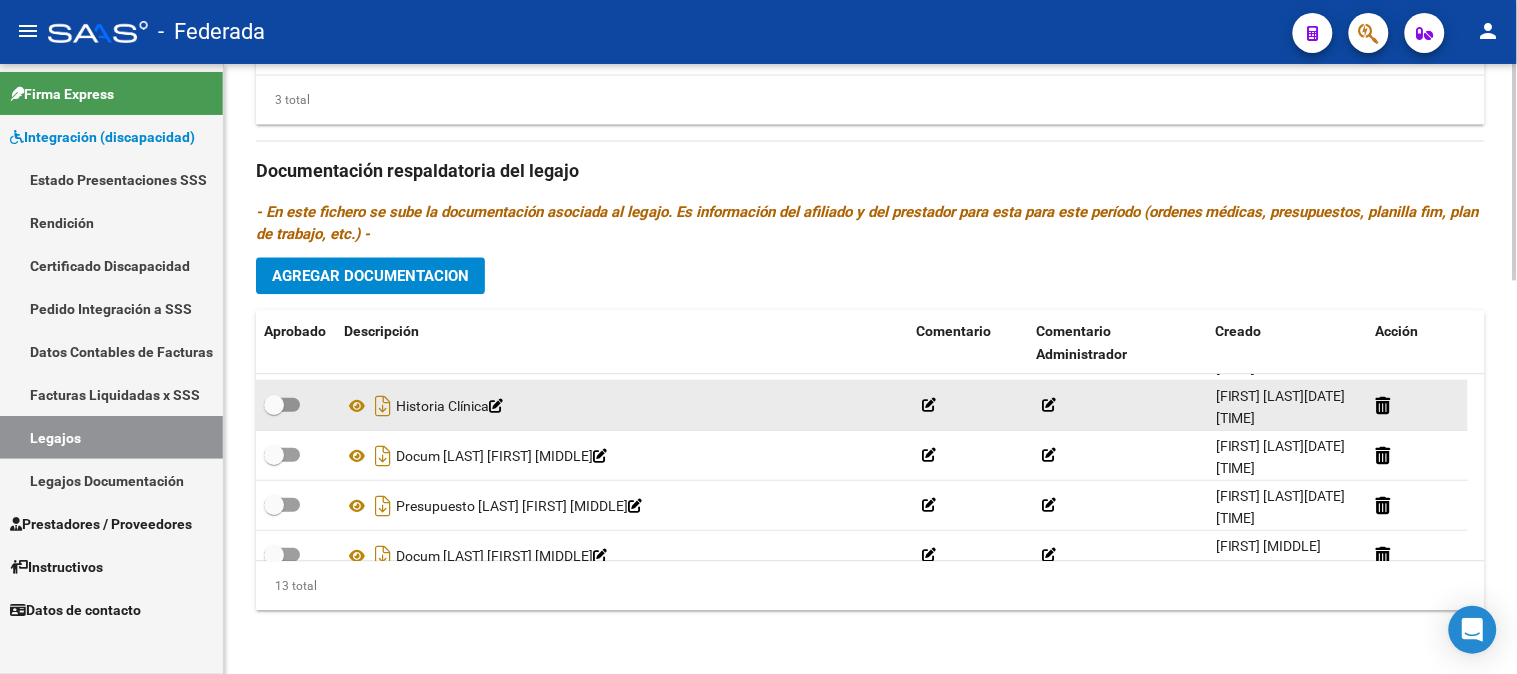 scroll, scrollTop: 333, scrollLeft: 0, axis: vertical 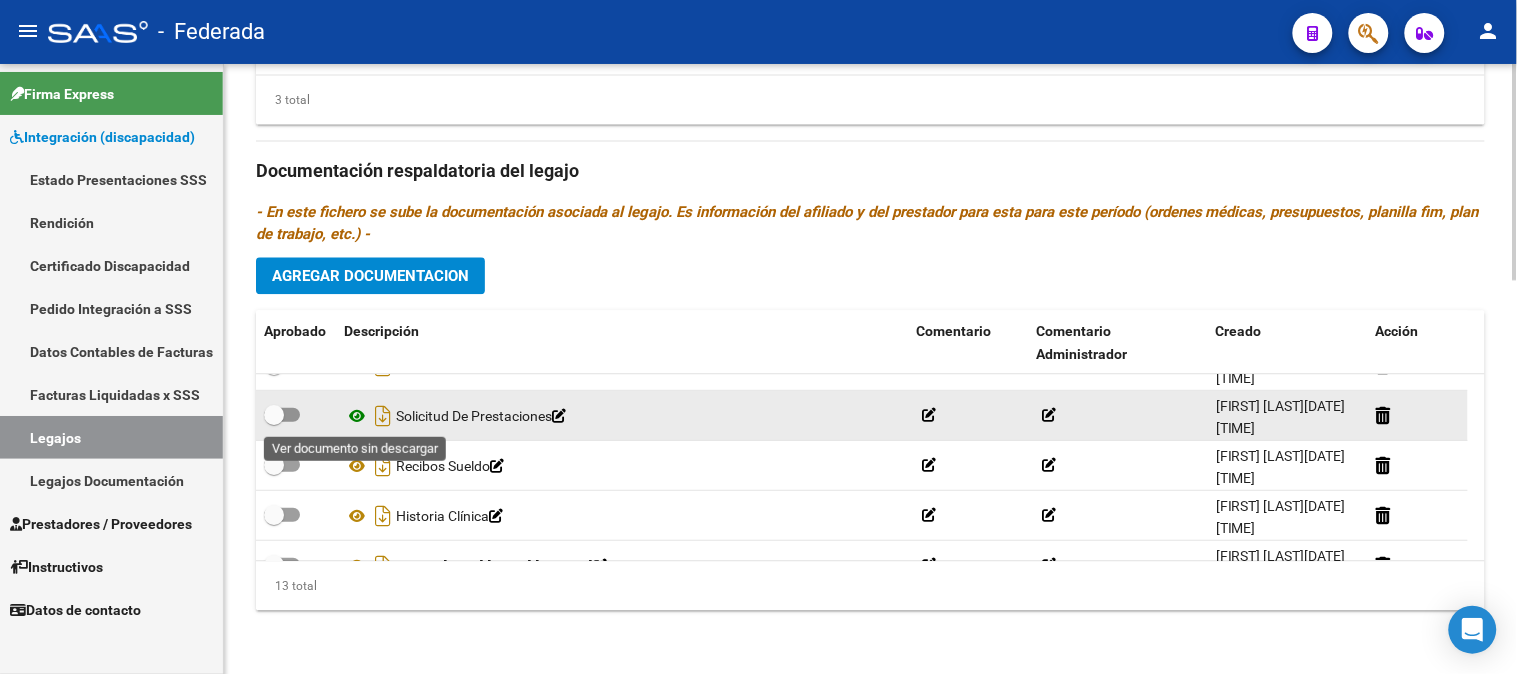 click 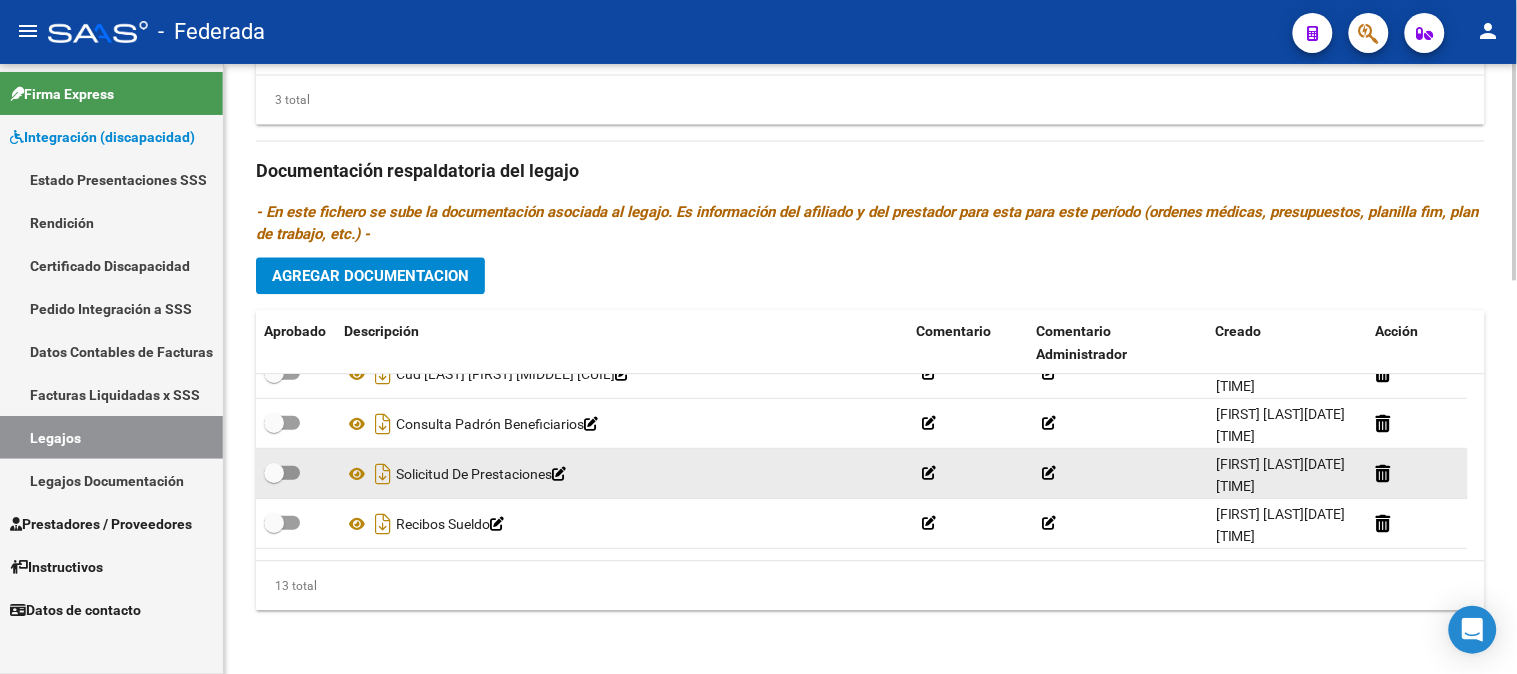 scroll, scrollTop: 222, scrollLeft: 0, axis: vertical 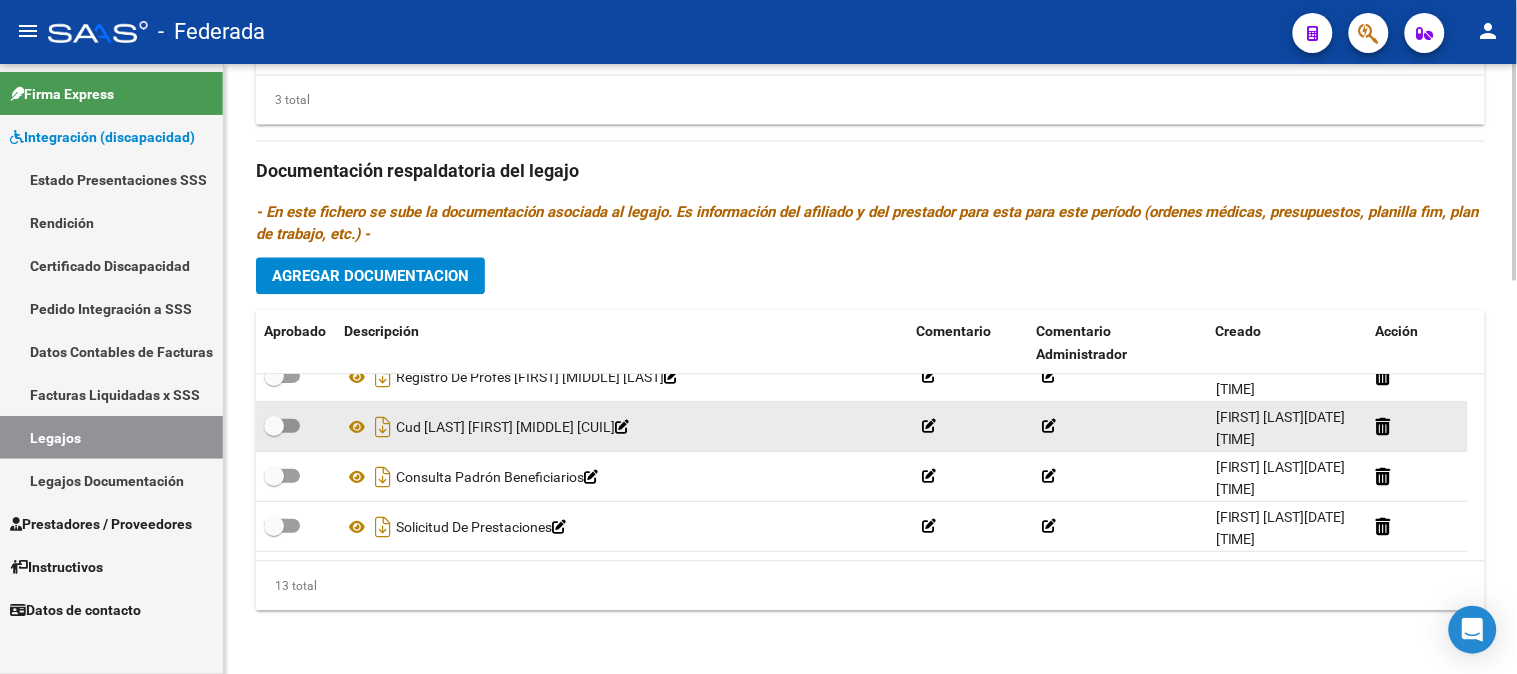 click 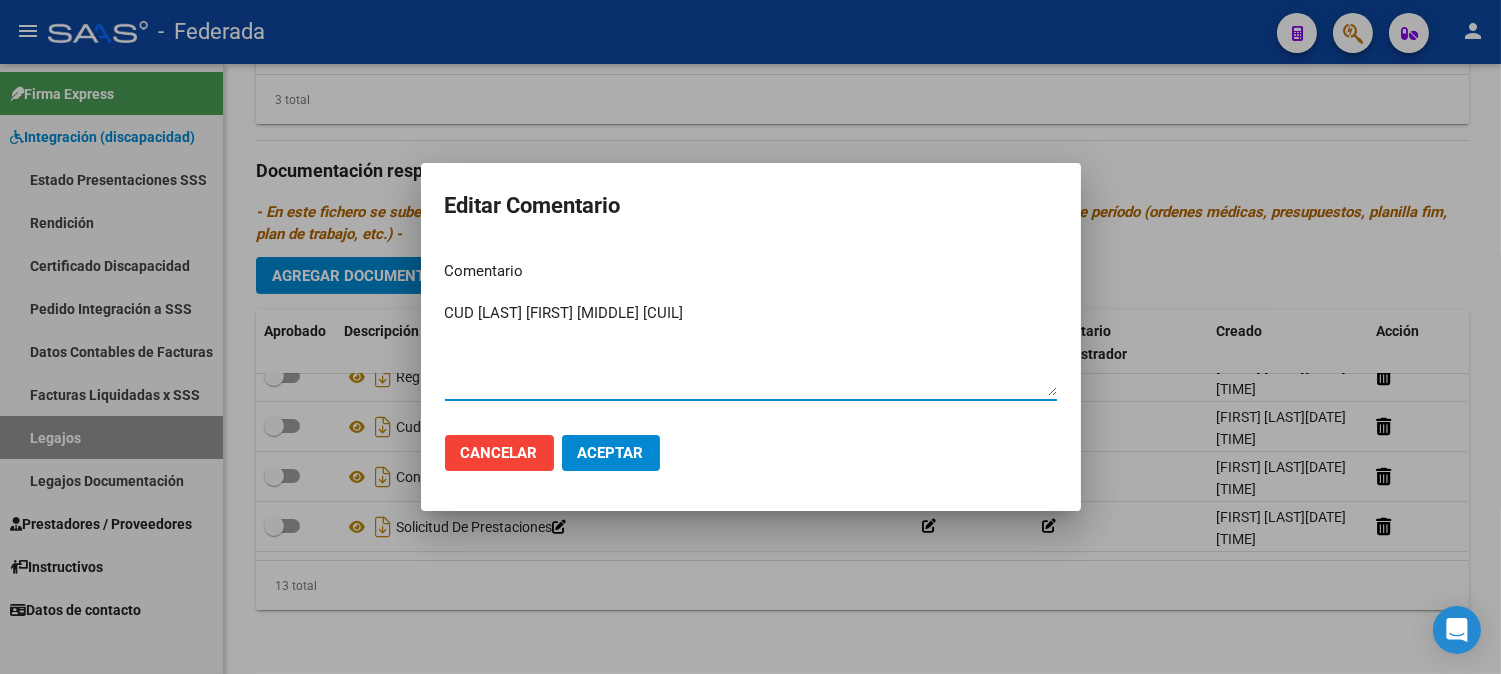 click on "Cancelar" 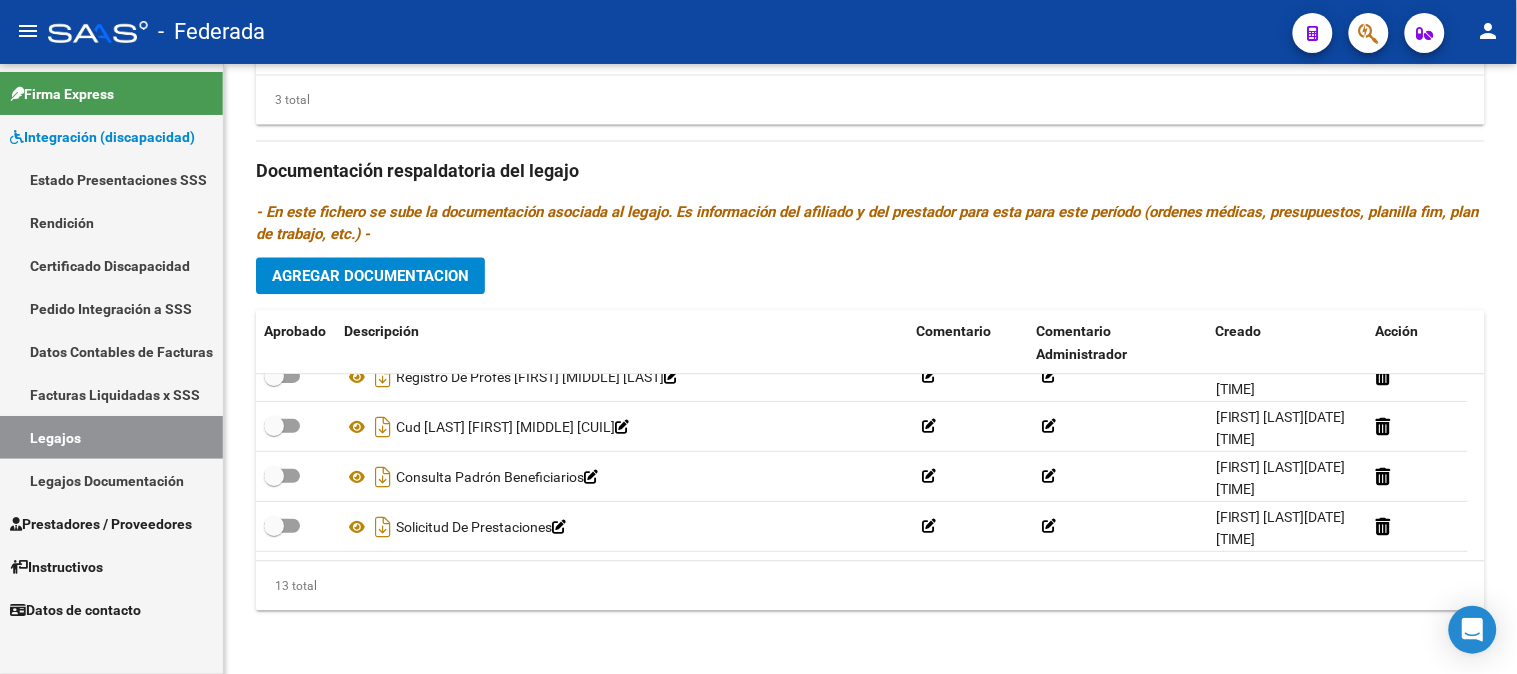 click on "Legajos" at bounding box center [111, 437] 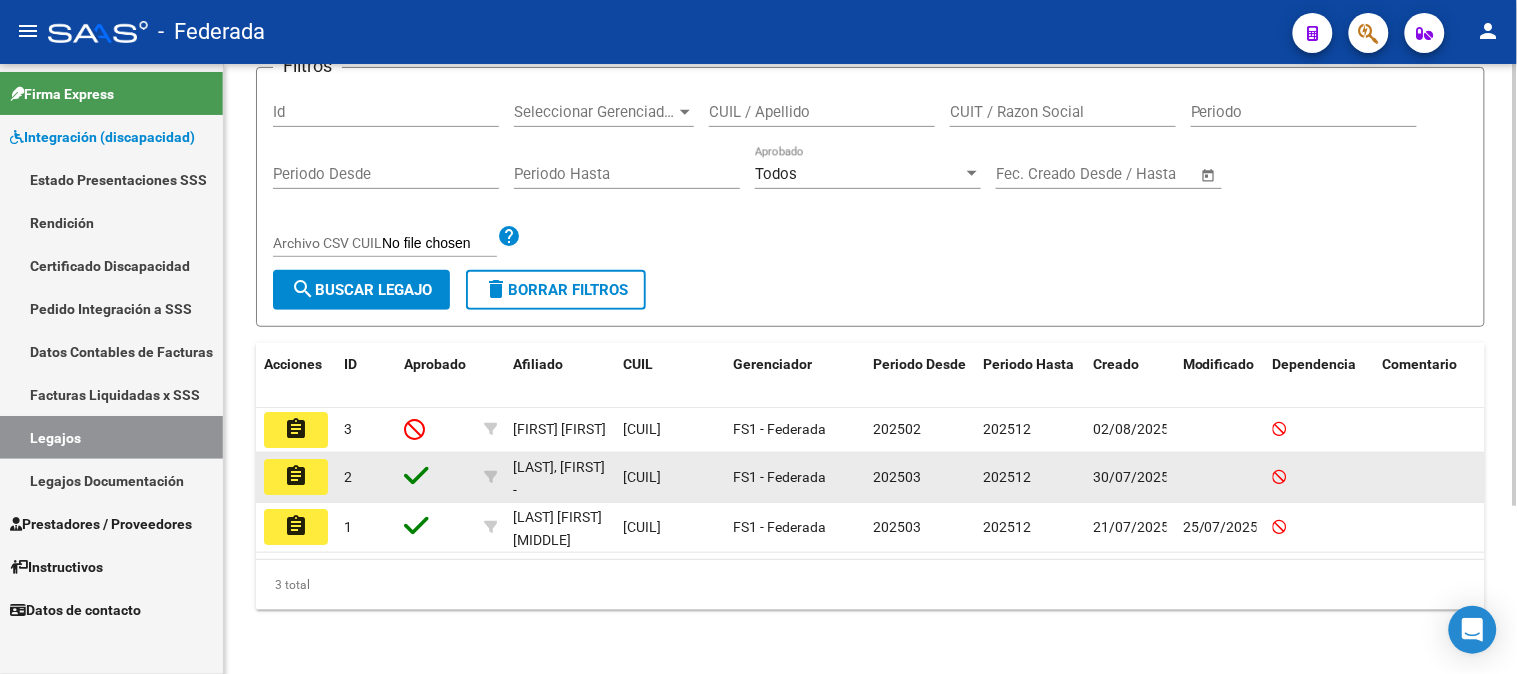 scroll, scrollTop: 222, scrollLeft: 0, axis: vertical 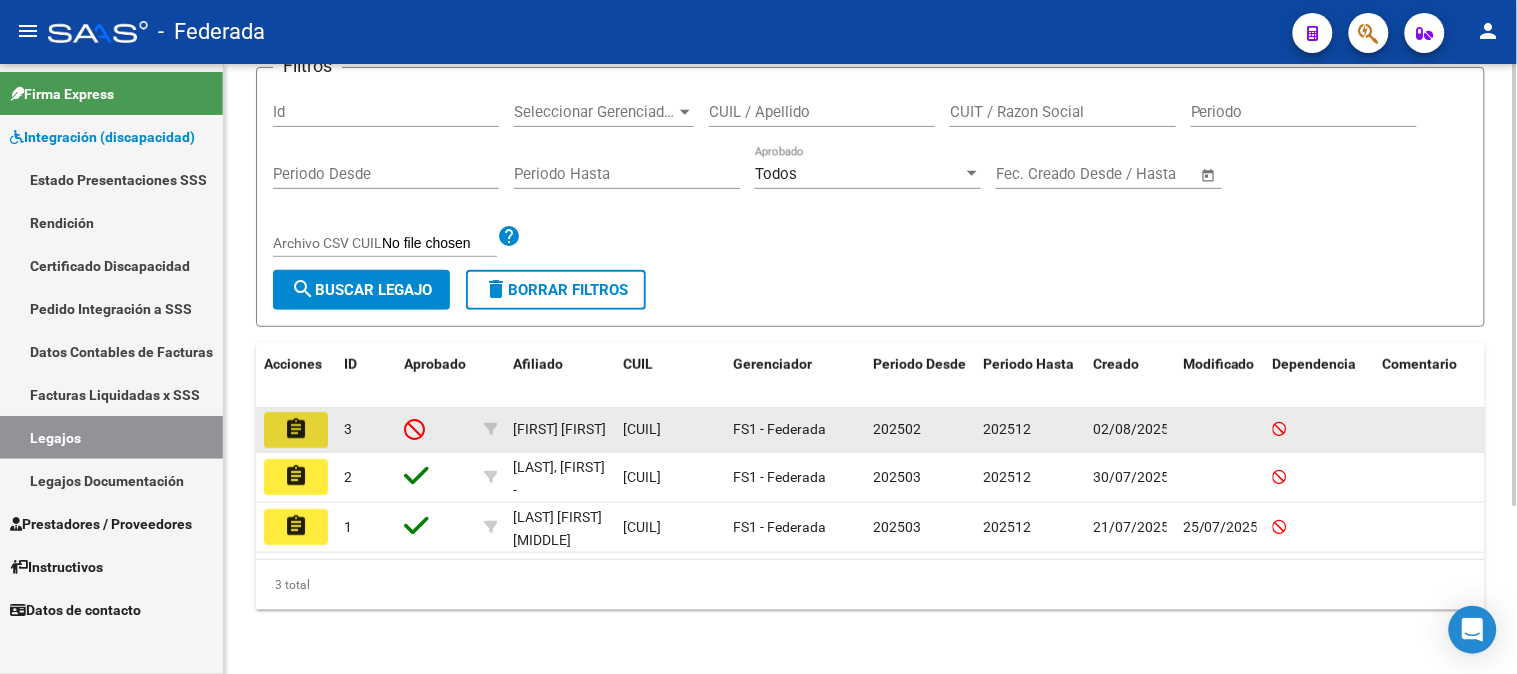 click on "assignment" 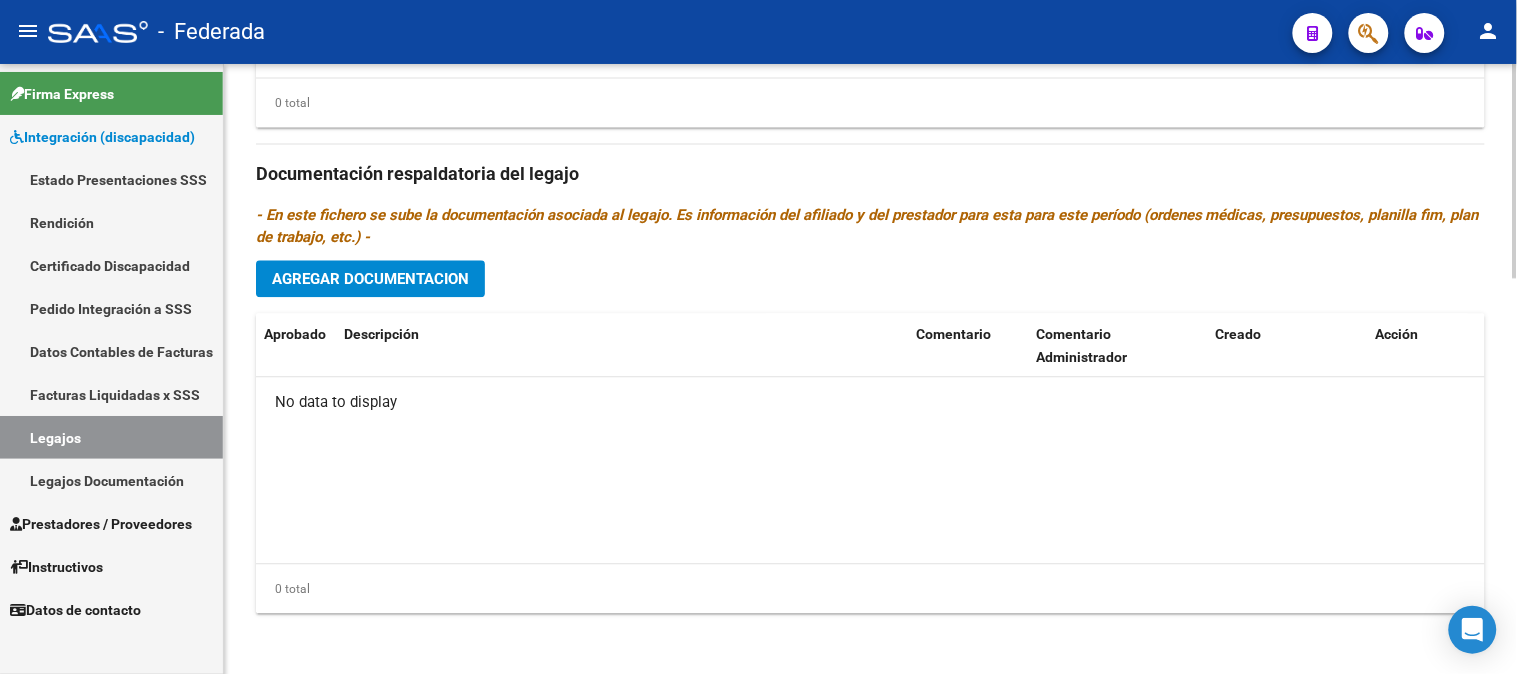 scroll, scrollTop: 1127, scrollLeft: 0, axis: vertical 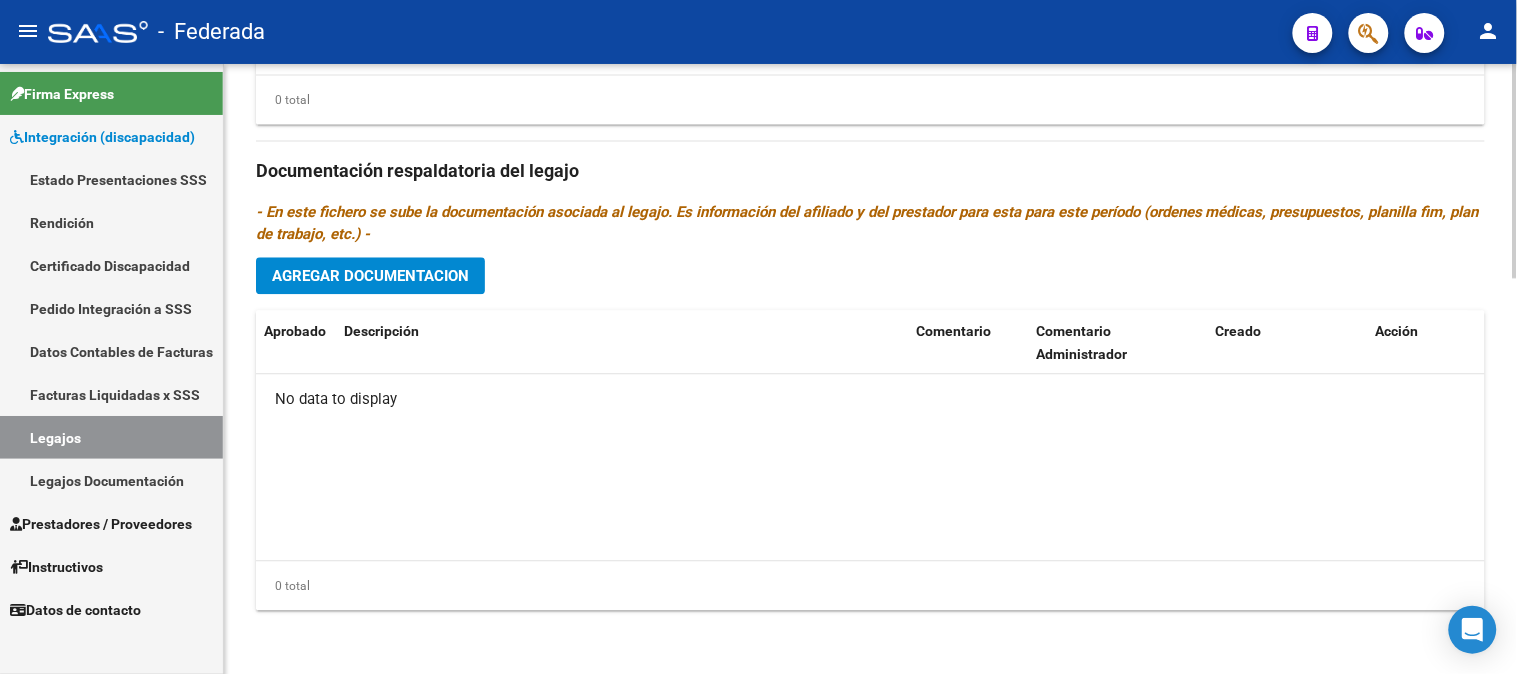 click on "Agregar Documentacion" 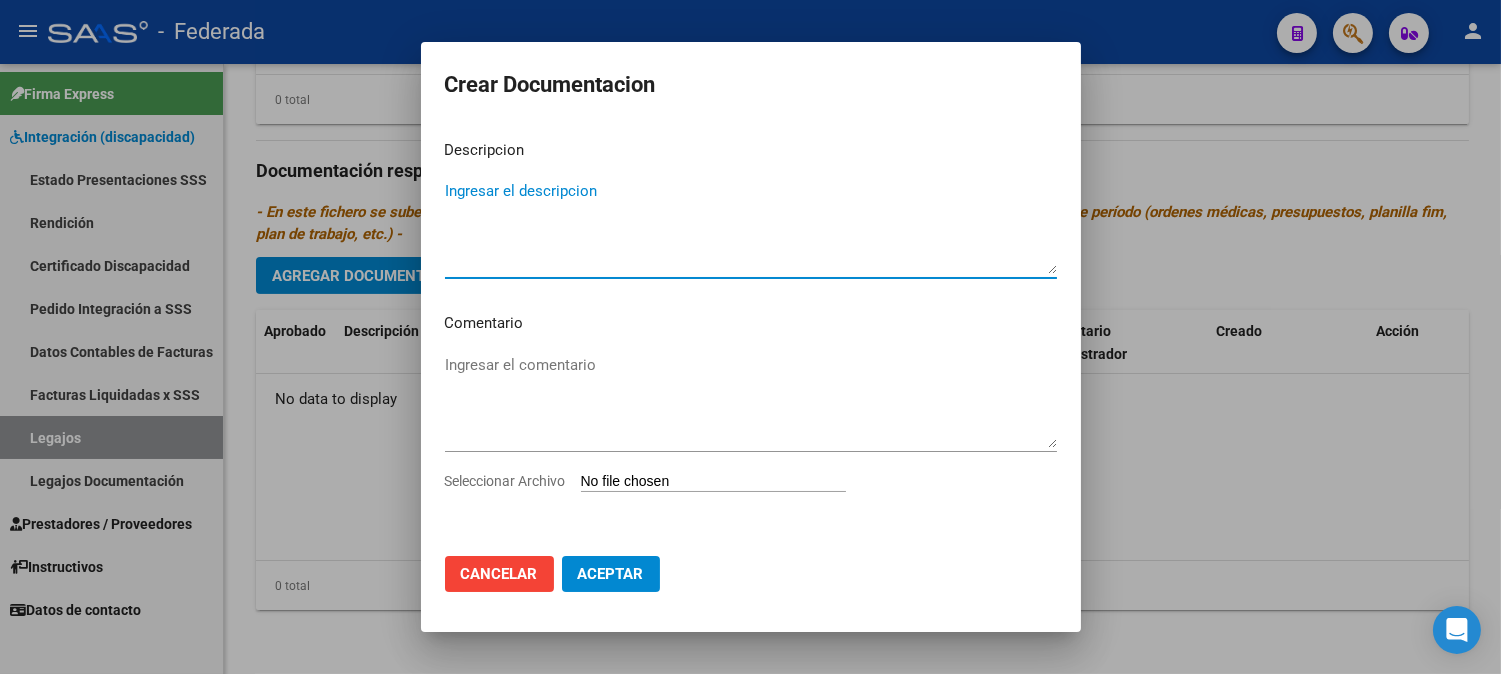 click on "Ingresar el descripcion" at bounding box center [751, 227] 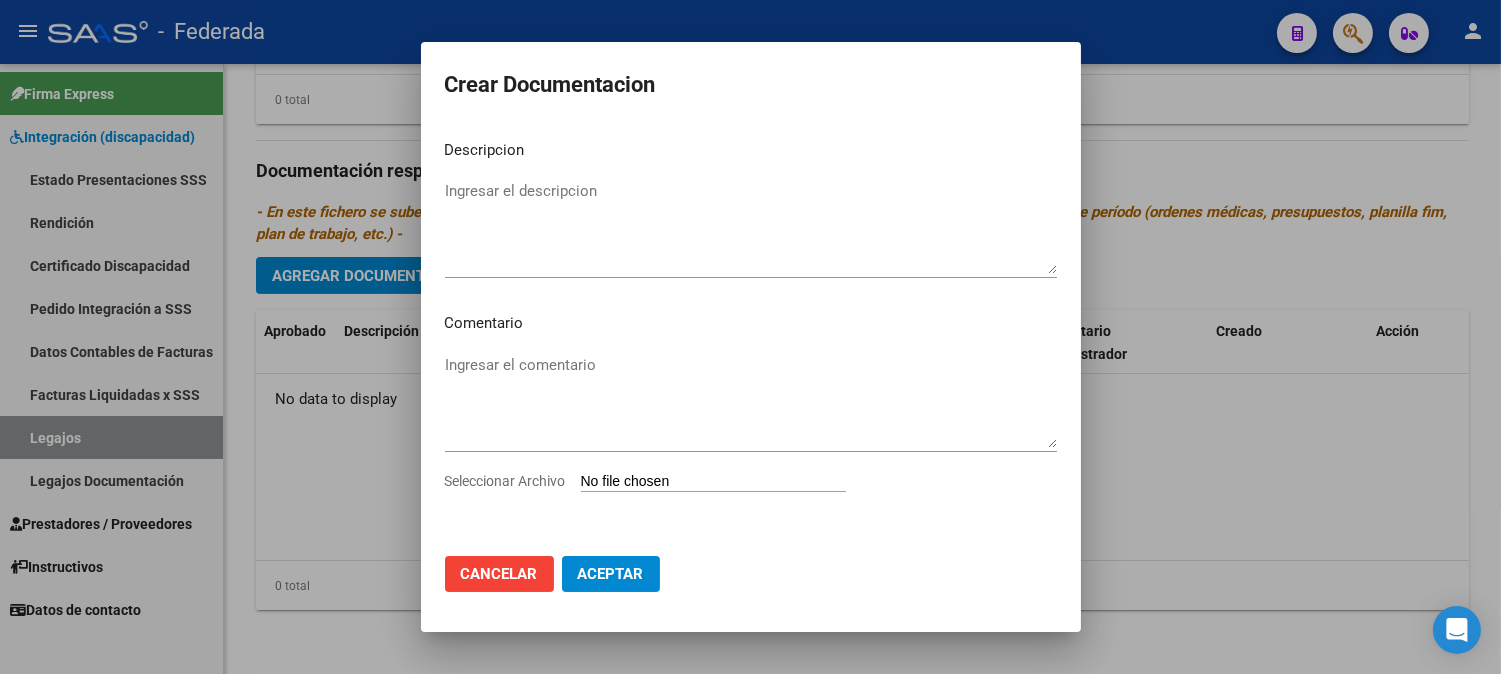 click on "Seleccionar Archivo" at bounding box center (713, 482) 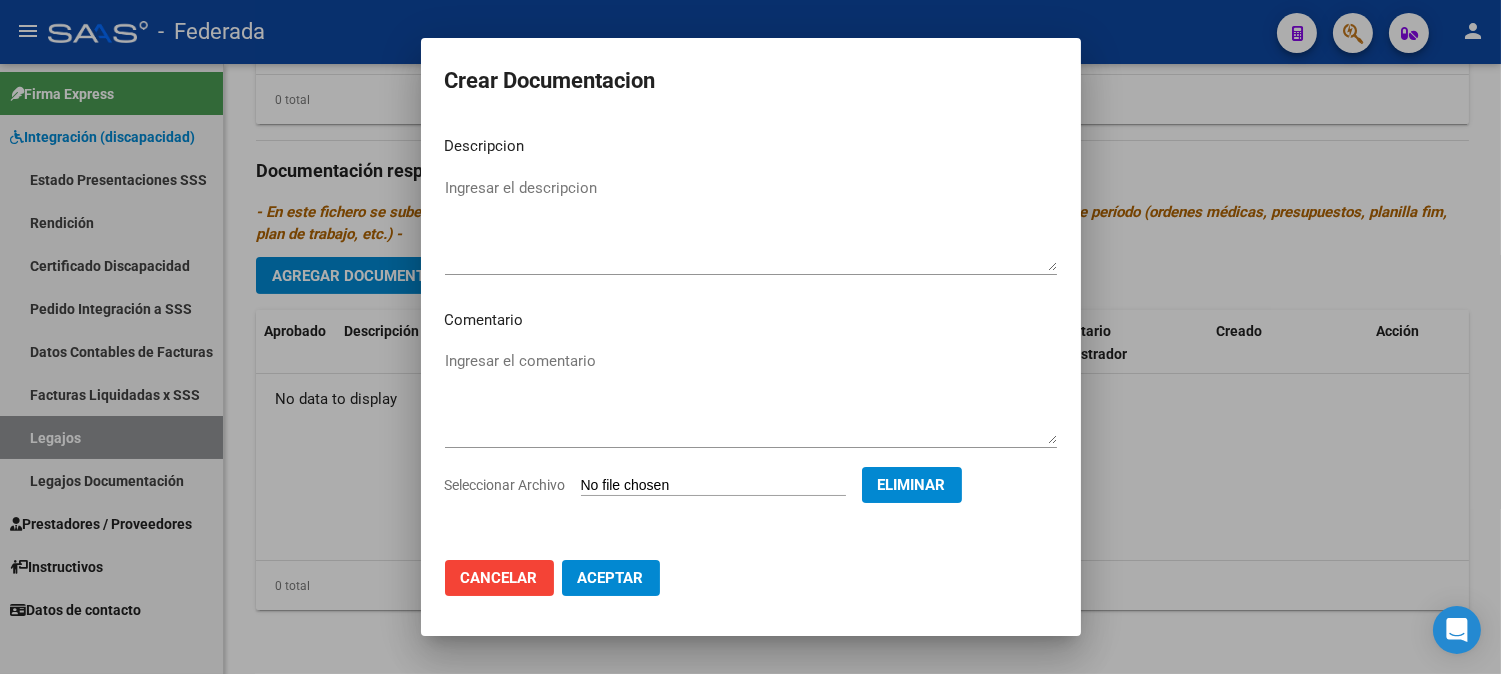 click on "Ingresar el descripcion" at bounding box center (751, 224) 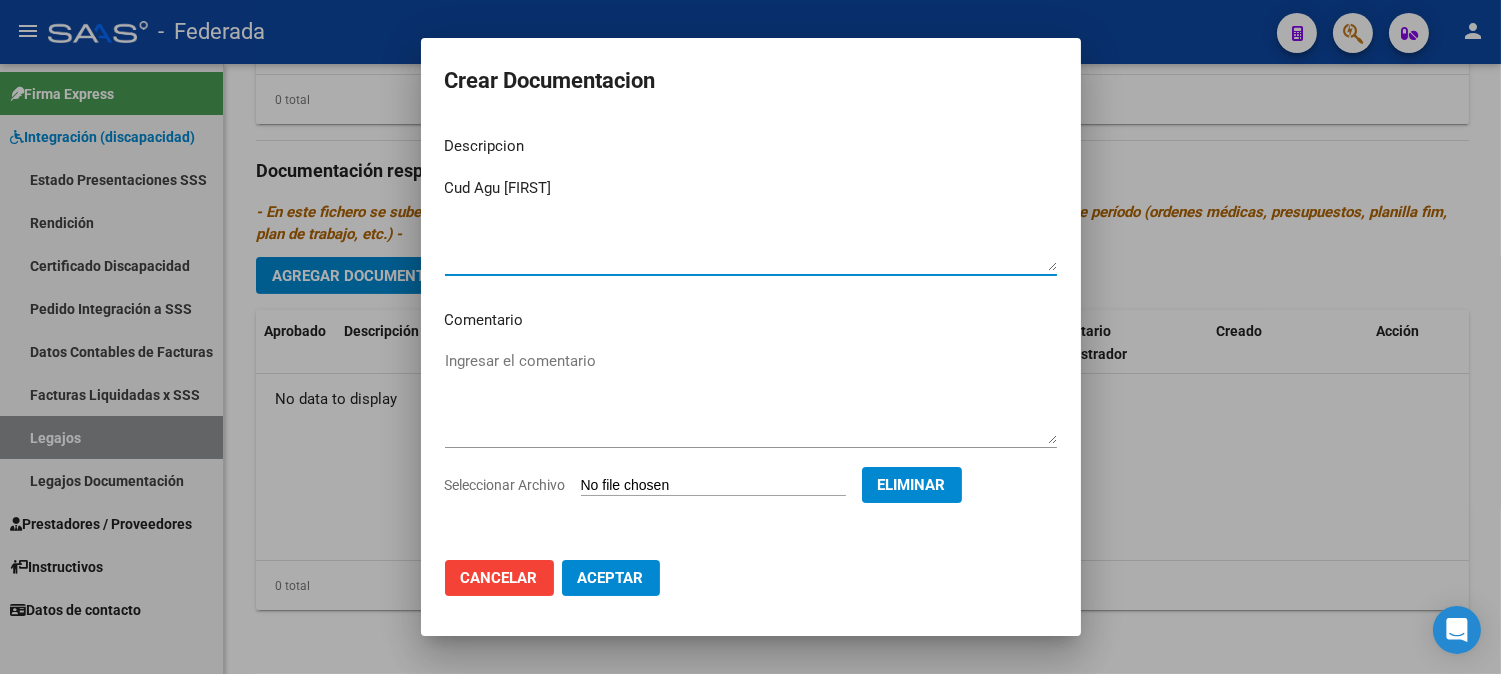type on "Cud Agu [FIRST]" 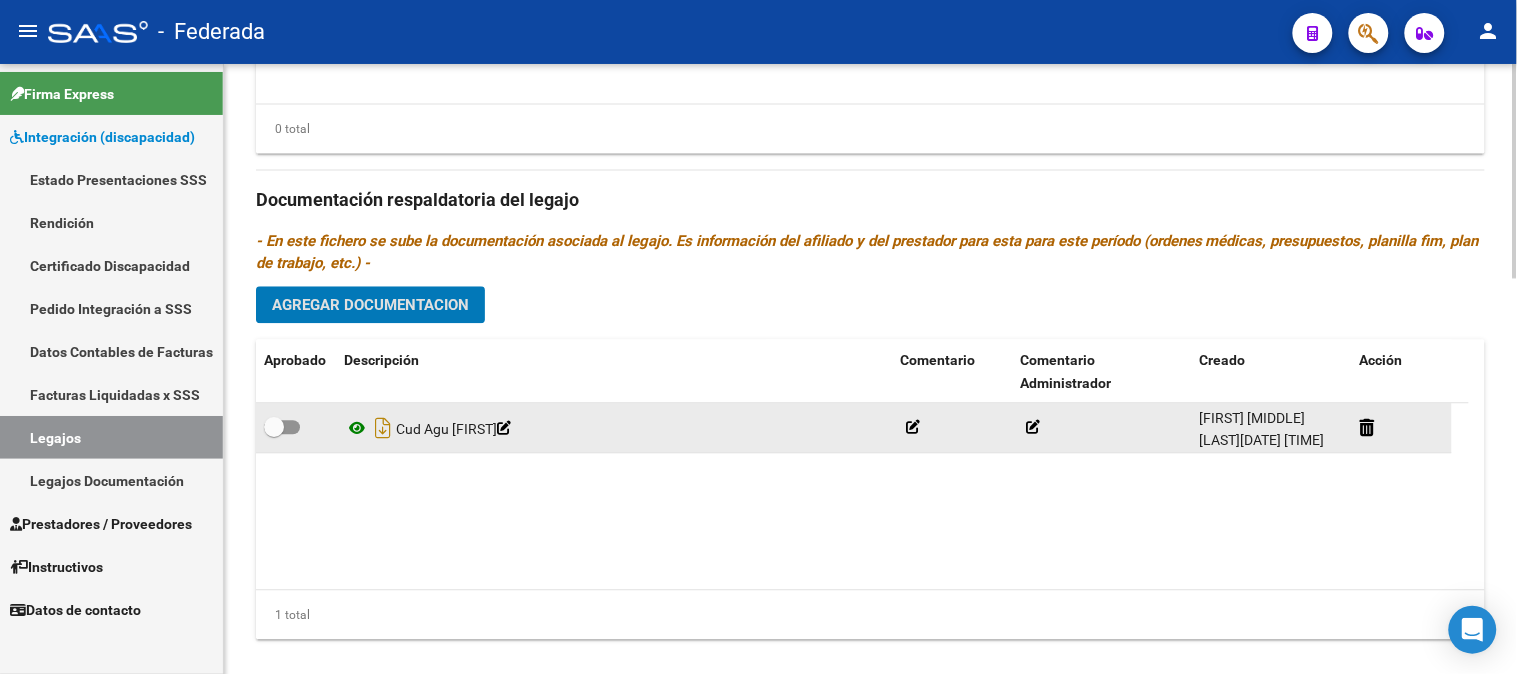 scroll, scrollTop: 1127, scrollLeft: 0, axis: vertical 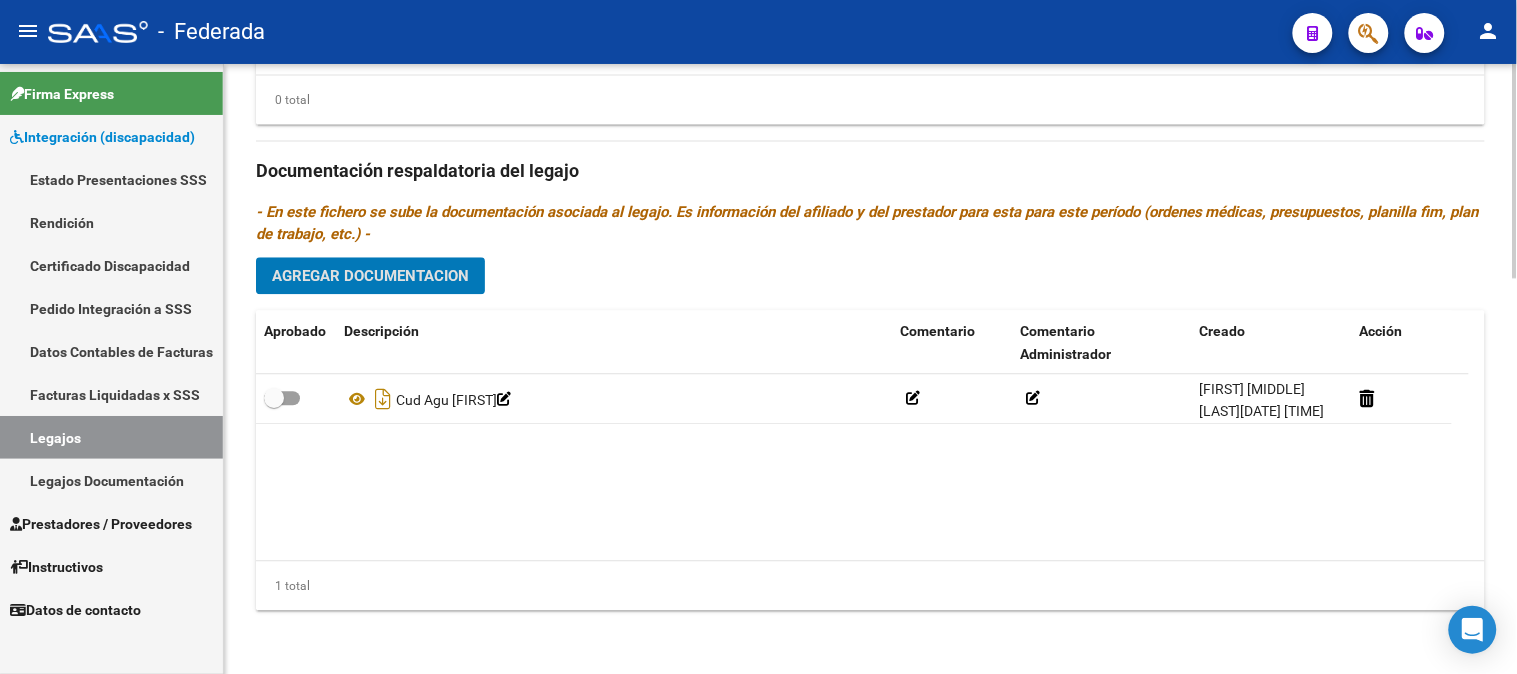 click on "Agregar Documentacion" 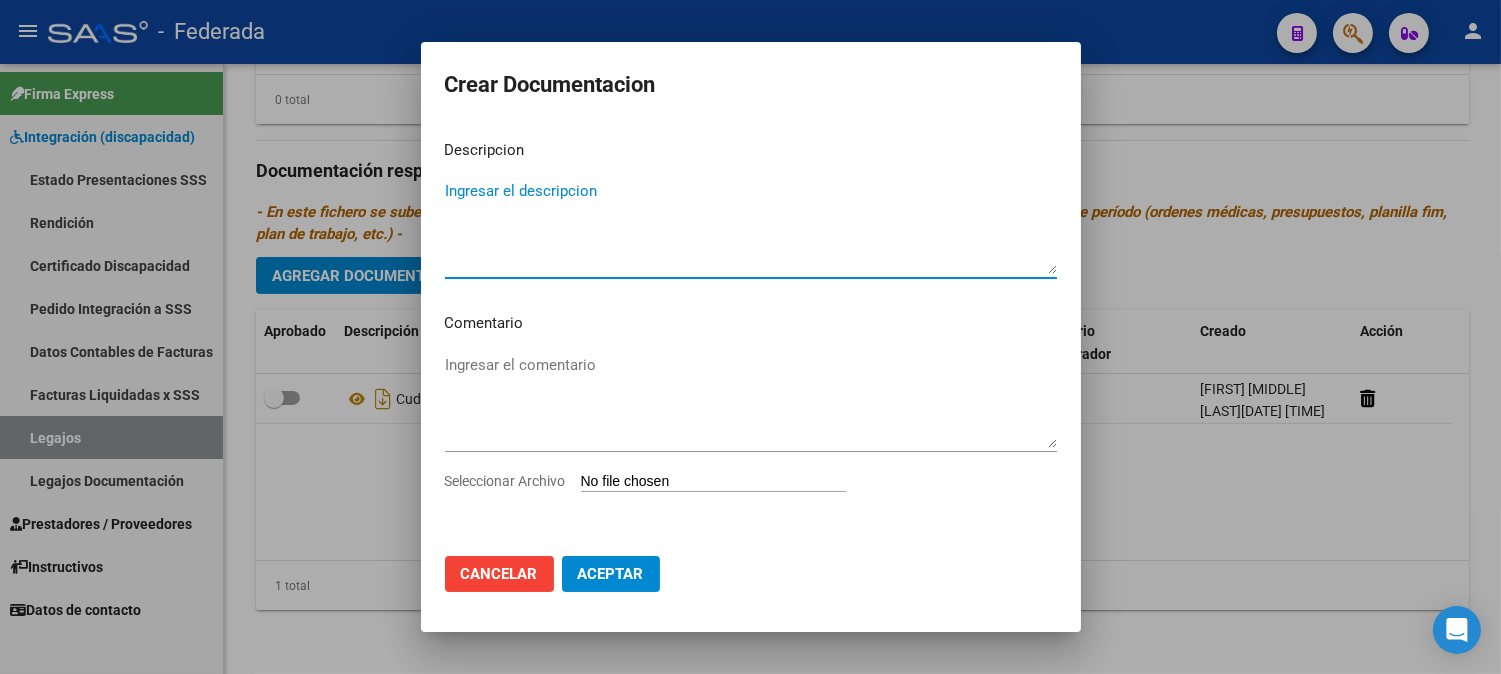 click on "Cancelar" 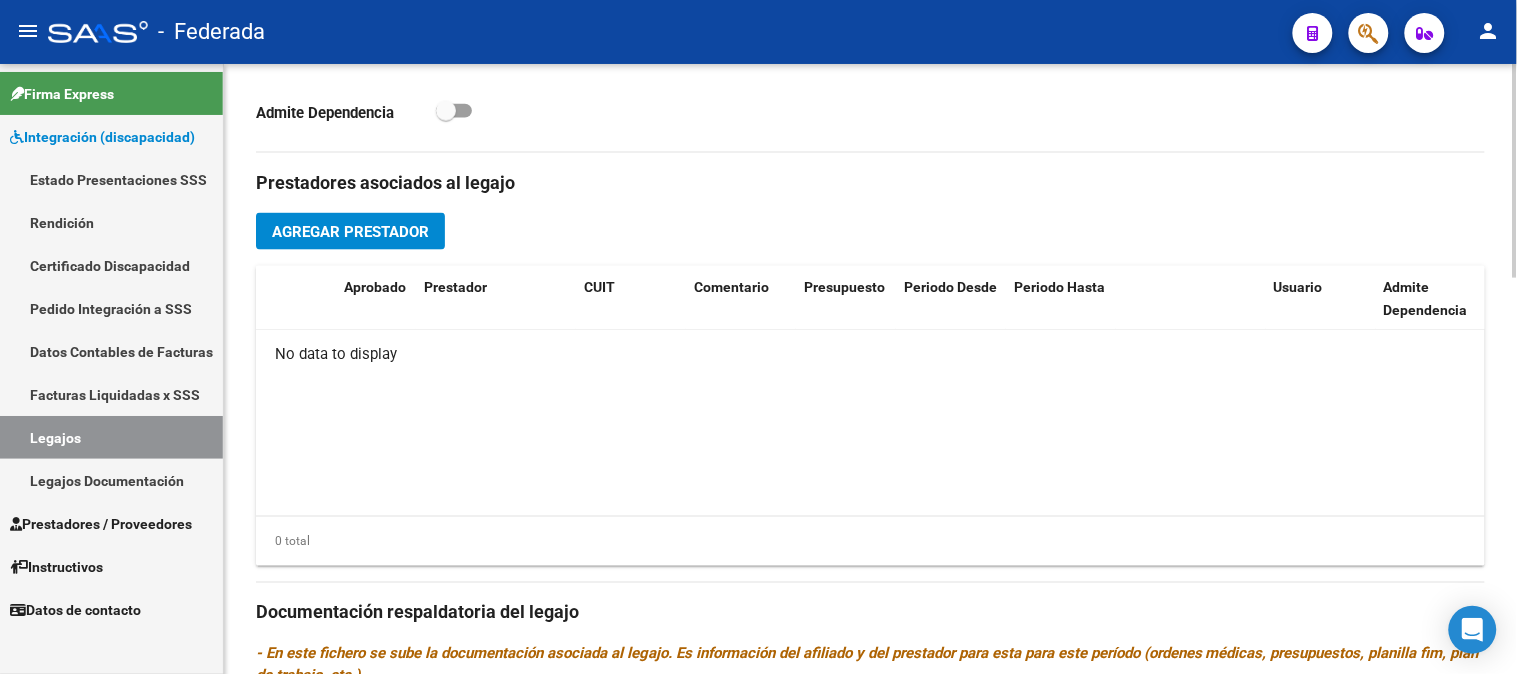 scroll, scrollTop: 794, scrollLeft: 0, axis: vertical 